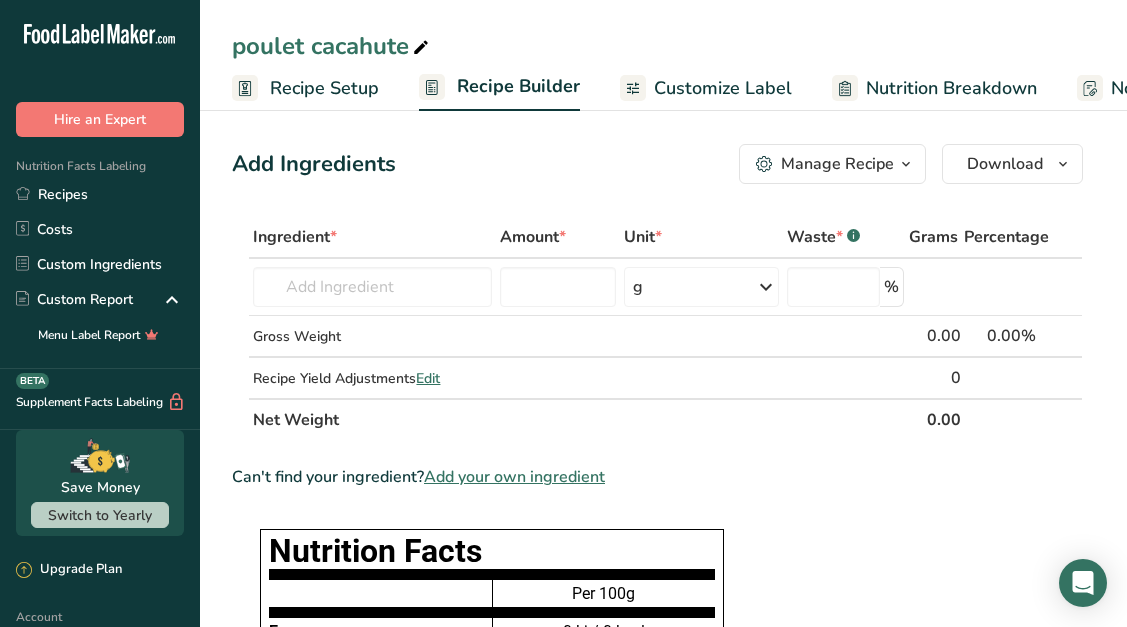 scroll, scrollTop: 0, scrollLeft: 0, axis: both 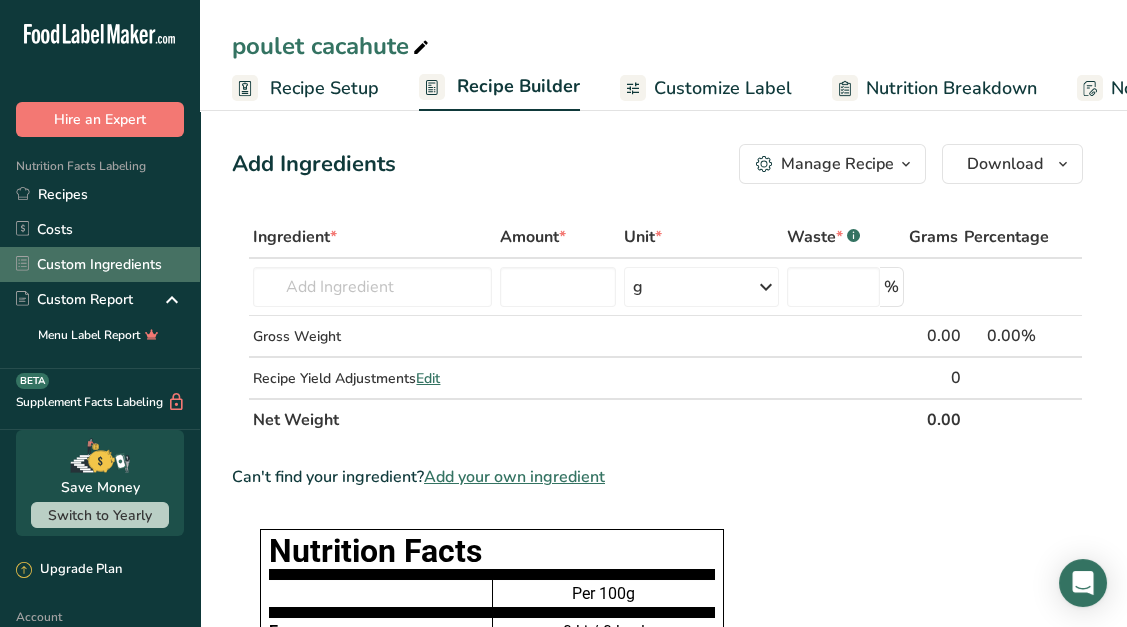 click on "Custom Ingredients" at bounding box center (100, 264) 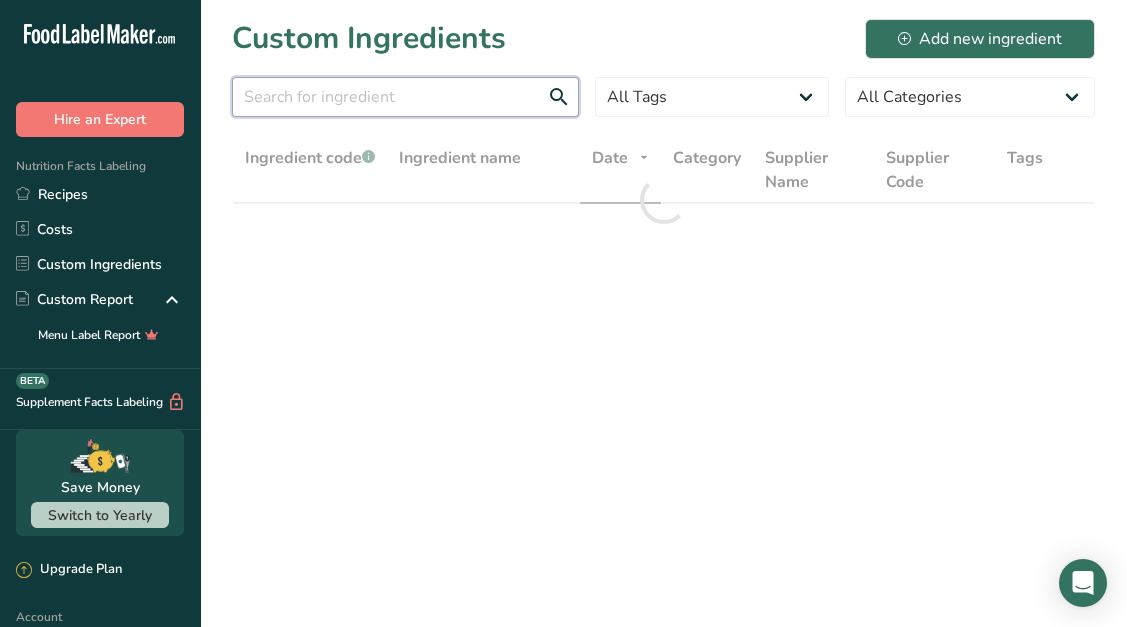 click at bounding box center [405, 97] 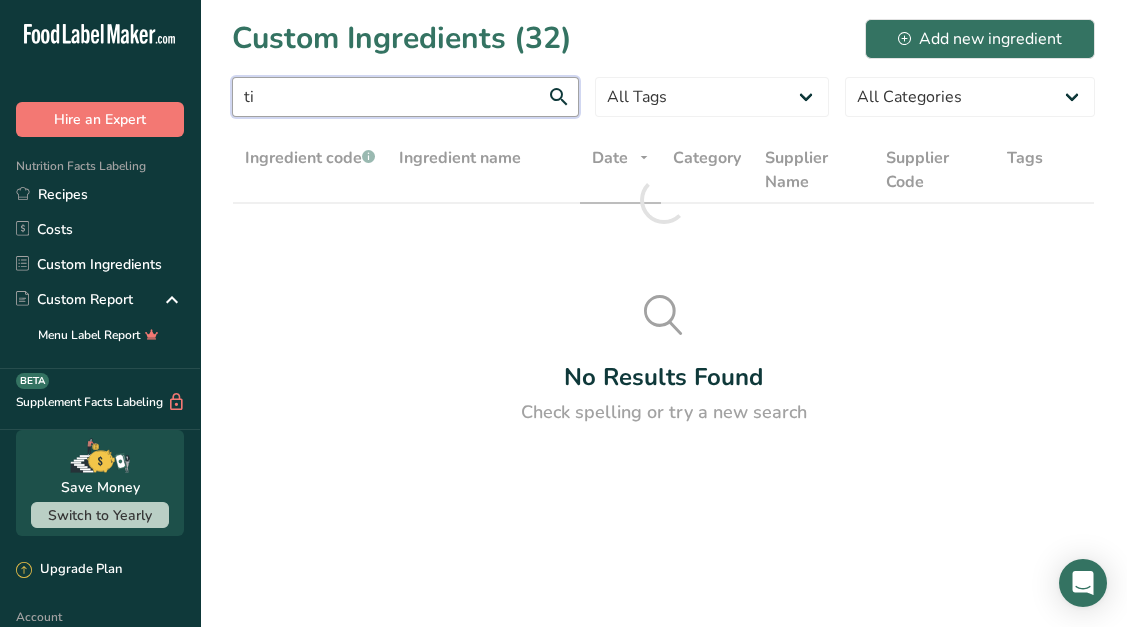type on "t" 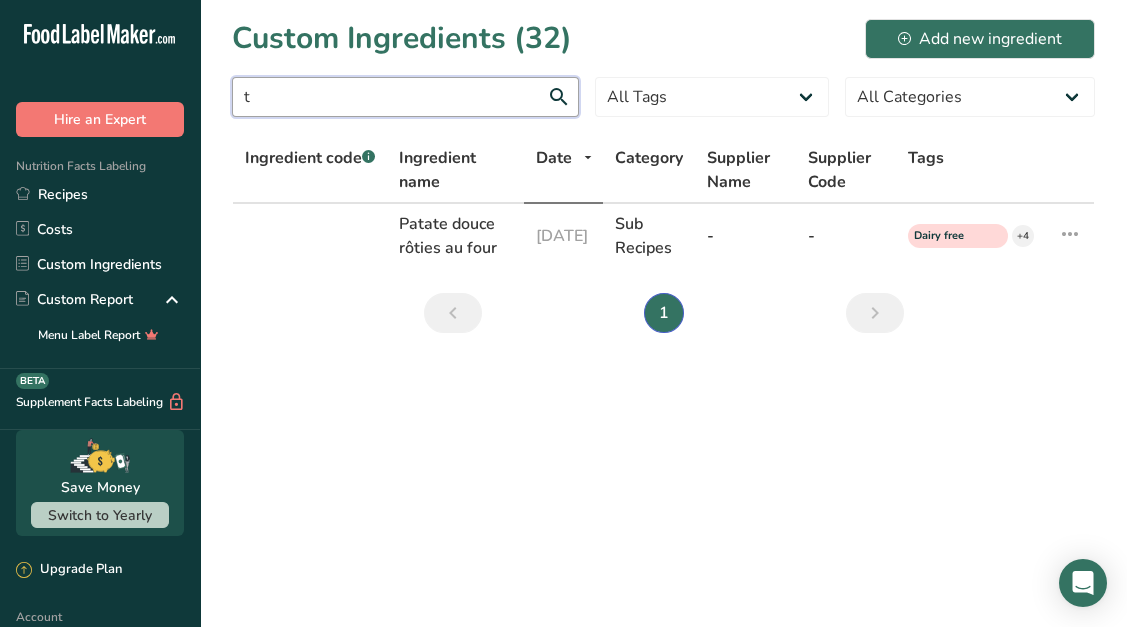 type 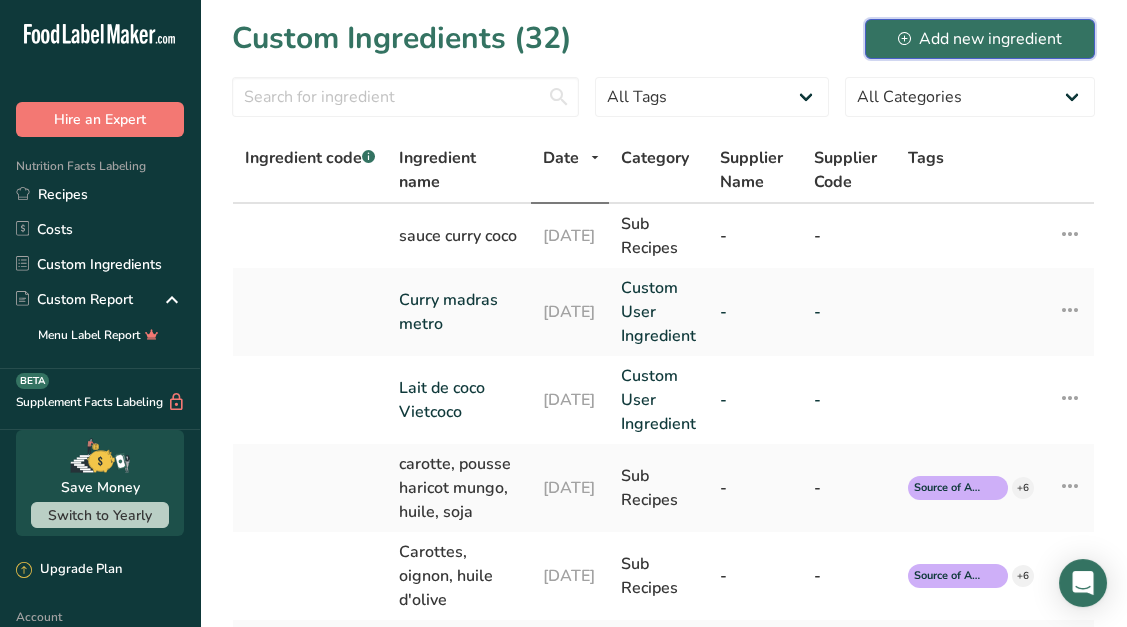 click on "Add new ingredient" at bounding box center (980, 39) 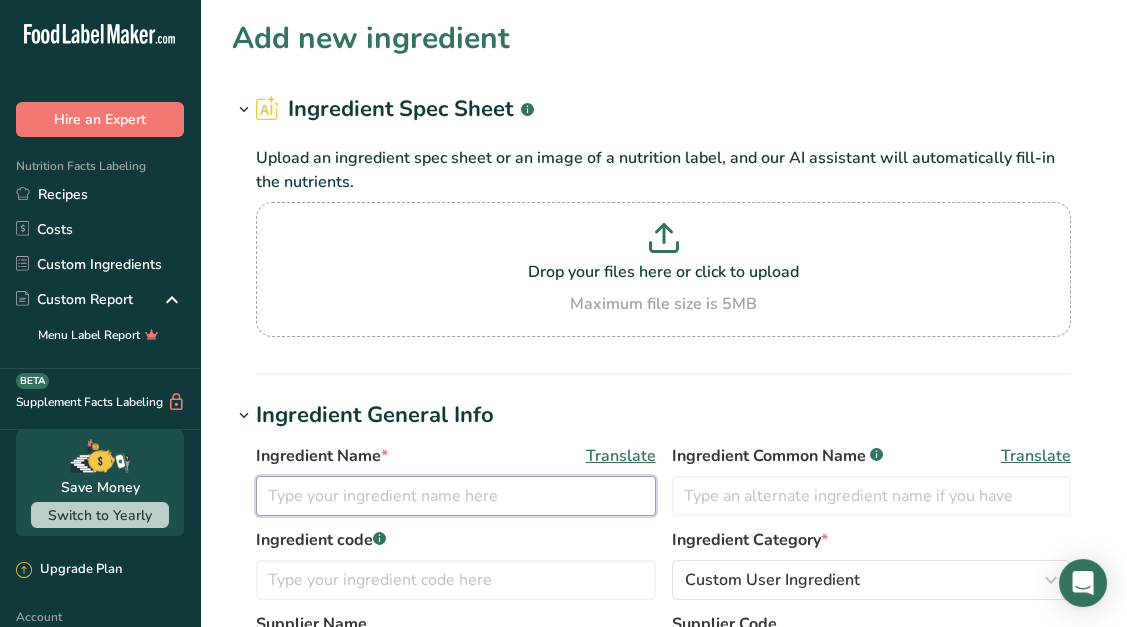 click at bounding box center (456, 496) 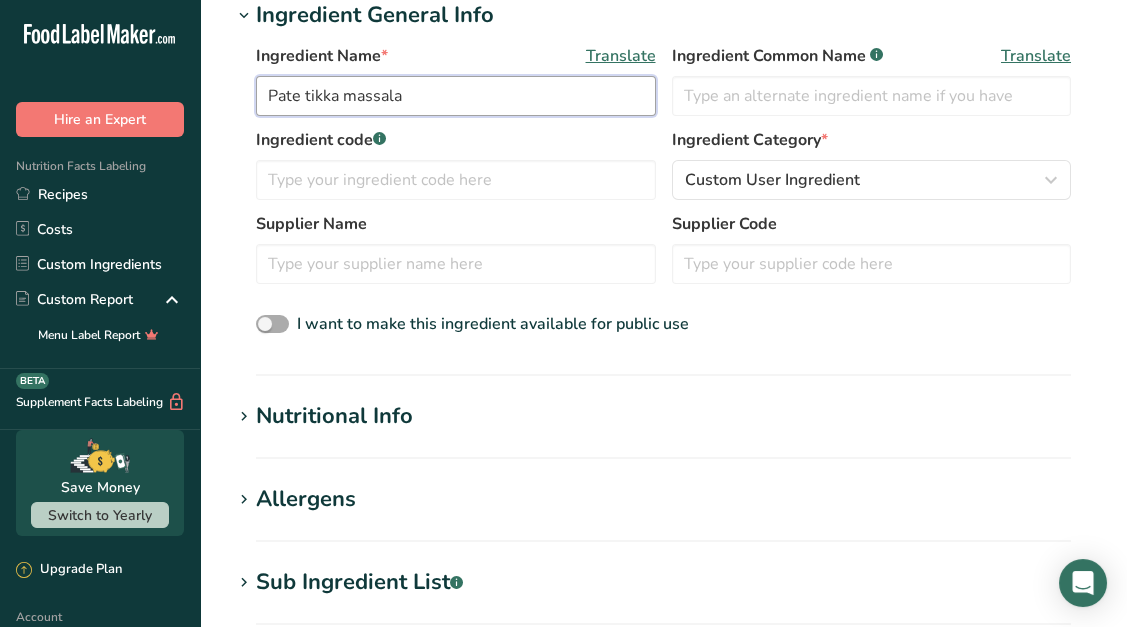 scroll, scrollTop: 425, scrollLeft: 0, axis: vertical 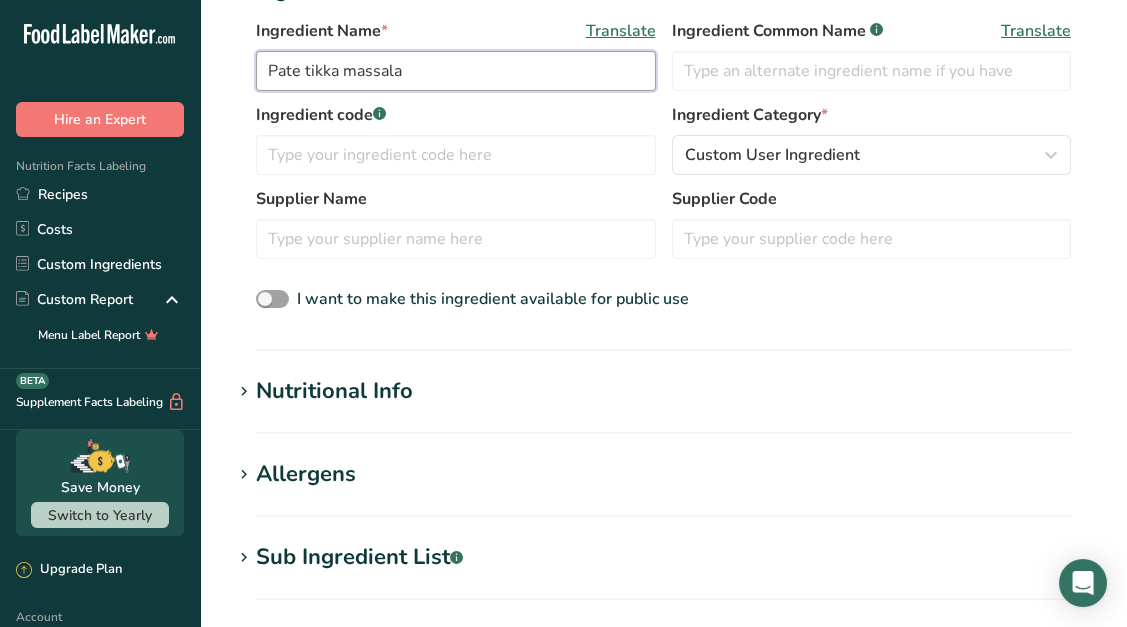 type on "Pate tikka massala" 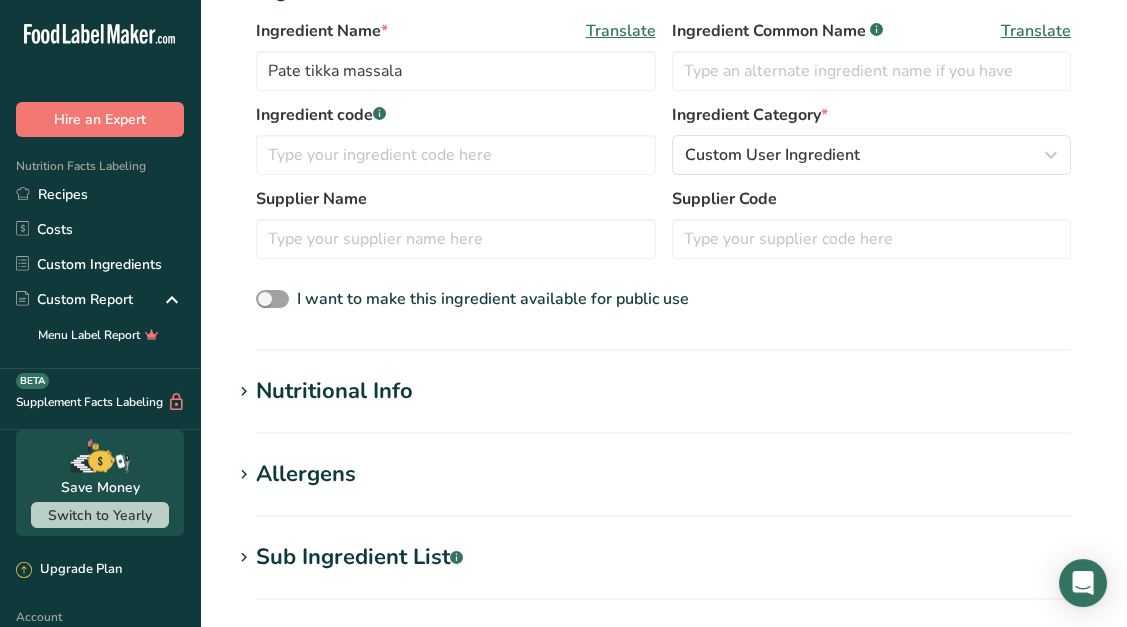 click on "Nutritional Info" at bounding box center [334, 391] 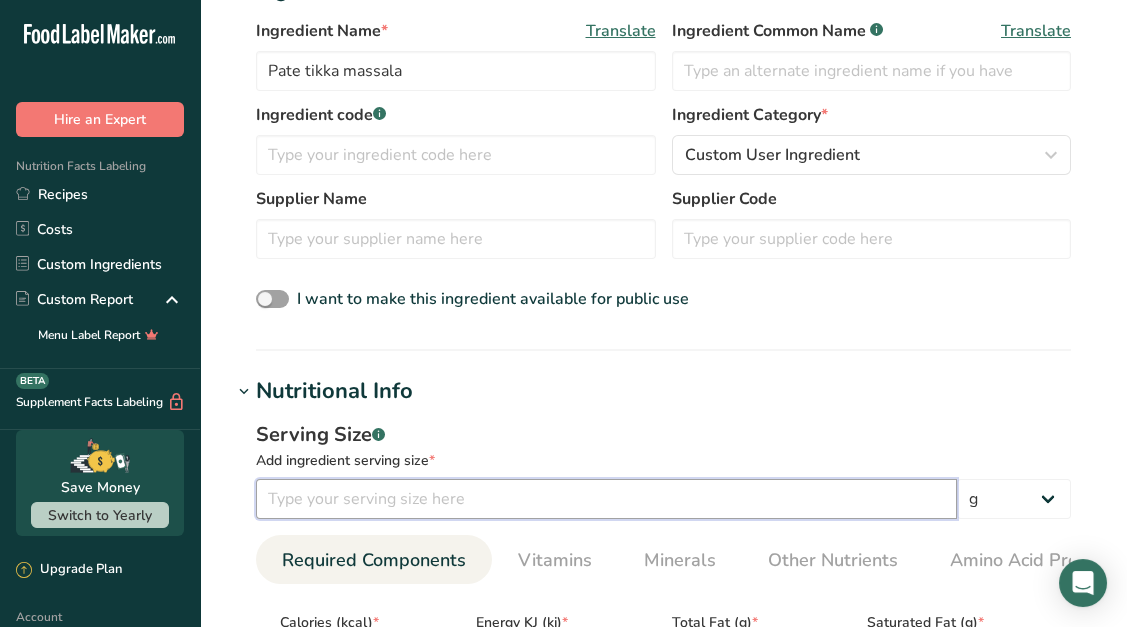 click at bounding box center [606, 499] 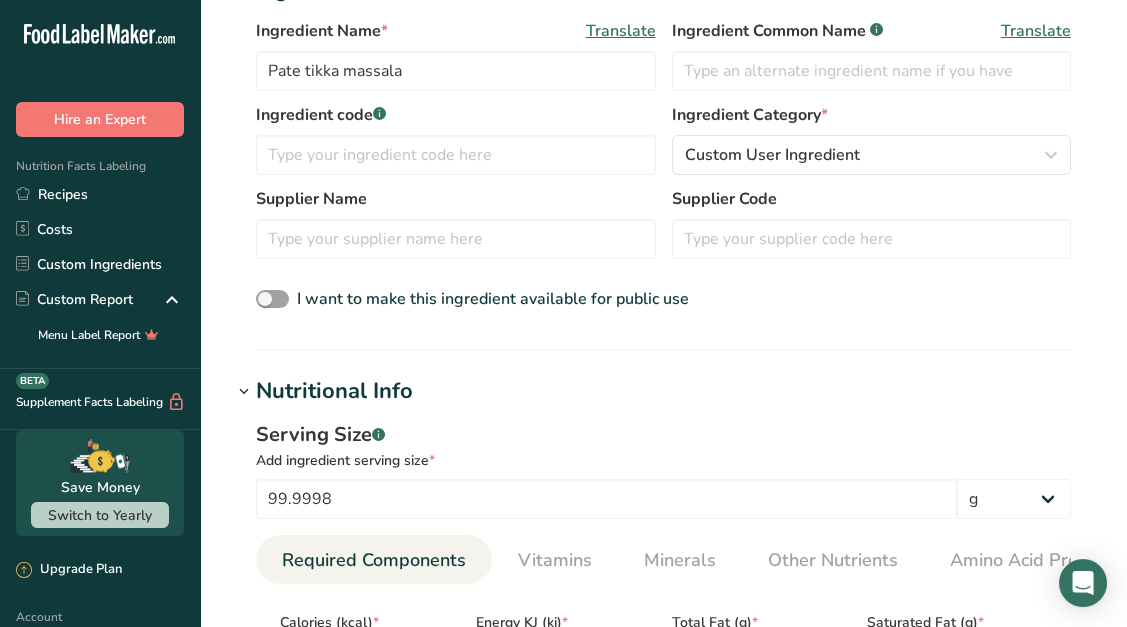 scroll, scrollTop: 680, scrollLeft: 0, axis: vertical 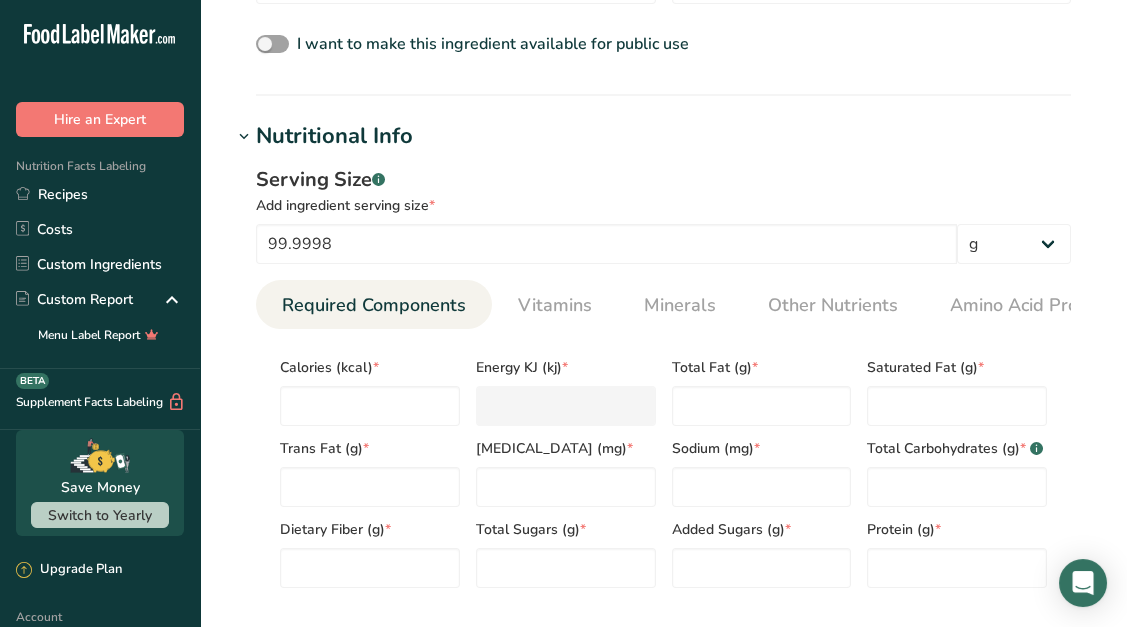 click on "Calories
(kcal) *" at bounding box center (370, 367) 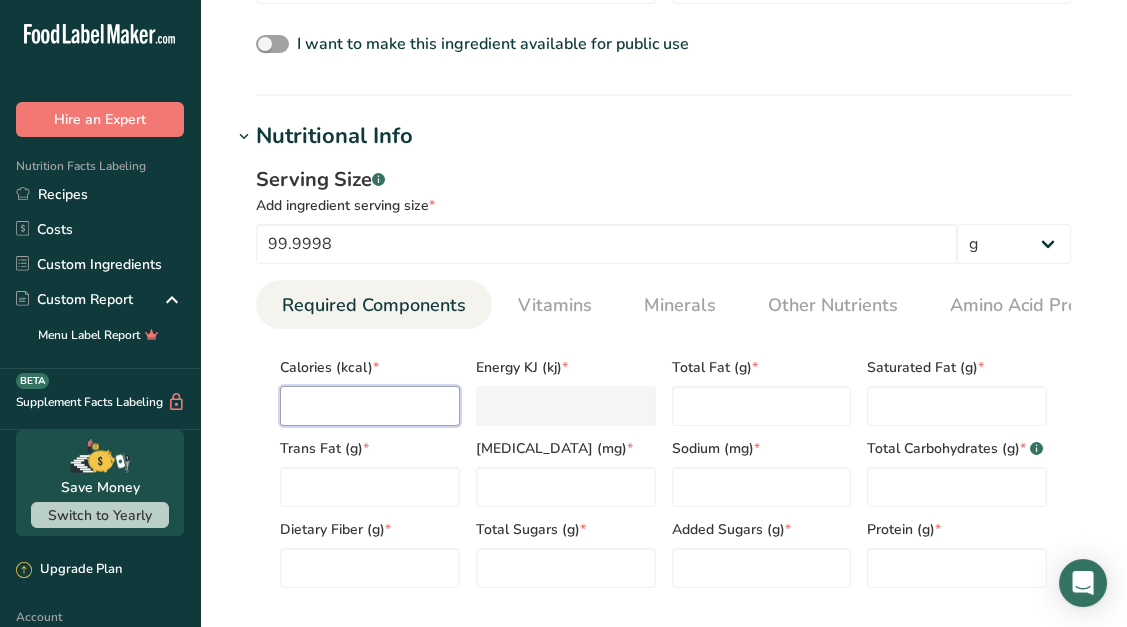 click at bounding box center [370, 406] 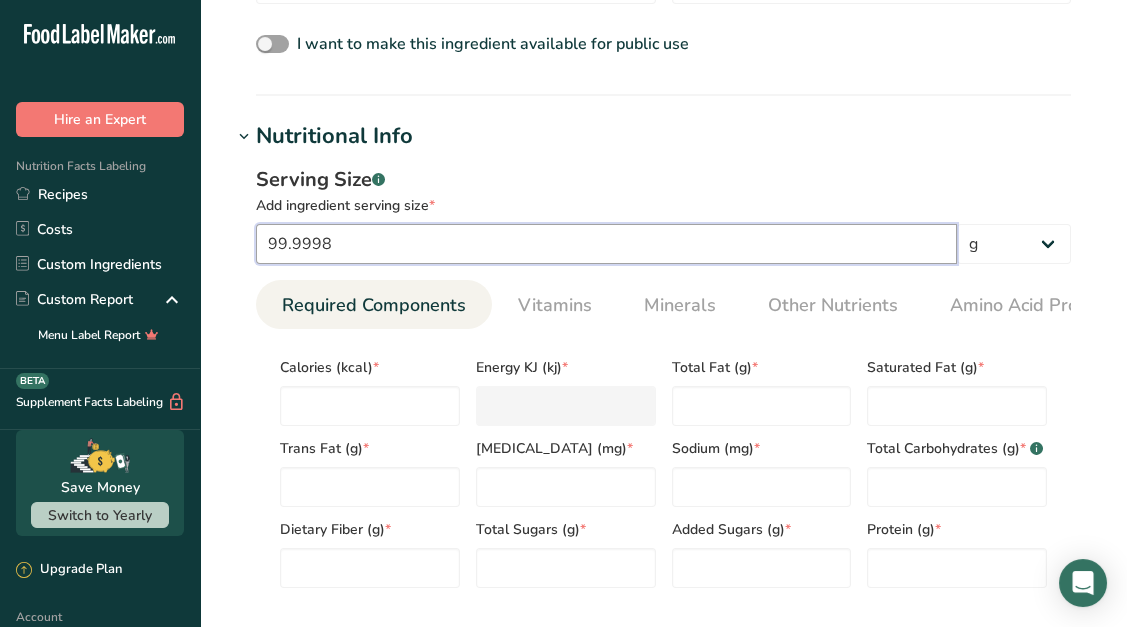 drag, startPoint x: 342, startPoint y: 246, endPoint x: 237, endPoint y: 247, distance: 105.00476 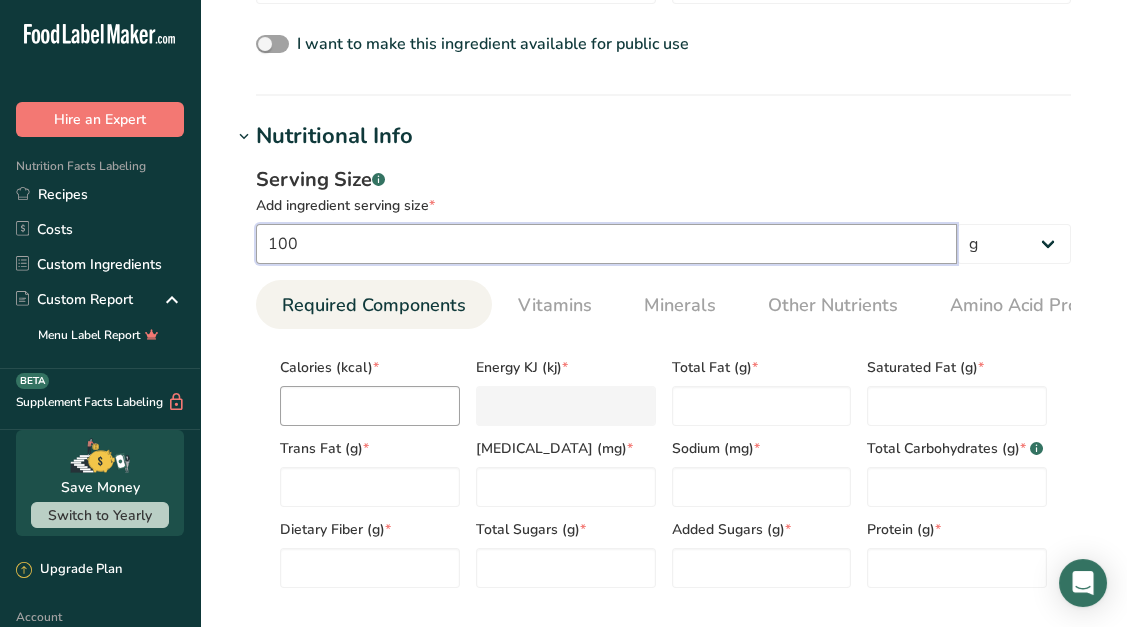 type on "100" 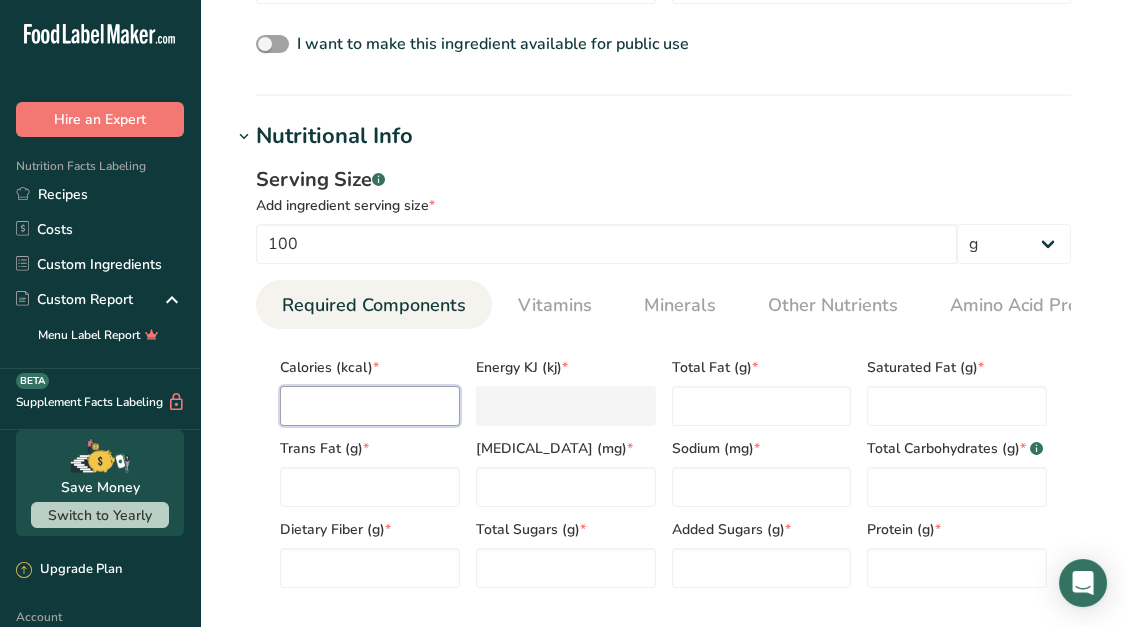 click at bounding box center (370, 406) 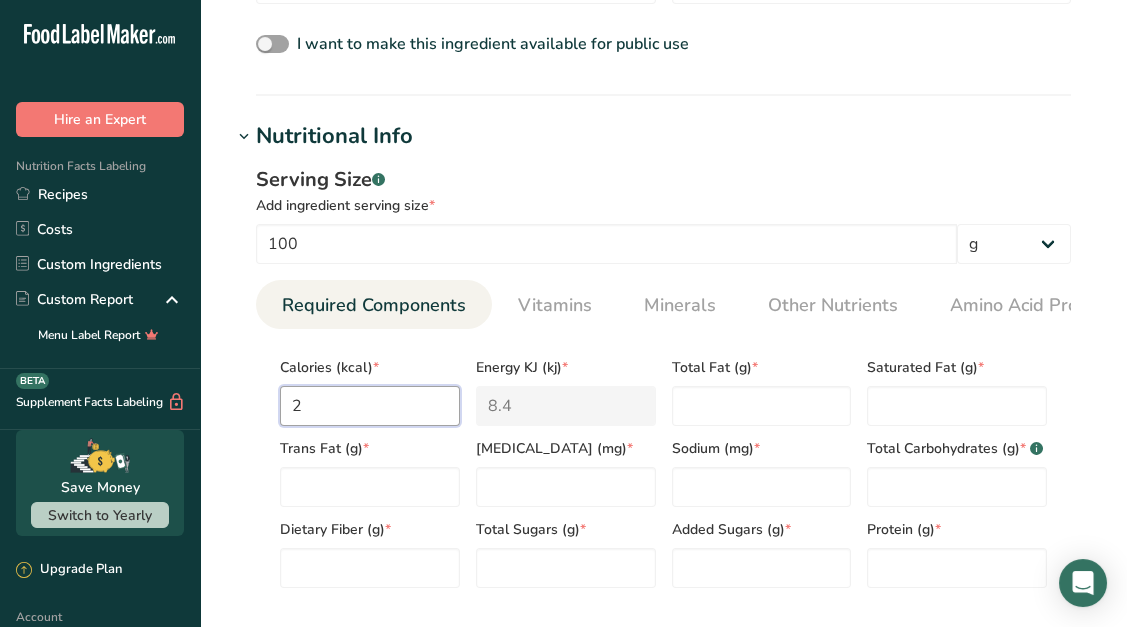 type on "26" 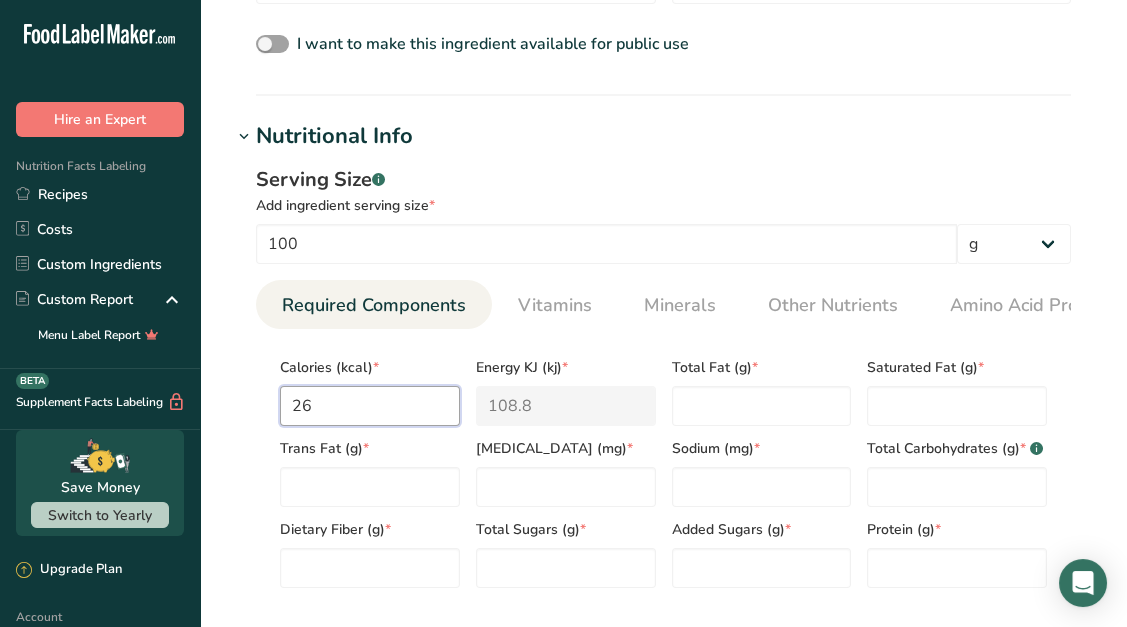 type on "268" 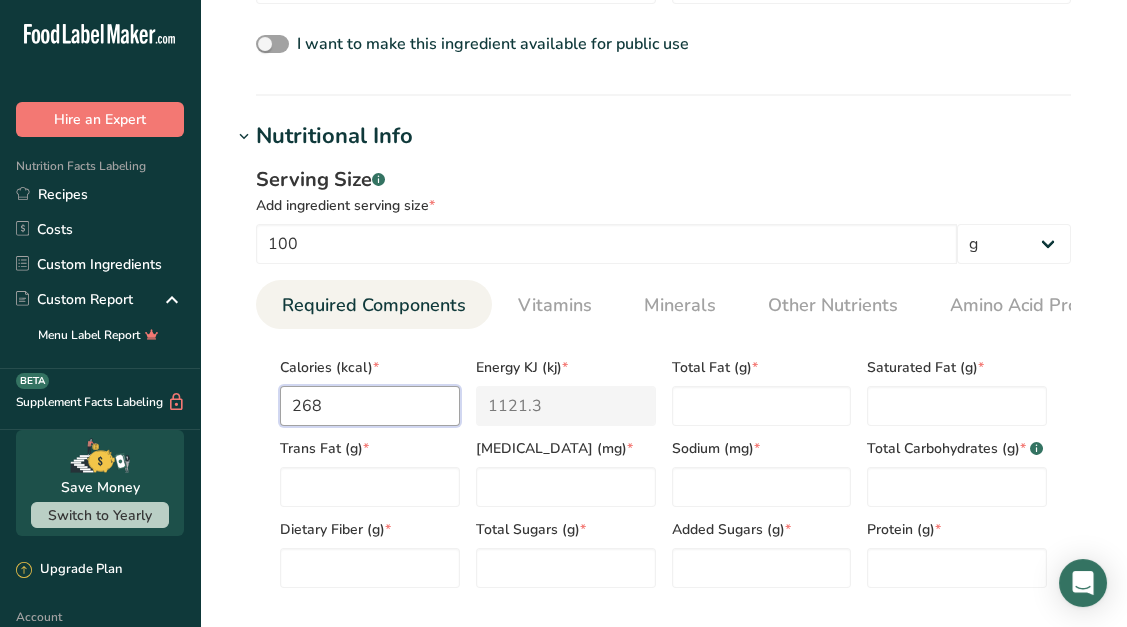 type on "268" 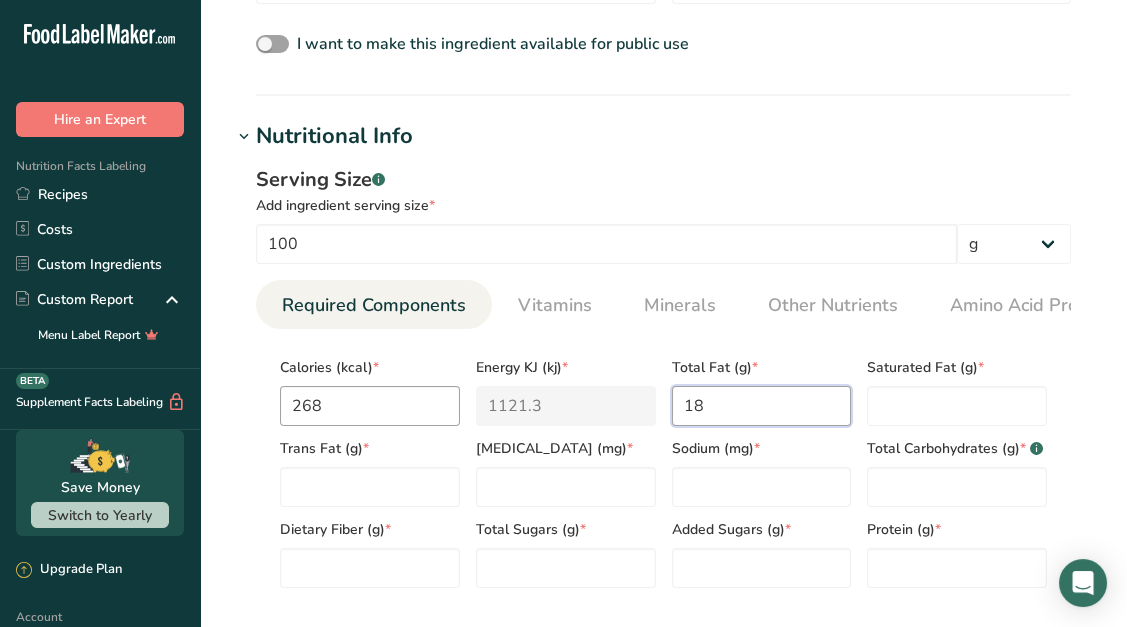 type on "18" 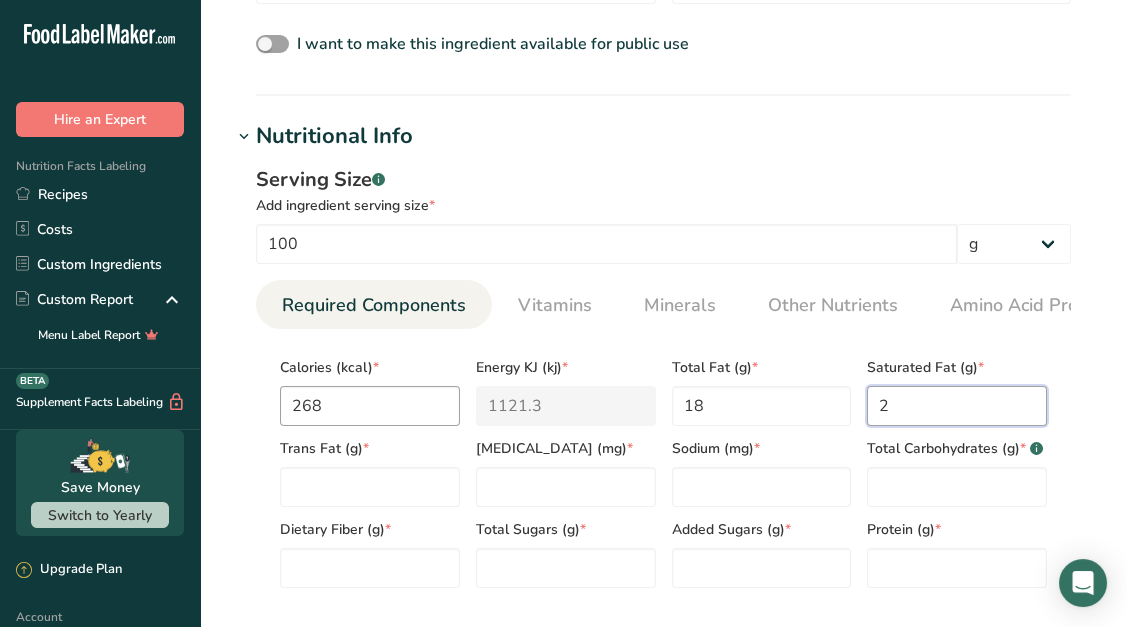 type on "2" 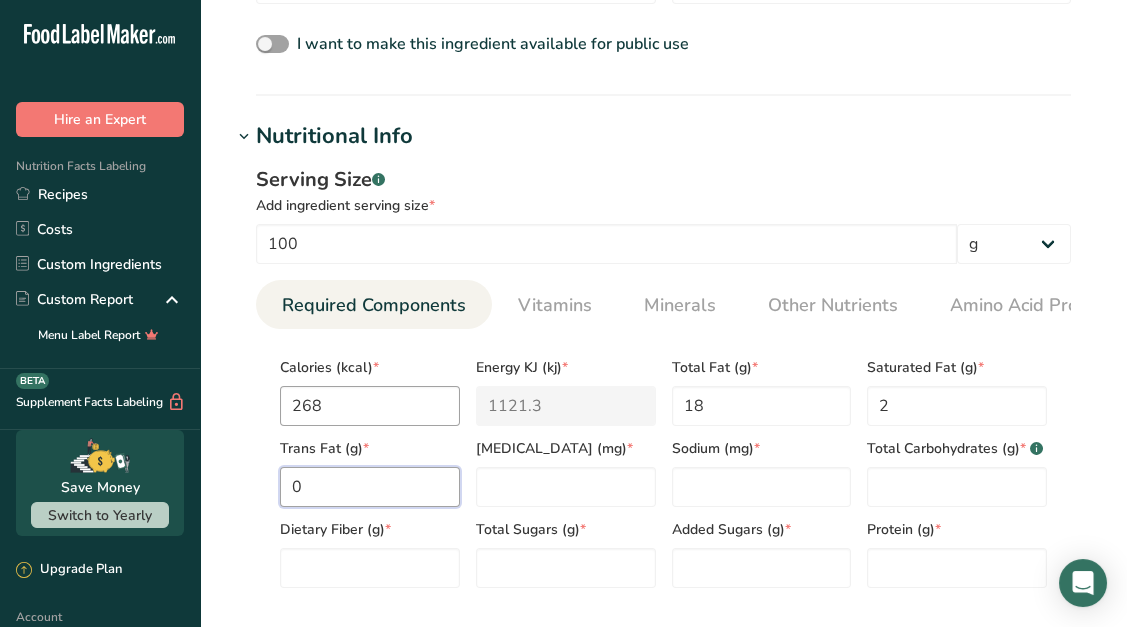 type on "0" 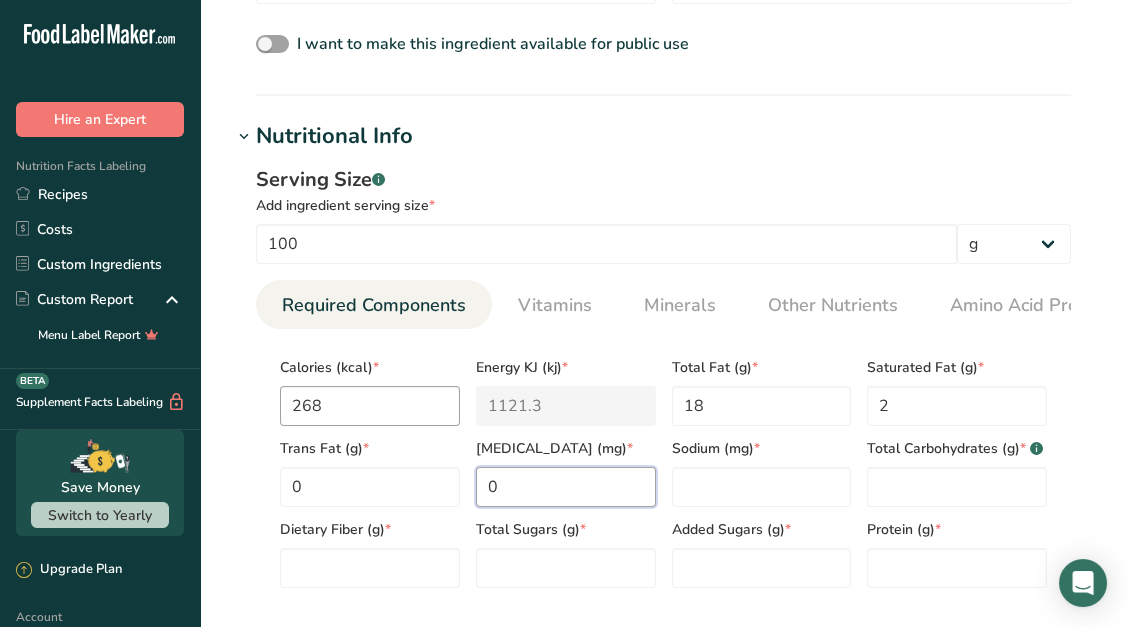 type on "0" 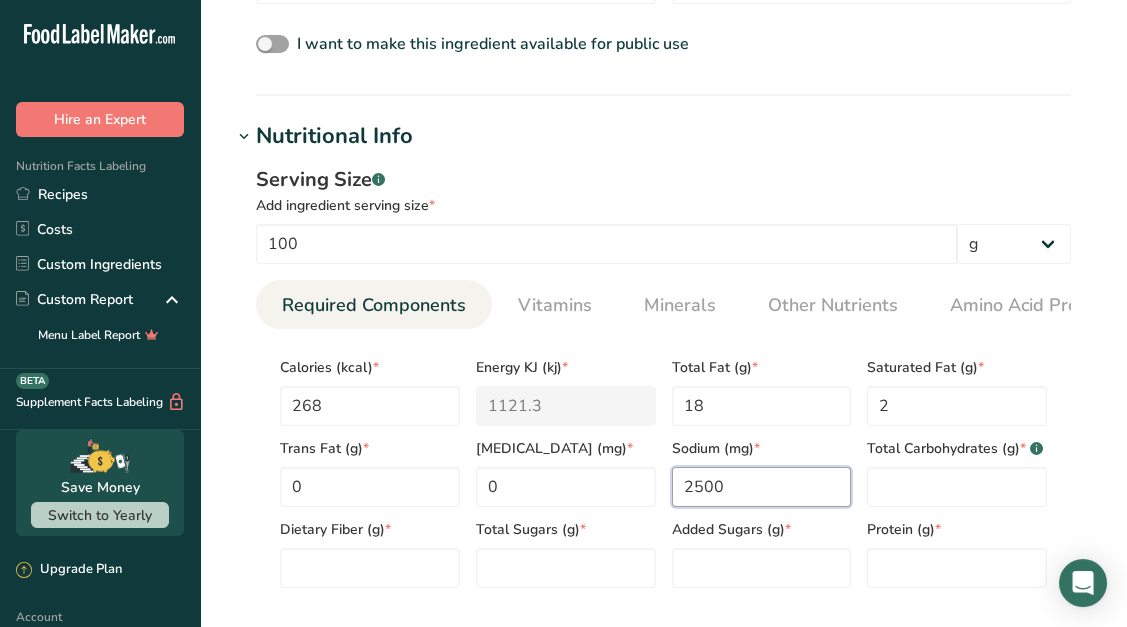 type on "2500" 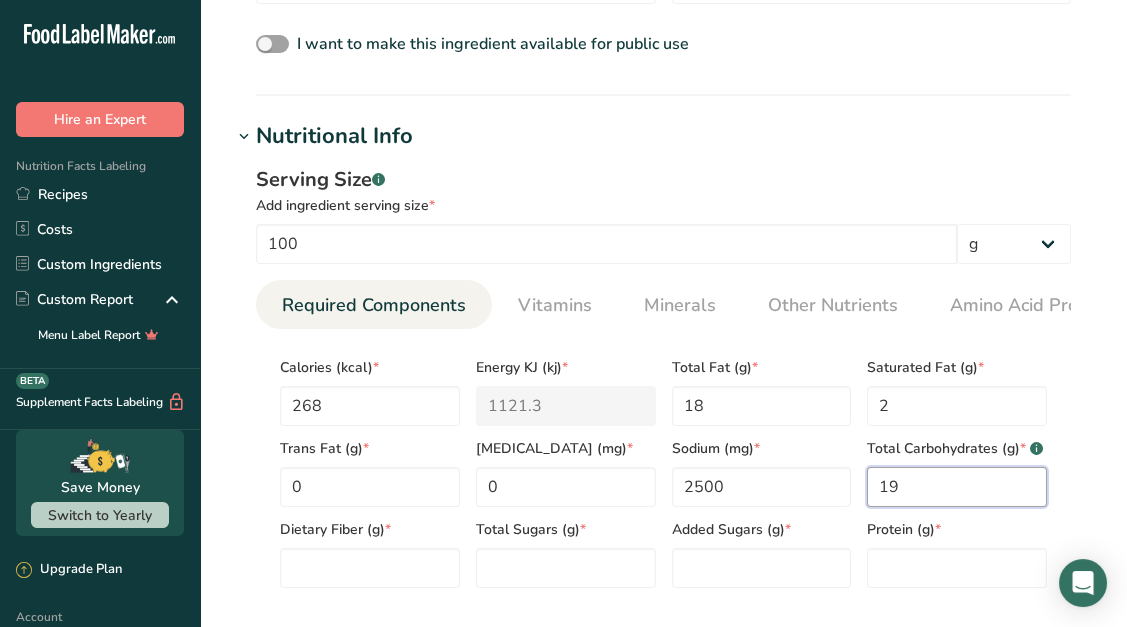 type on "19" 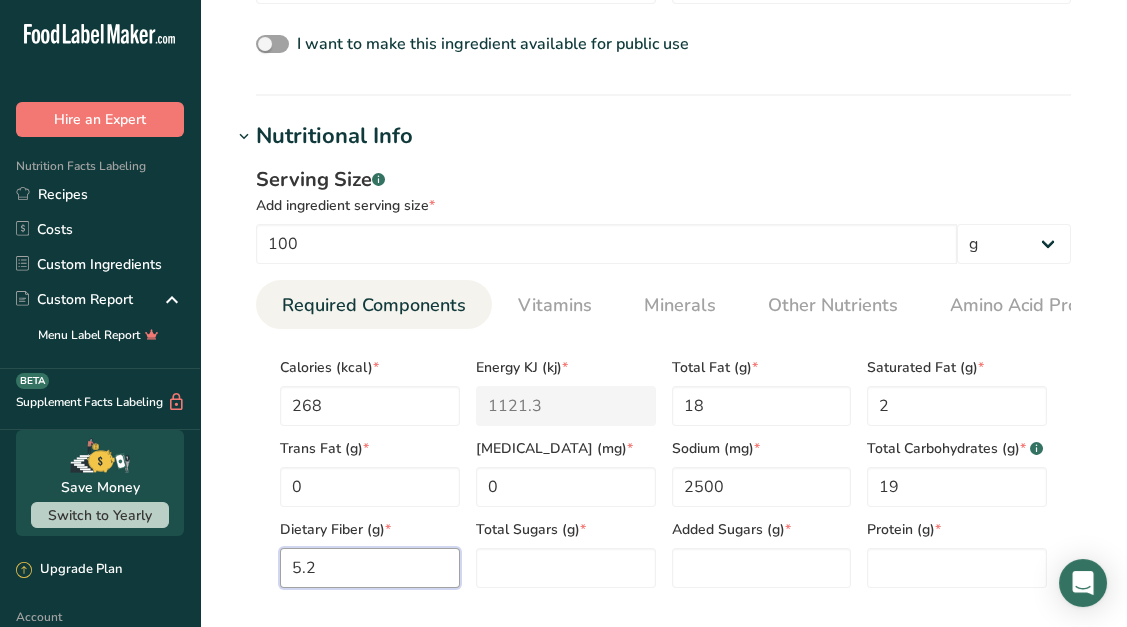 type on "5.2" 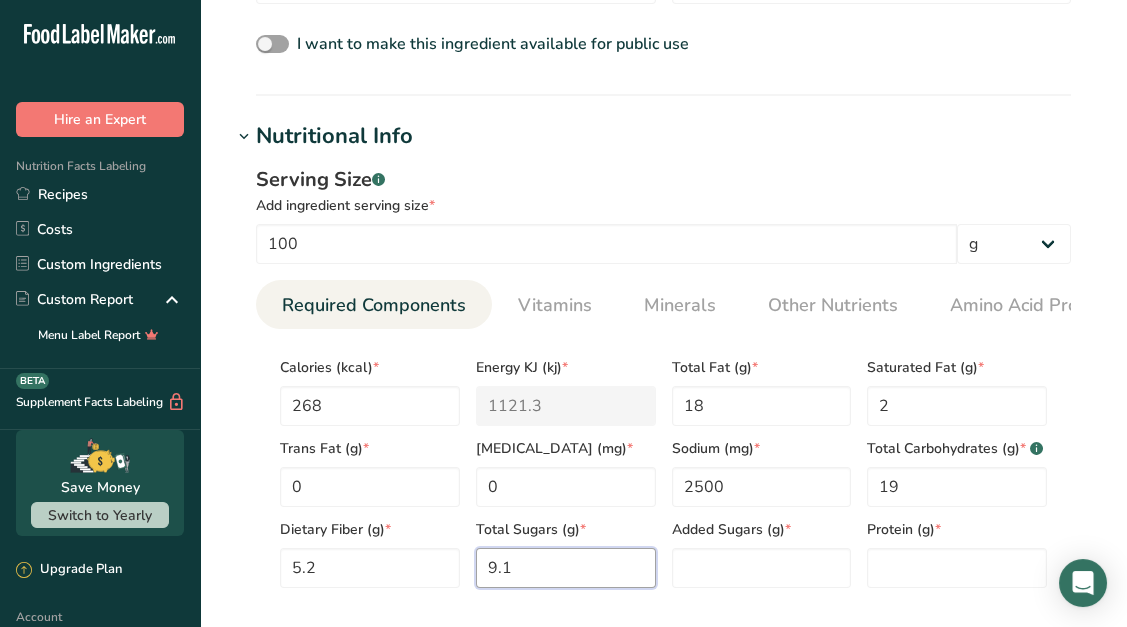 type on "9.1" 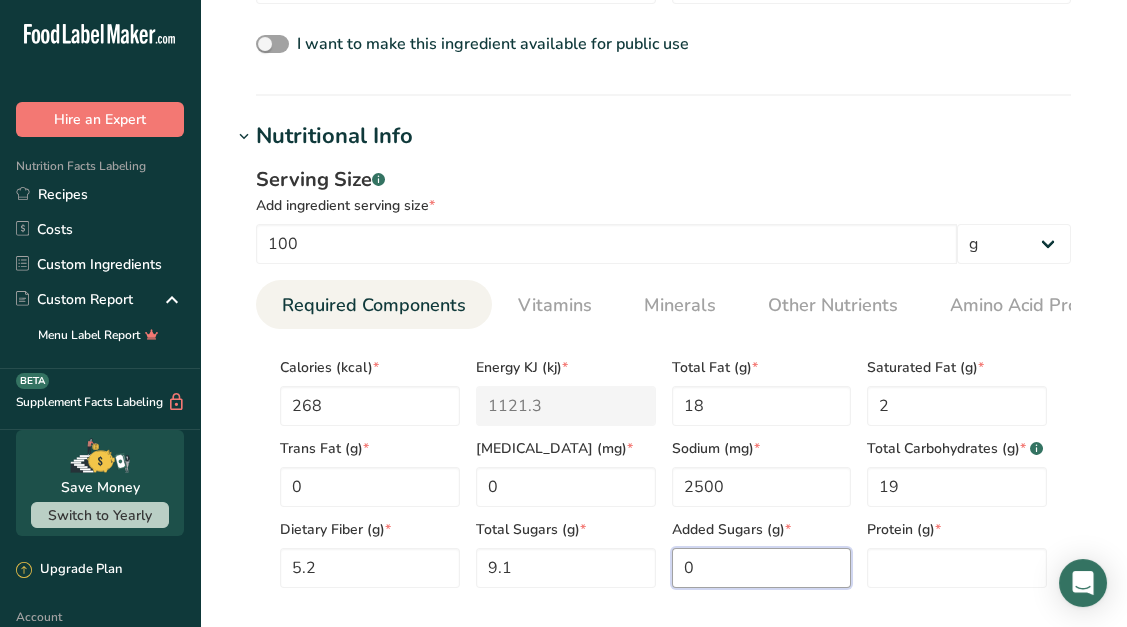 type on "0" 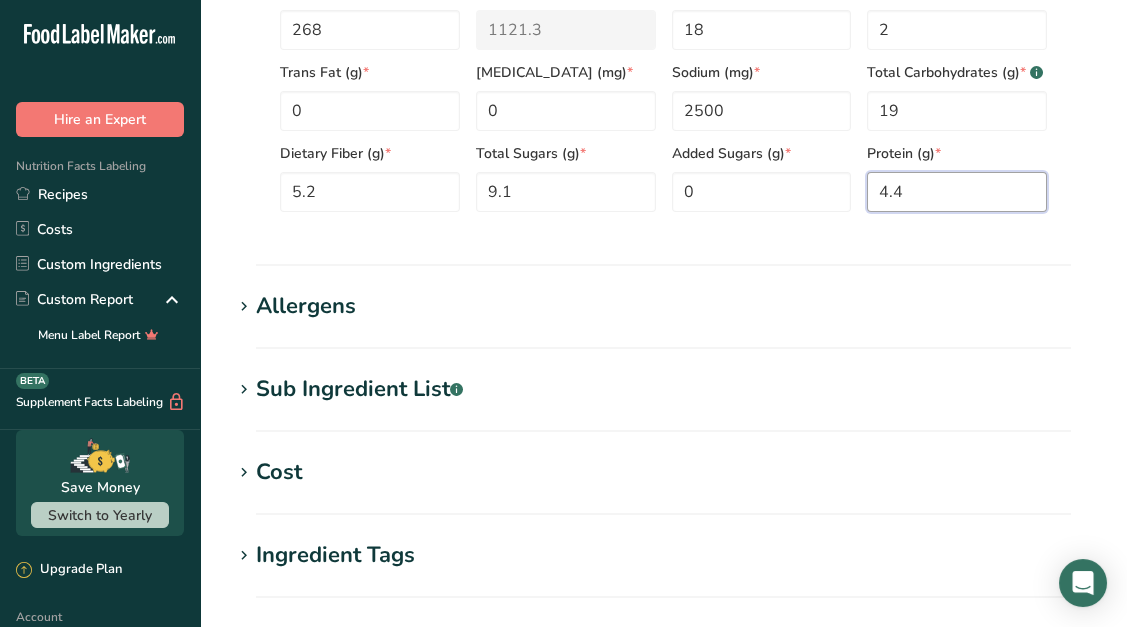 scroll, scrollTop: 1062, scrollLeft: 0, axis: vertical 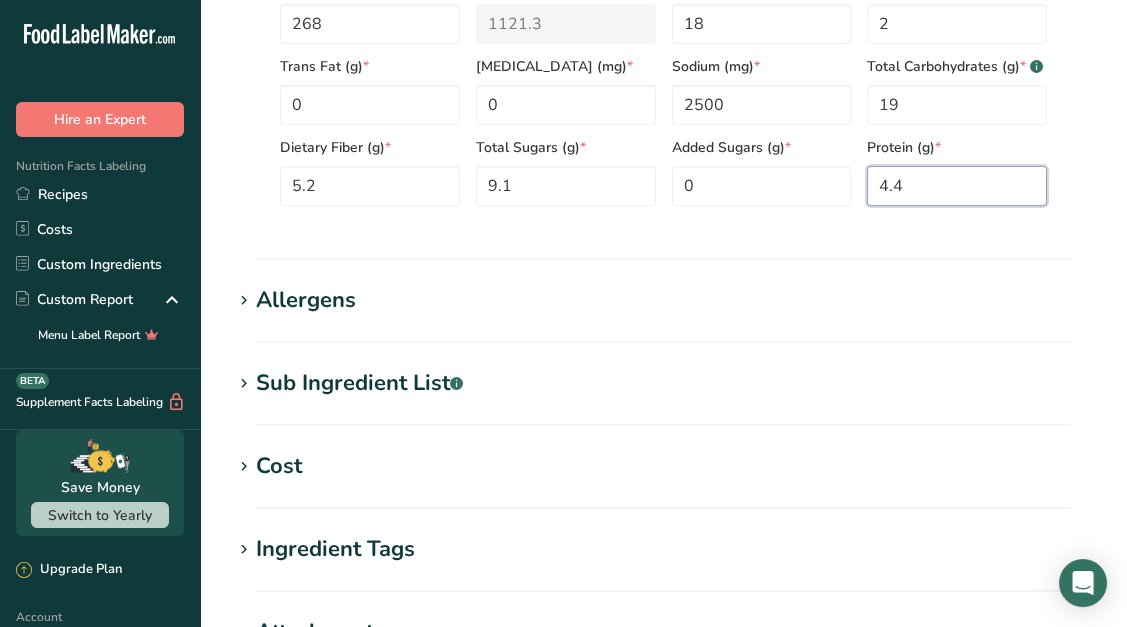 type on "4.4" 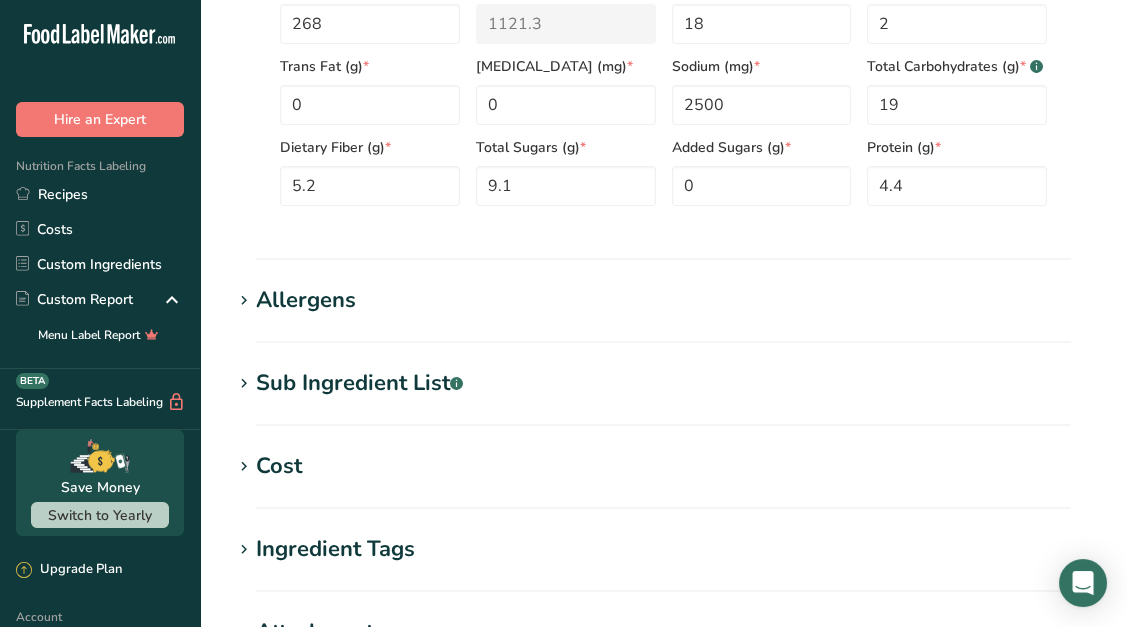 click on "Allergens" at bounding box center (306, 300) 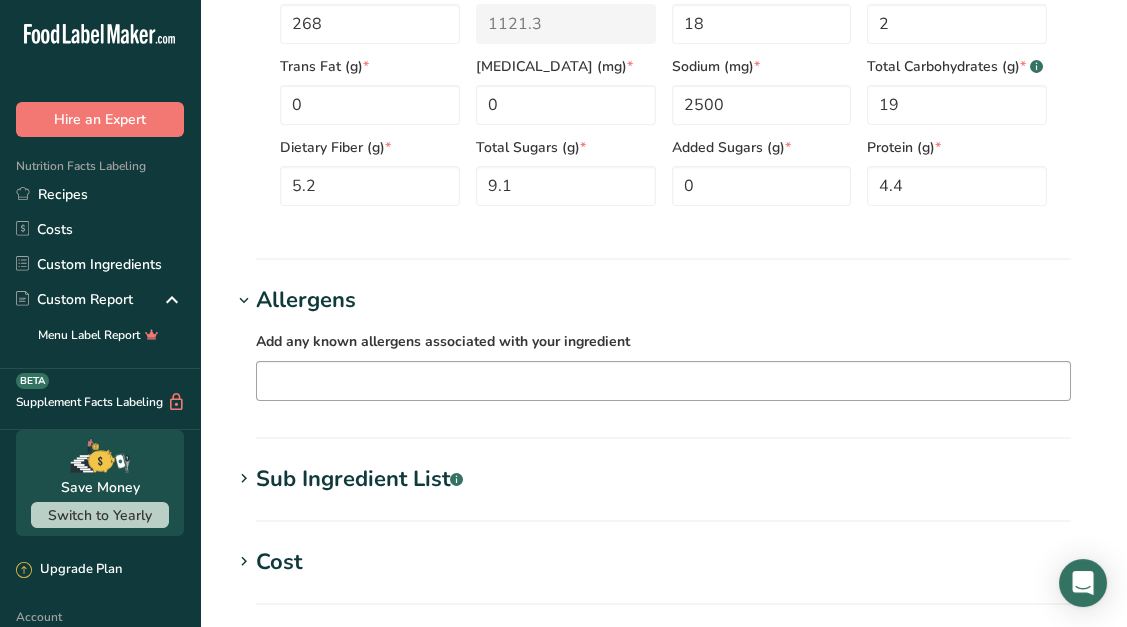 click at bounding box center [663, 380] 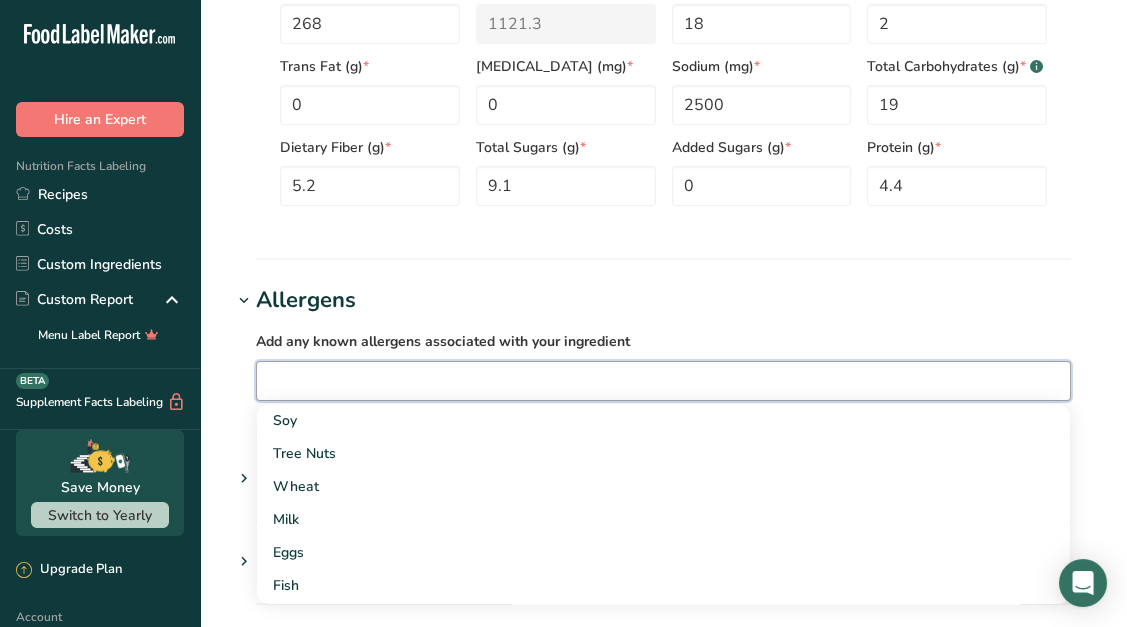 click on "Allergens" at bounding box center [663, 300] 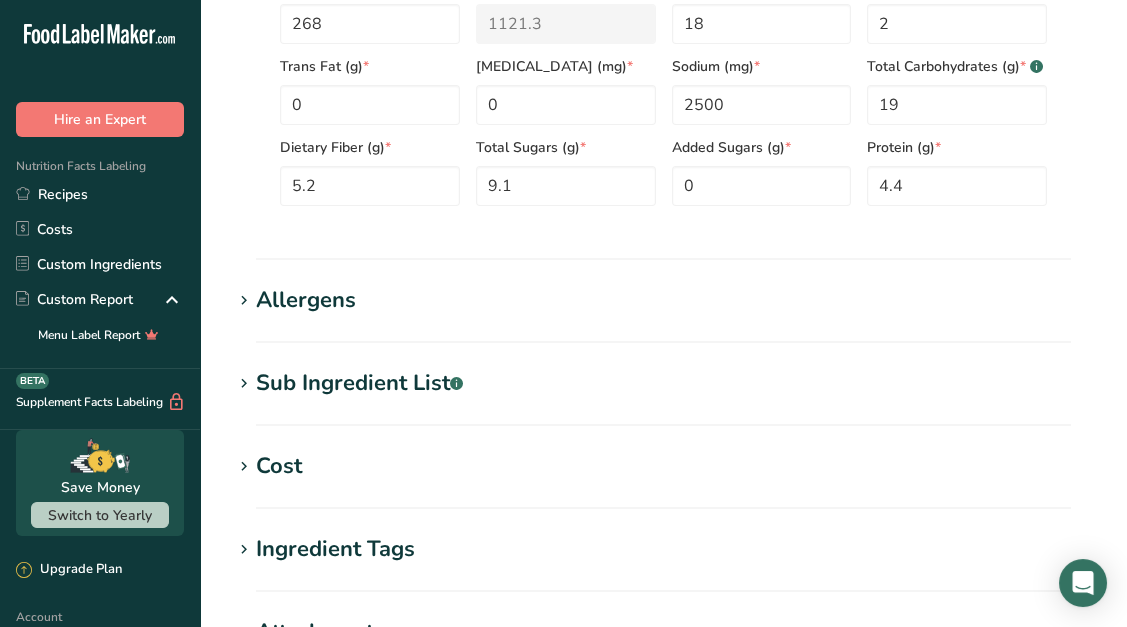 click on "Sub Ingredient List
.a-a{fill:#347362;}.b-a{fill:#fff;}" at bounding box center (359, 383) 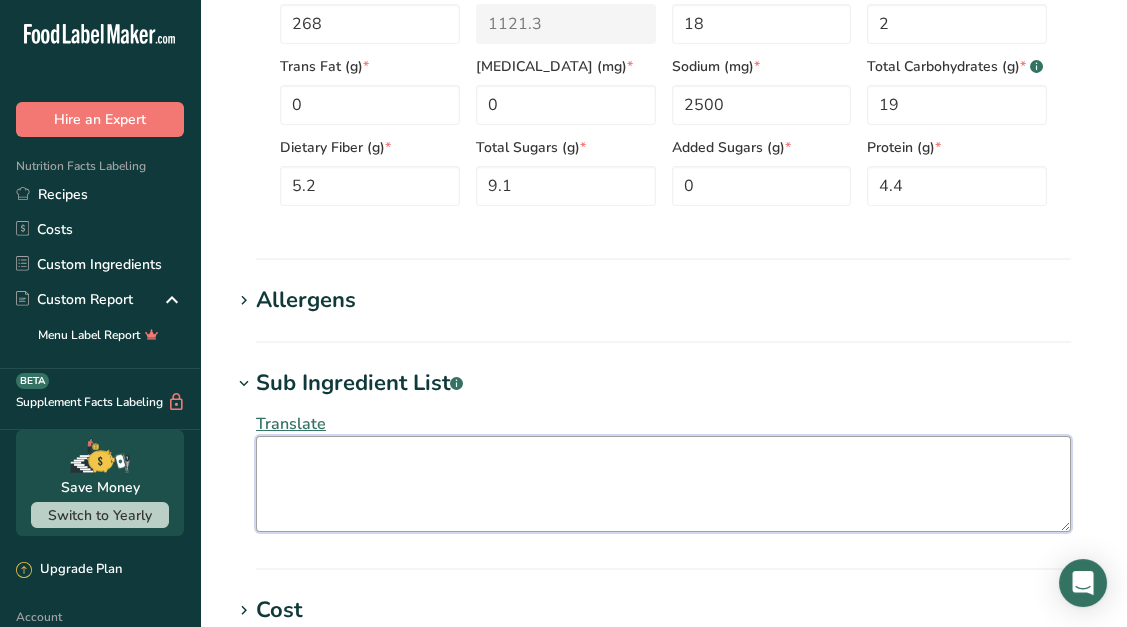 click at bounding box center [663, 484] 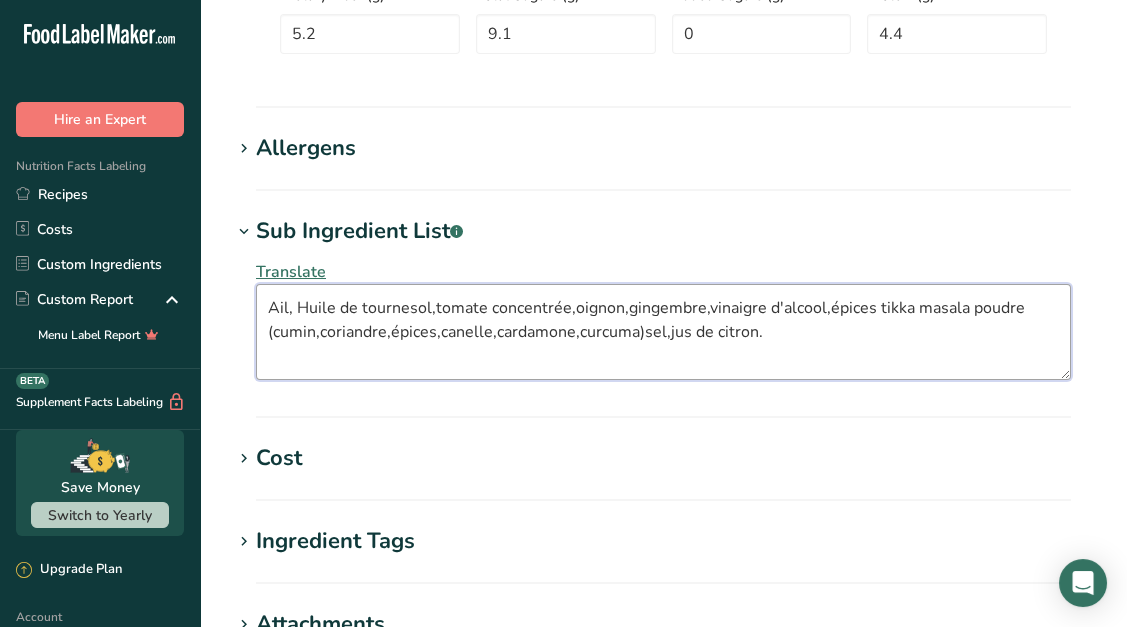 scroll, scrollTop: 1581, scrollLeft: 0, axis: vertical 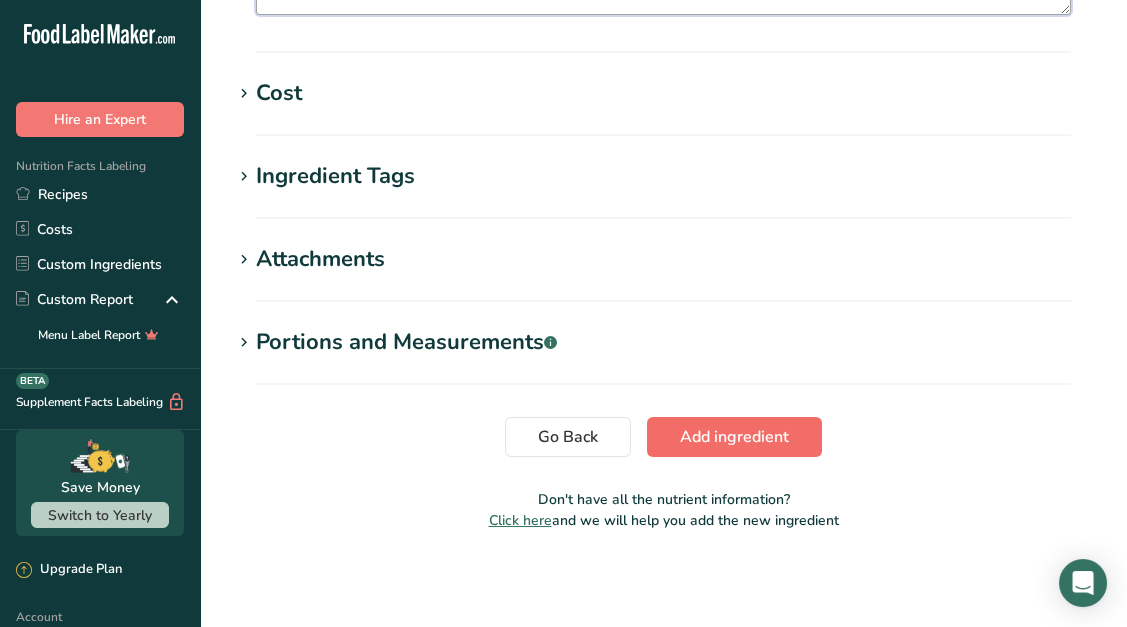 type on "Ail, Huile de tournesol,tomate concentrée,oignon,gingembre,vinaigre d'alcool,épices tikka masala poudre (cumin,coriandre,épices,canelle,cardamone,curcuma)sel,jus de citron." 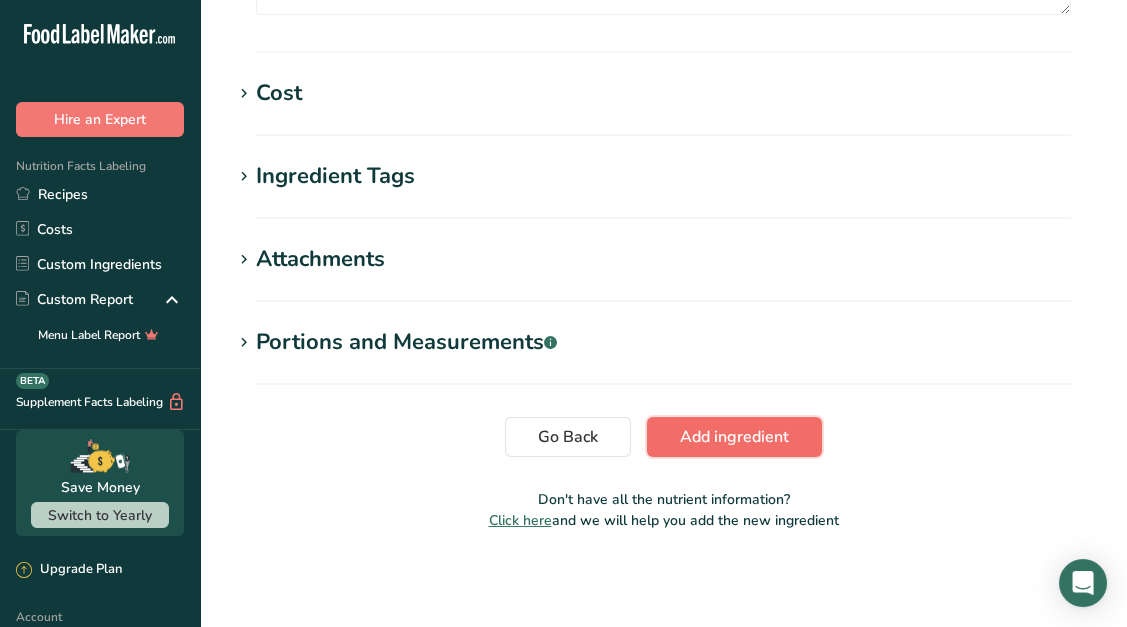 click on "Add ingredient" at bounding box center [734, 437] 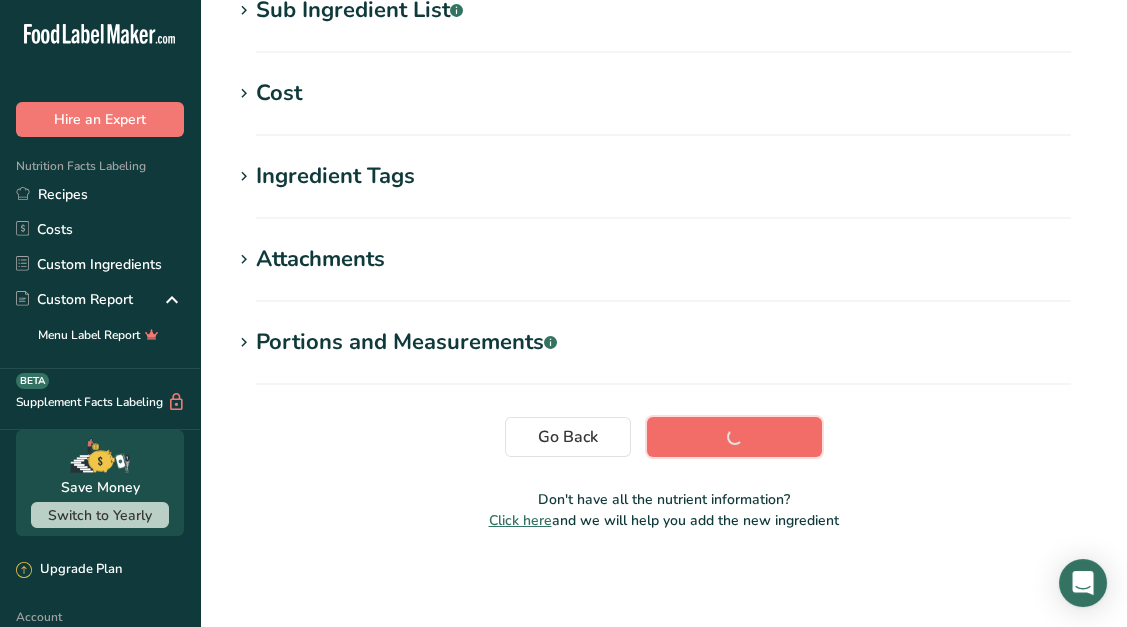 scroll, scrollTop: 430, scrollLeft: 0, axis: vertical 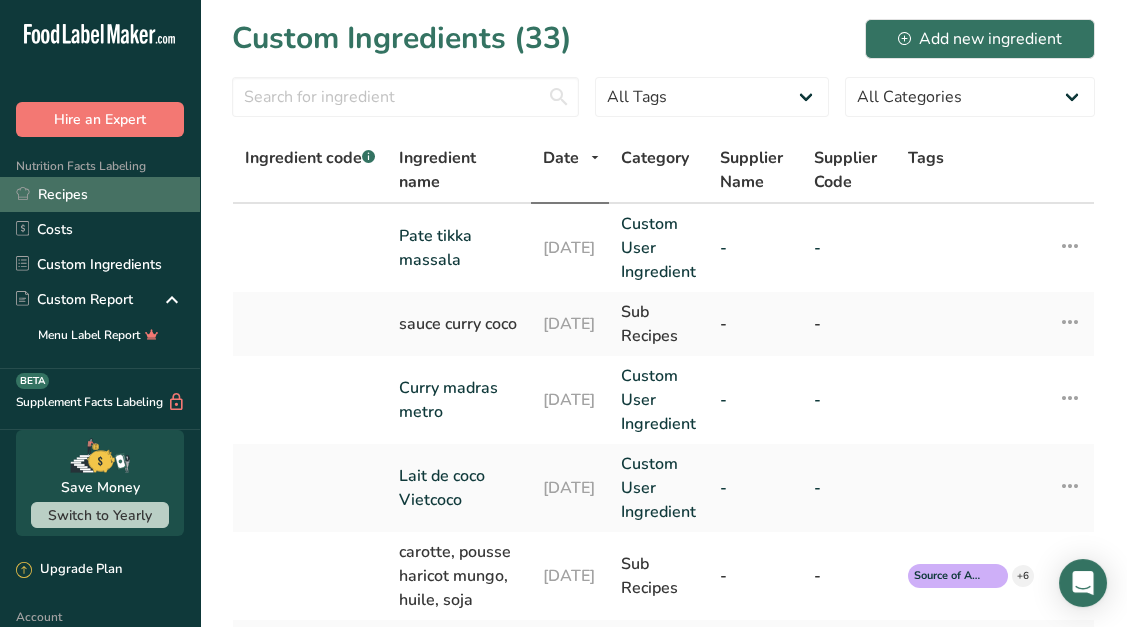 click on "Recipes" at bounding box center [100, 194] 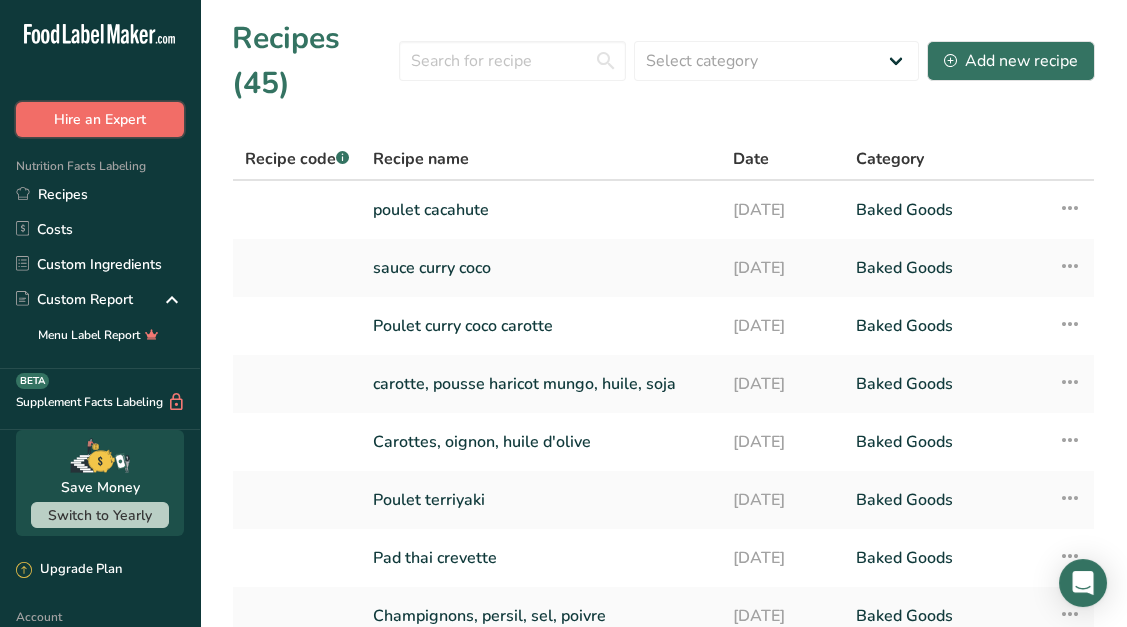 click on "Hire an Expert" at bounding box center (100, 119) 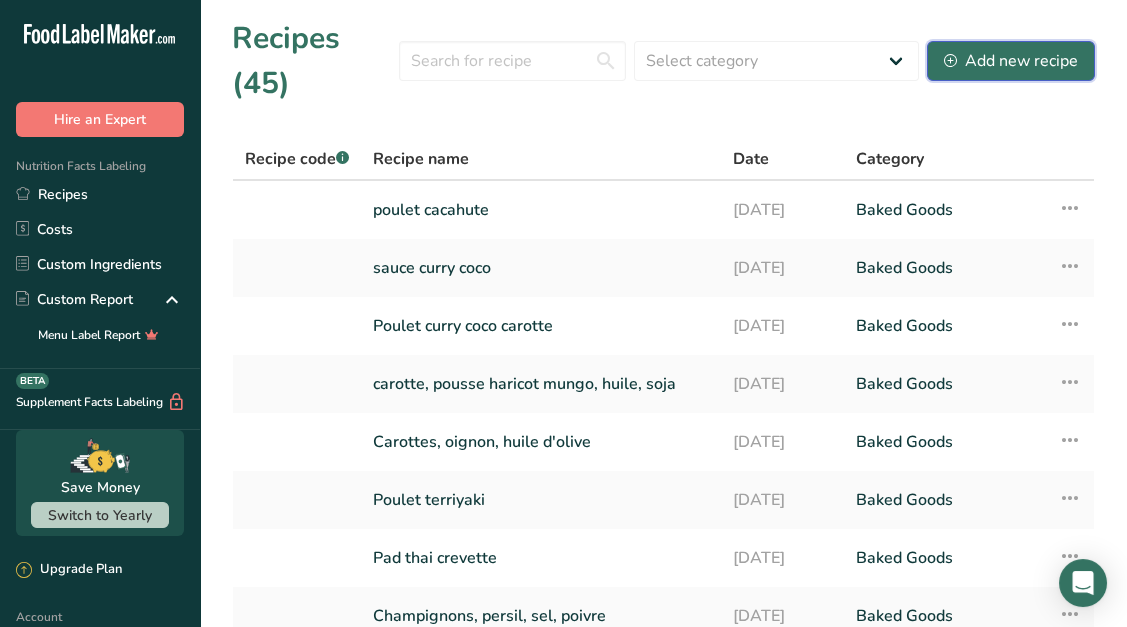 click on "Add new recipe" at bounding box center (1011, 61) 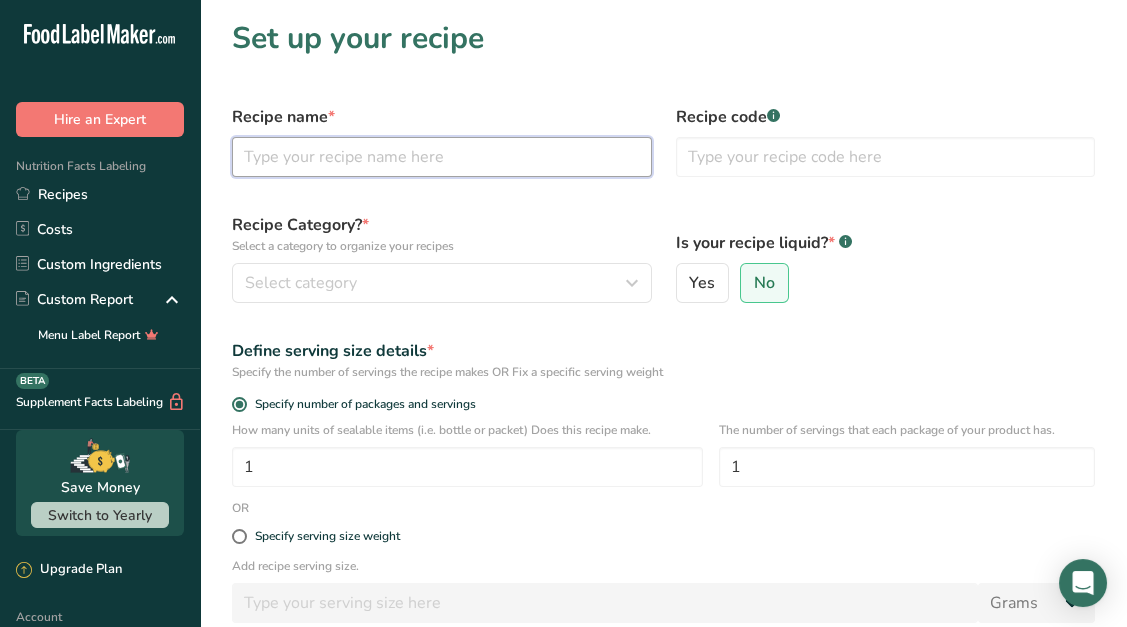 click at bounding box center (442, 157) 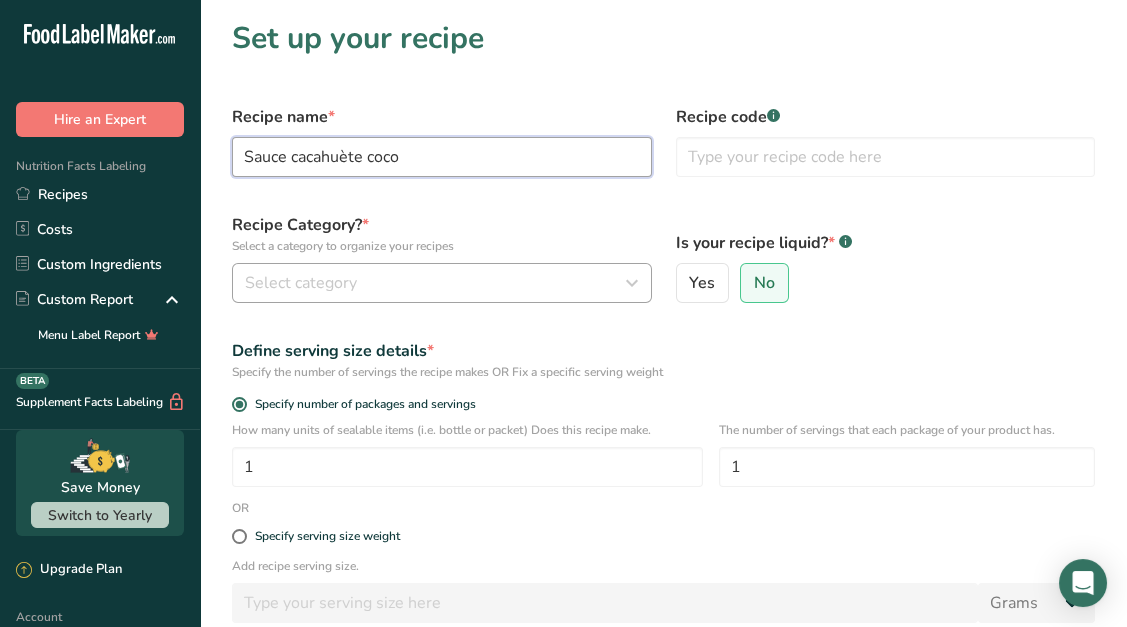 type on "Sauce cacahuète coco" 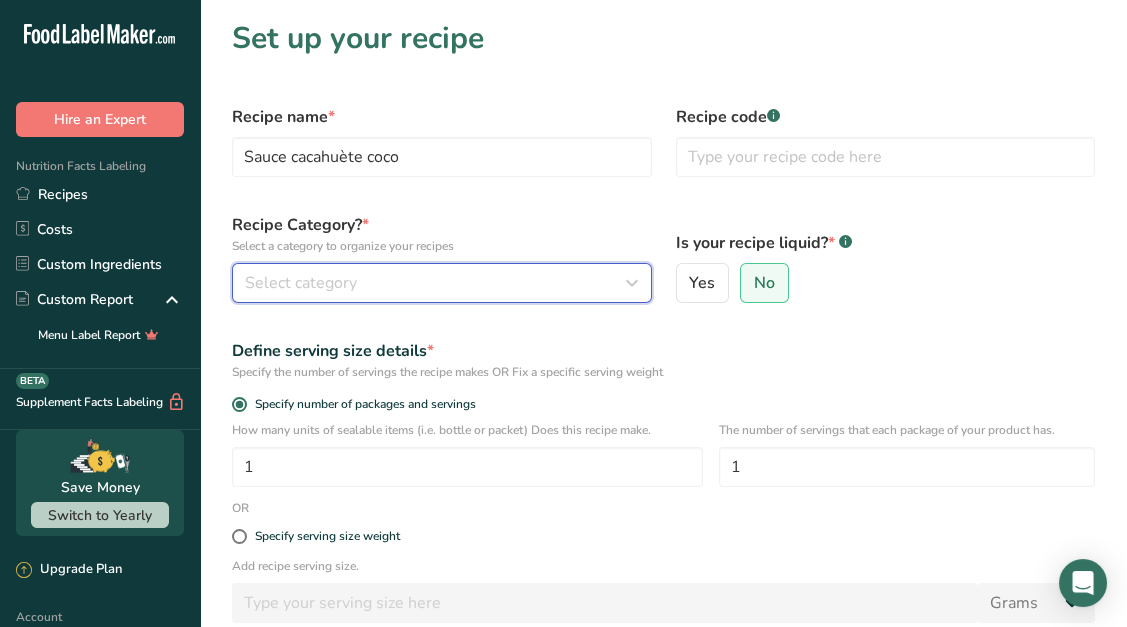 click on "Select category" at bounding box center (436, 283) 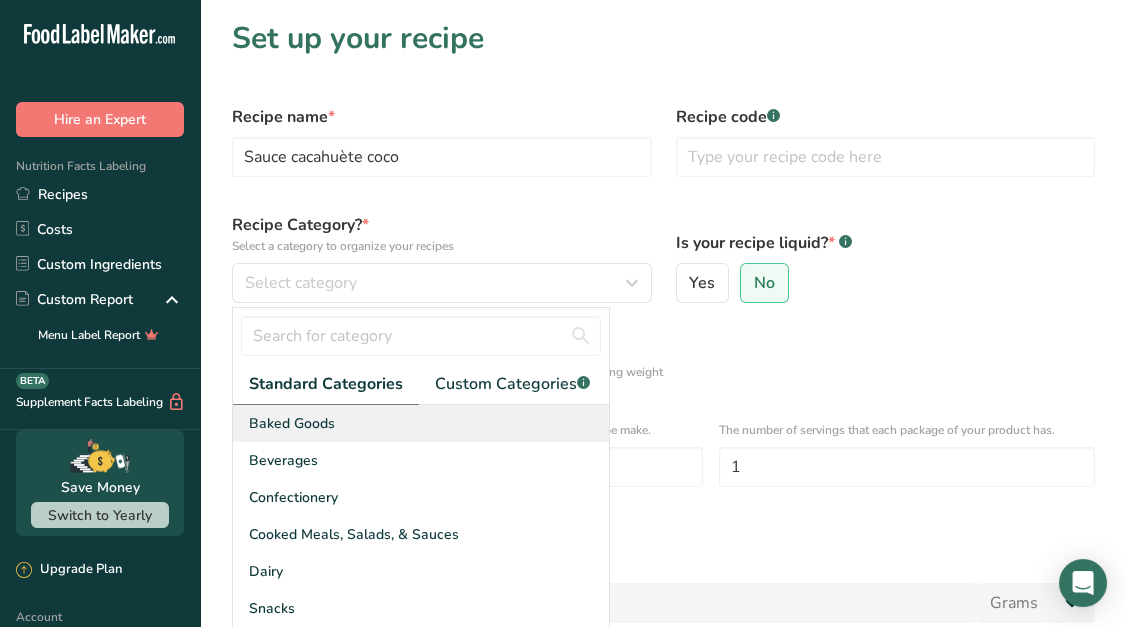 click on "Baked Goods" at bounding box center (421, 423) 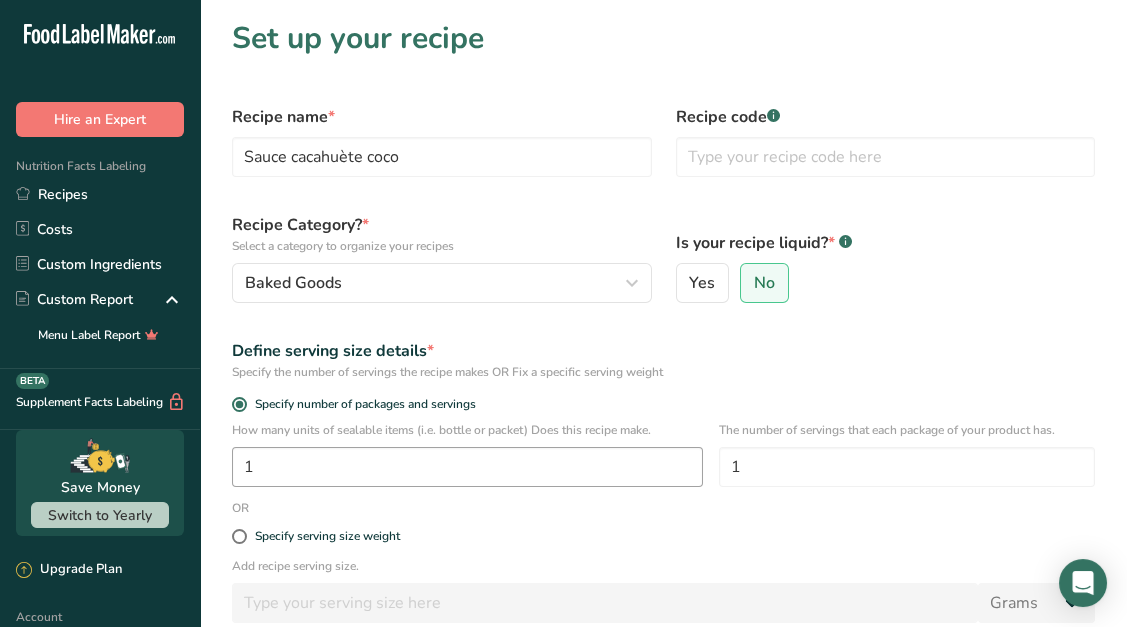 scroll, scrollTop: 249, scrollLeft: 0, axis: vertical 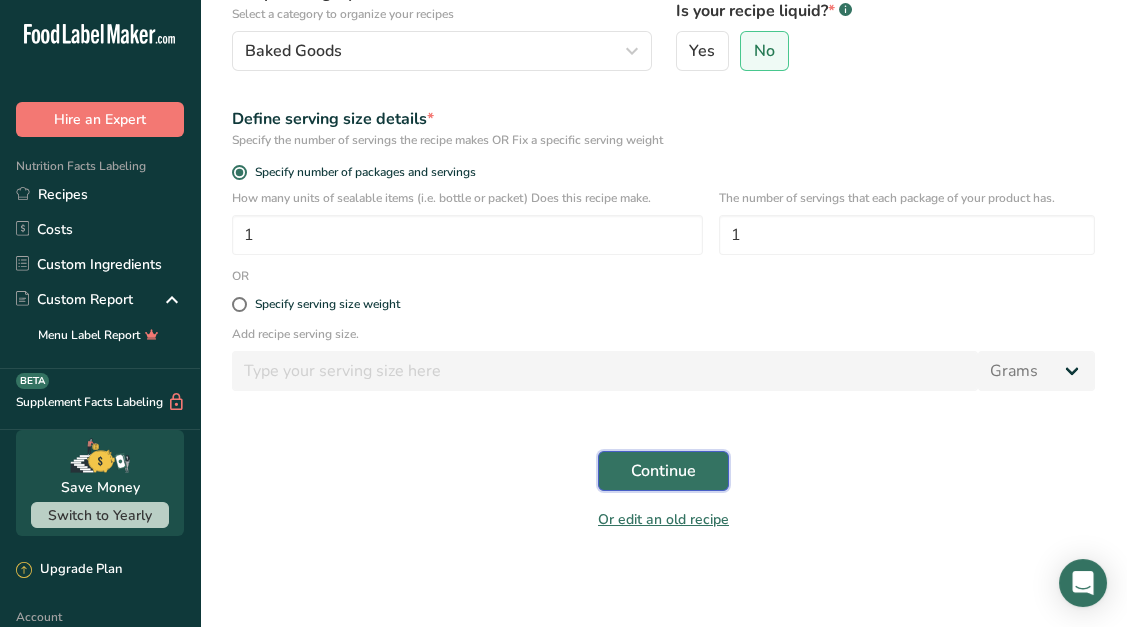 click on "Continue" at bounding box center [663, 471] 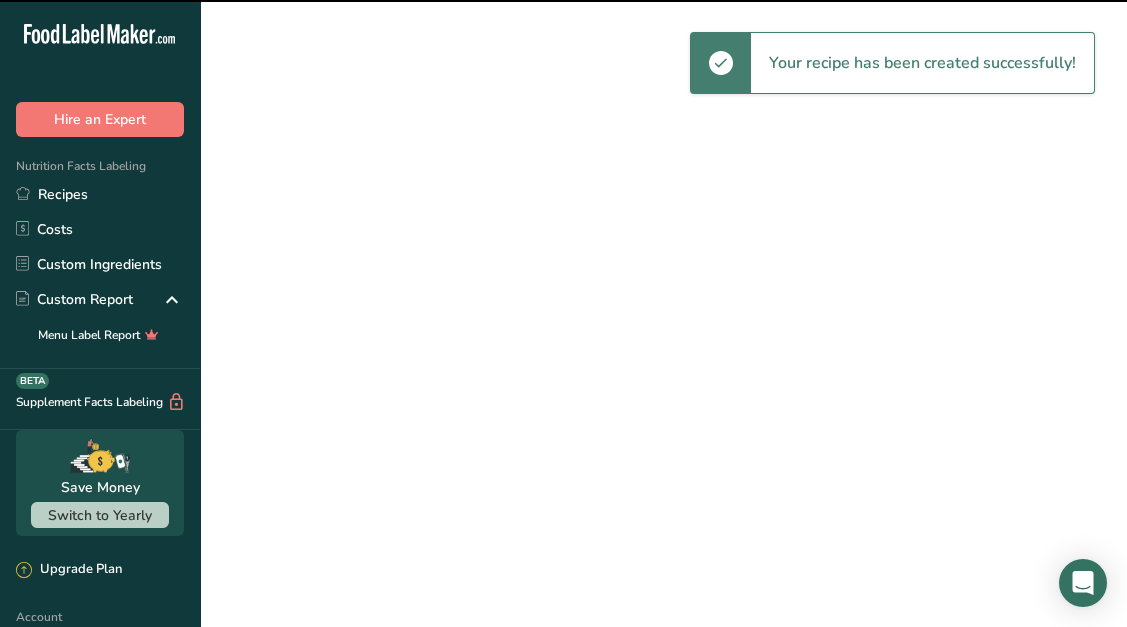 scroll, scrollTop: 0, scrollLeft: 0, axis: both 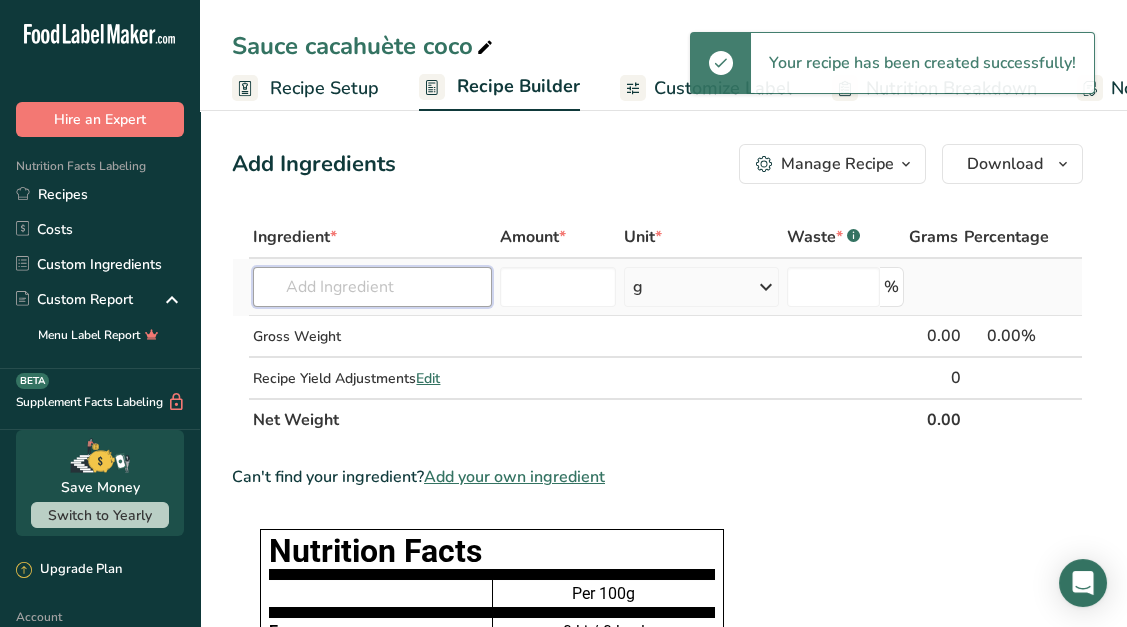 click at bounding box center [372, 287] 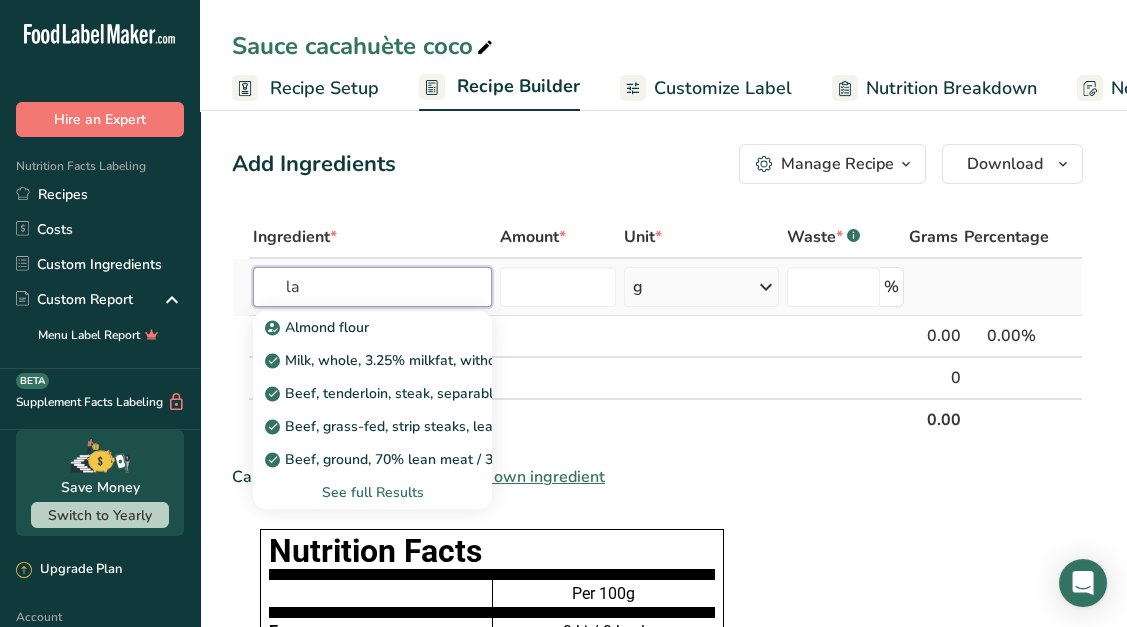 type on "l" 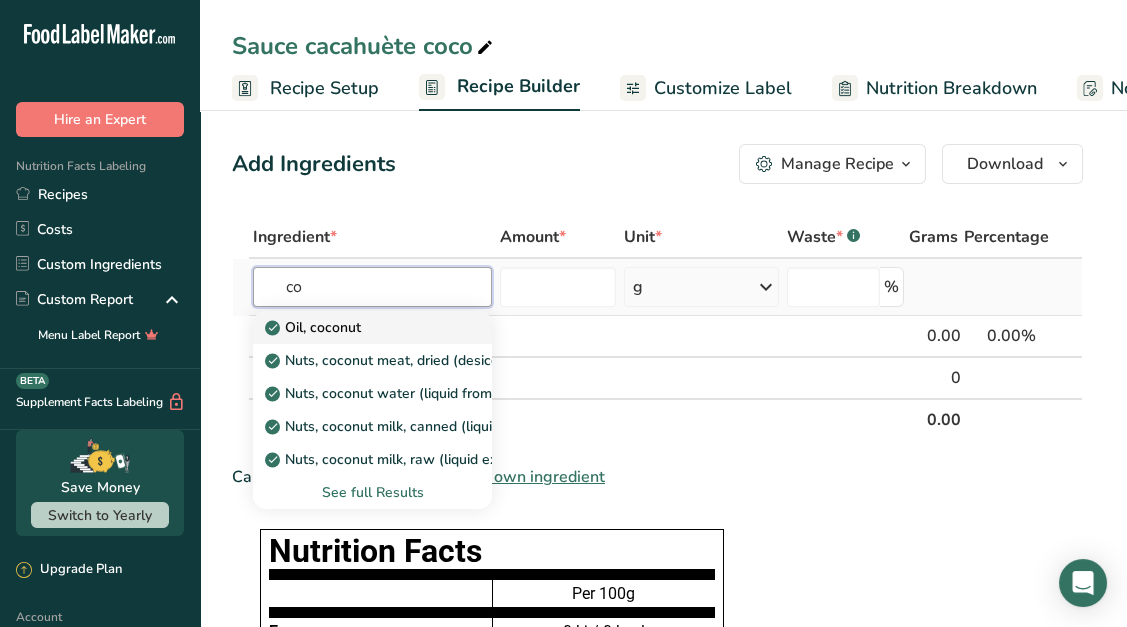 type on "c" 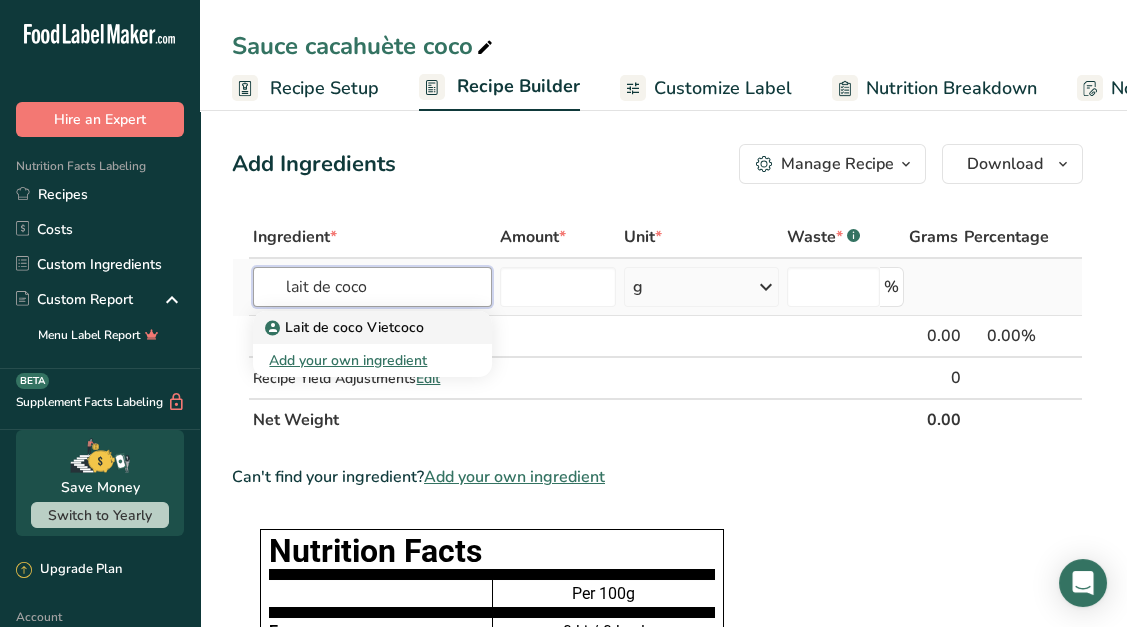 type on "lait de coco" 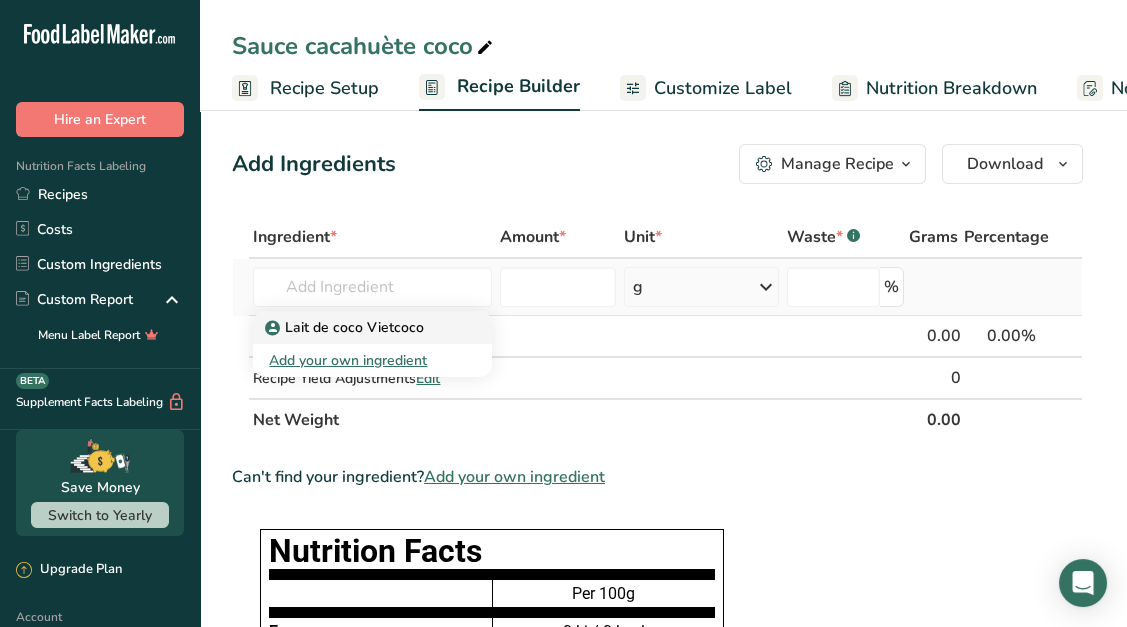 click on "Lait de coco Vietcoco" at bounding box center (346, 327) 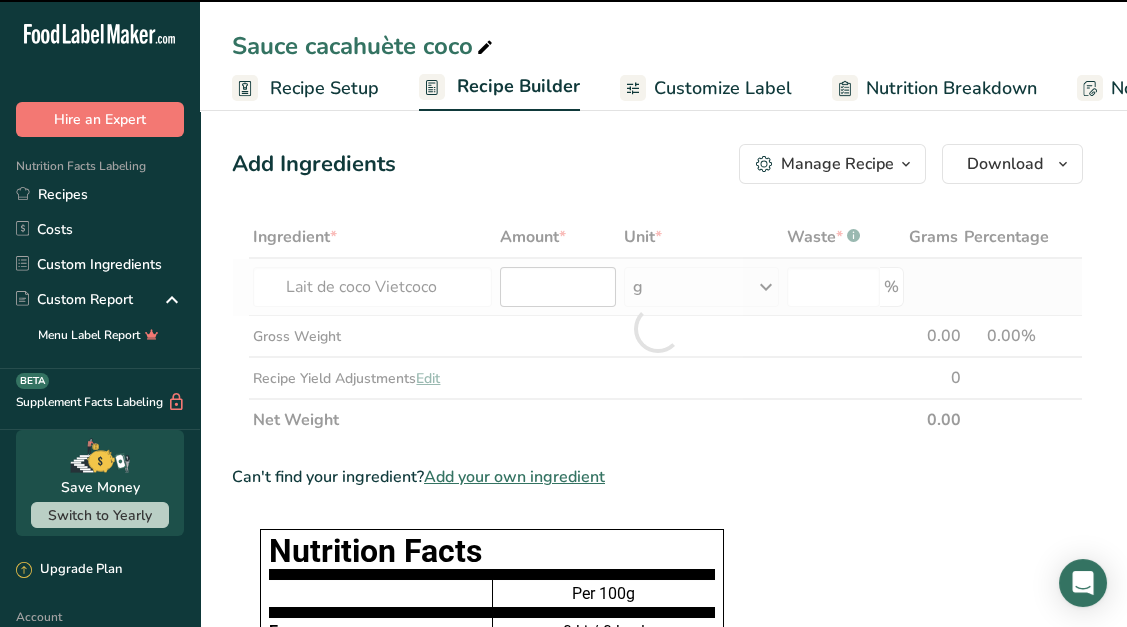 type on "0" 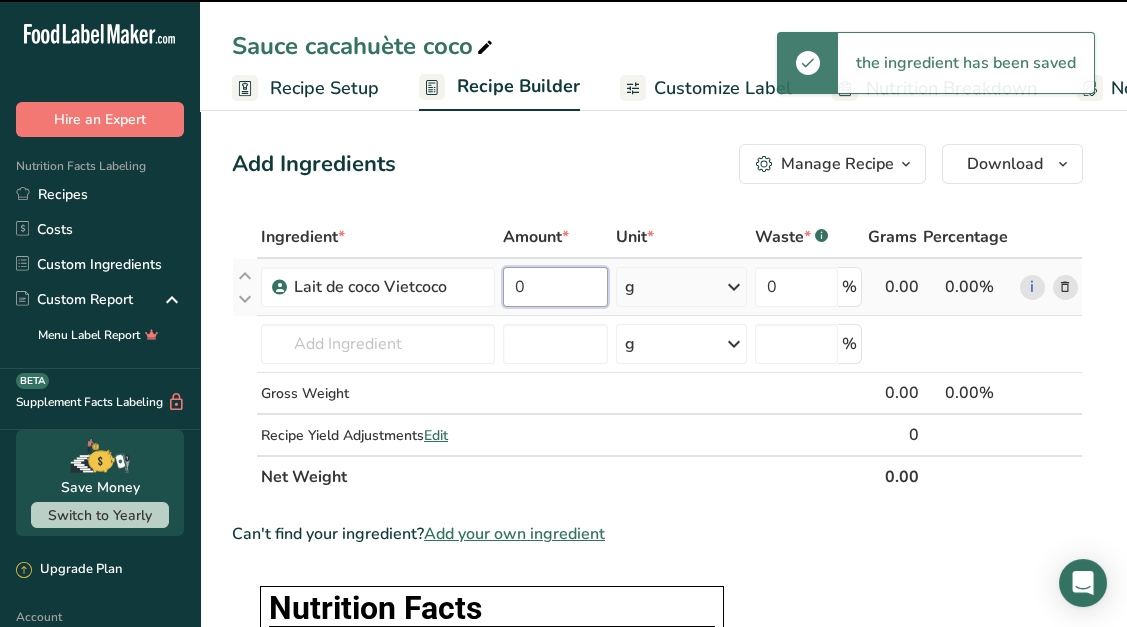 click on "0" at bounding box center (555, 287) 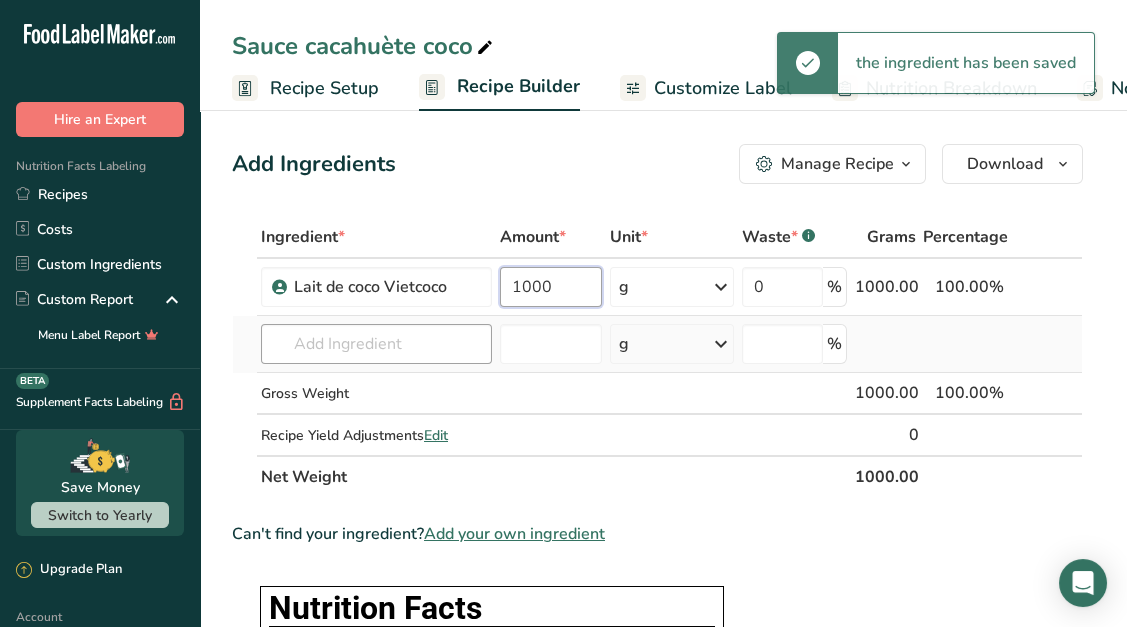 type on "1000" 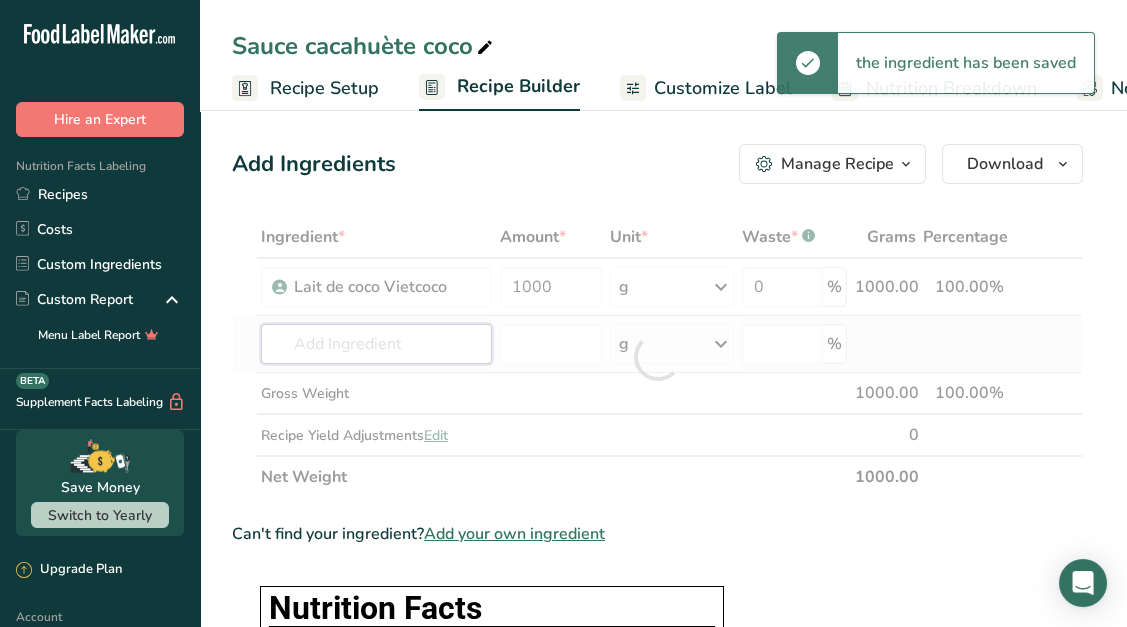 click on "Ingredient *
Amount *
Unit *
Waste *   .a-a{fill:#347362;}.b-a{fill:#fff;}          Grams
Percentage
Lait de coco Vietcoco
1000
g
Weight Units
g
kg
mg
See more
Volume Units
l
mL
fl oz
See more
0
%
1000.00
100.00%
i
Lait de coco Vietcoco
Add your own ingredient
g
Weight Units
g
kg
mg
See more
Volume Units
l
mL
fl oz
See more
%
Gross Weight" at bounding box center [657, 357] 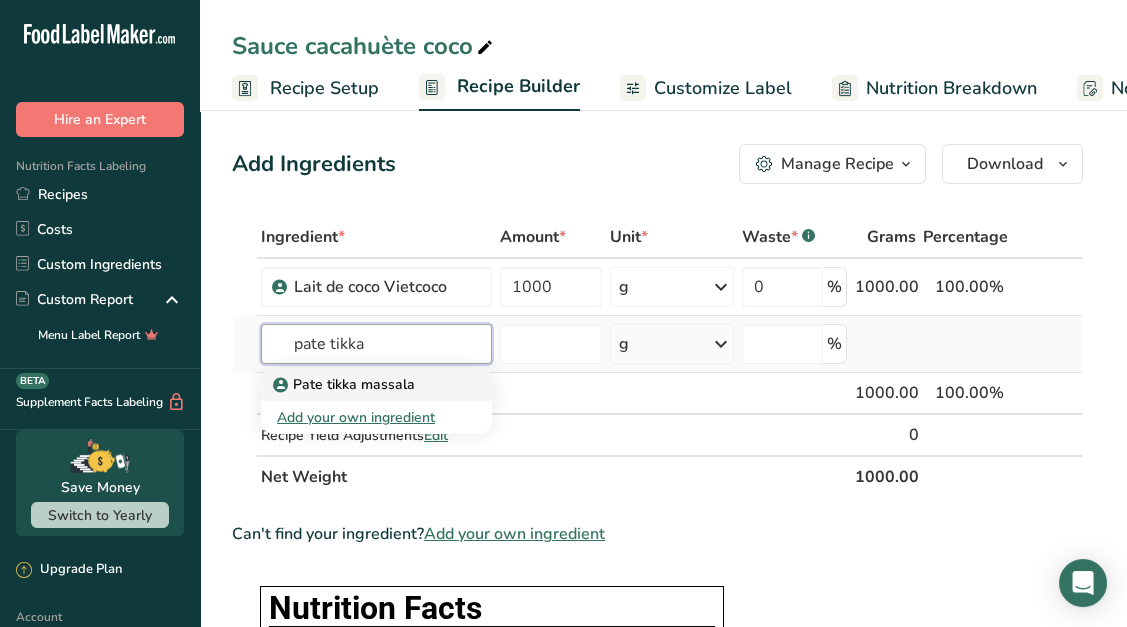 type on "pate tikka" 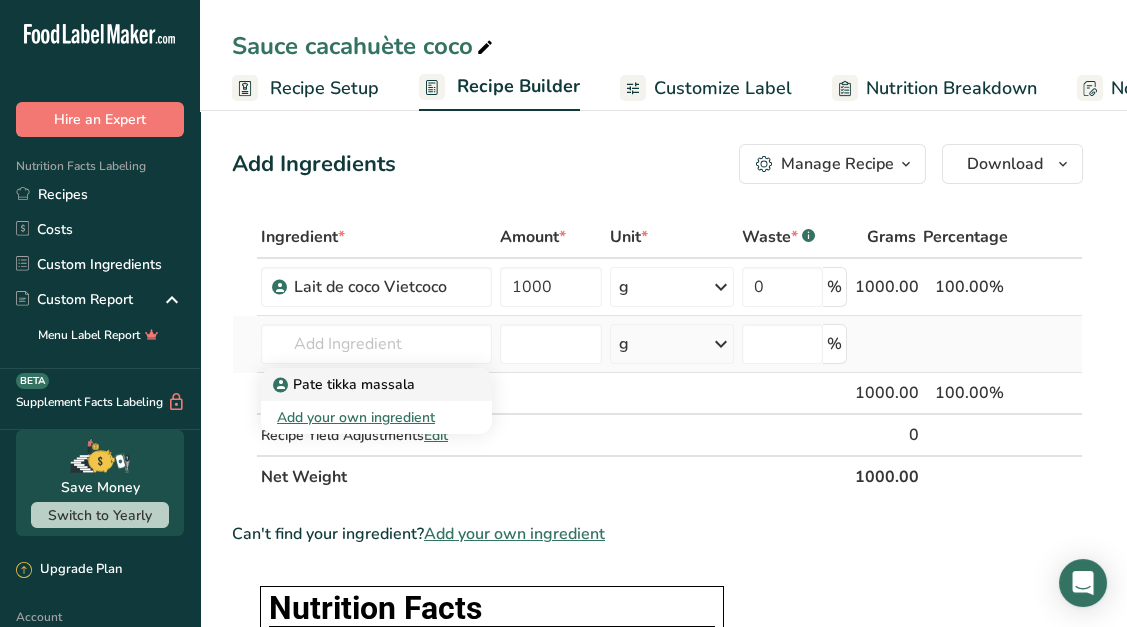 click on "Pate tikka massala" at bounding box center [346, 384] 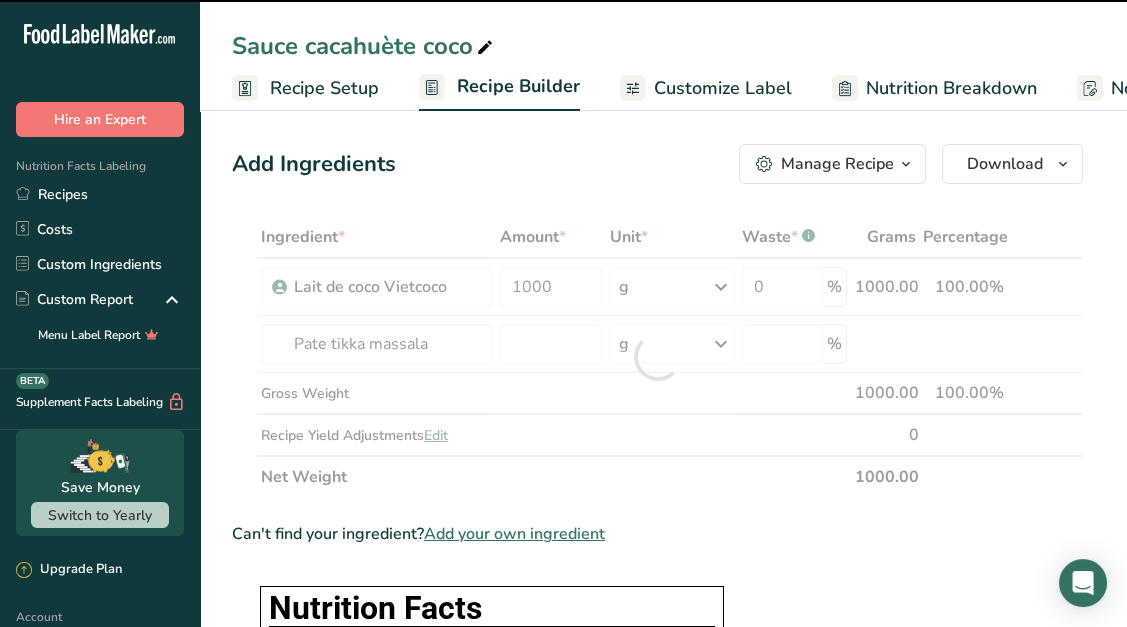 type on "0" 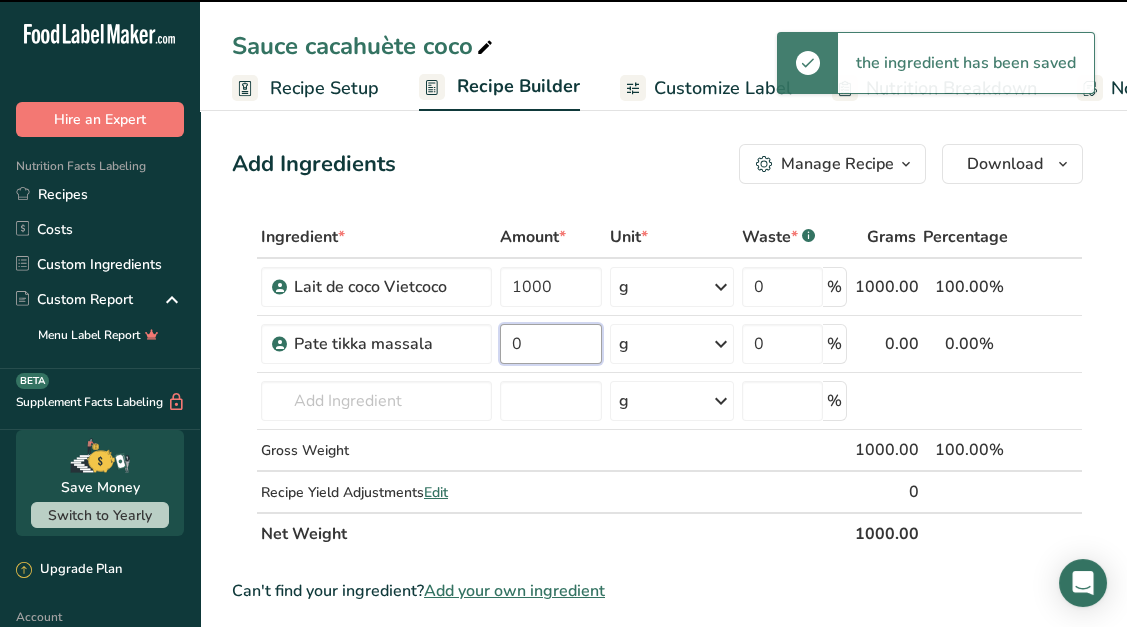 click on "0" at bounding box center [551, 344] 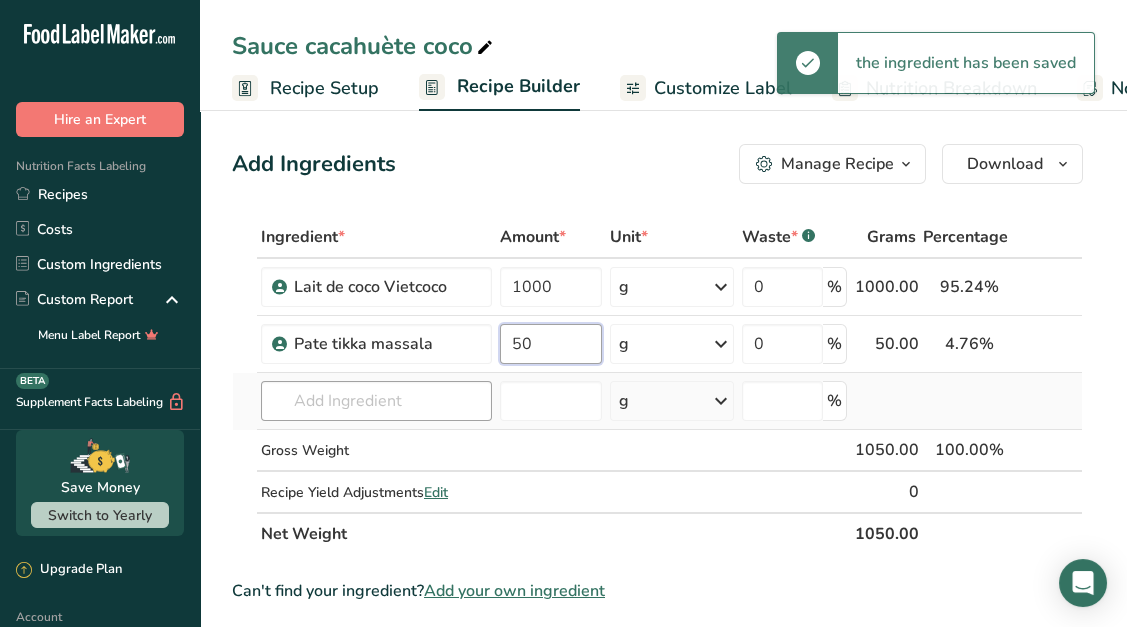 type on "50" 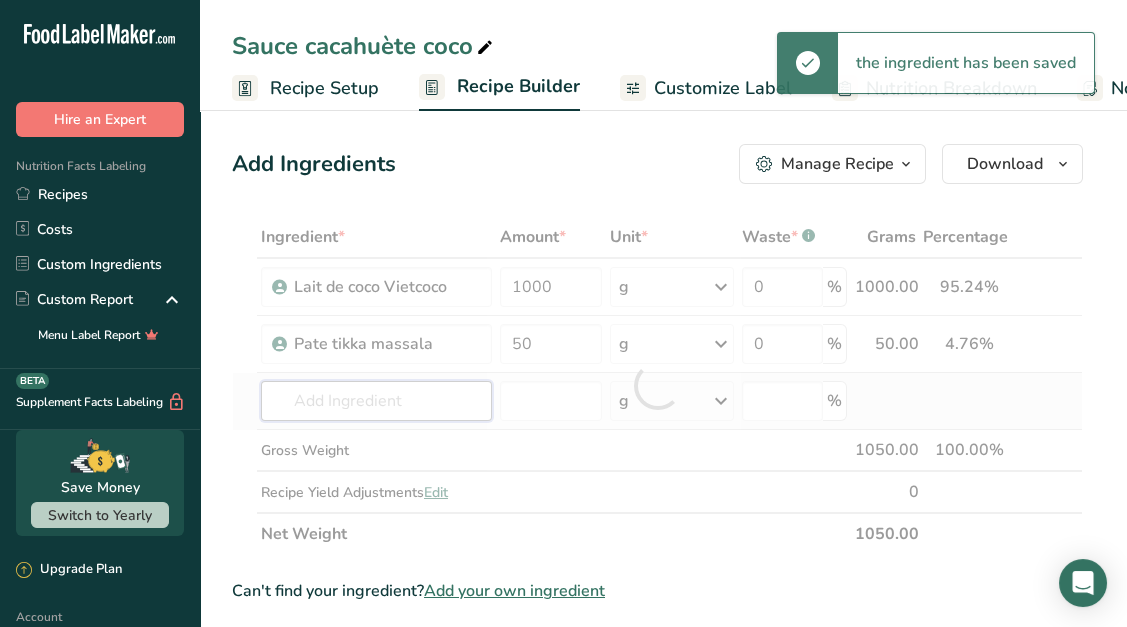 click on "Ingredient *
Amount *
Unit *
Waste *   .a-a{fill:#347362;}.b-a{fill:#fff;}          Grams
Percentage
Lait de coco Vietcoco
1000
g
Weight Units
g
kg
mg
See more
Volume Units
l
mL
fl oz
See more
0
%
1000.00
95.24%
i
Pate tikka massala
50
g
Weight Units
g
kg
mg
See more
Volume Units
l
mL
fl oz
See more
0
%
50.00
4.76%
i" at bounding box center [657, 385] 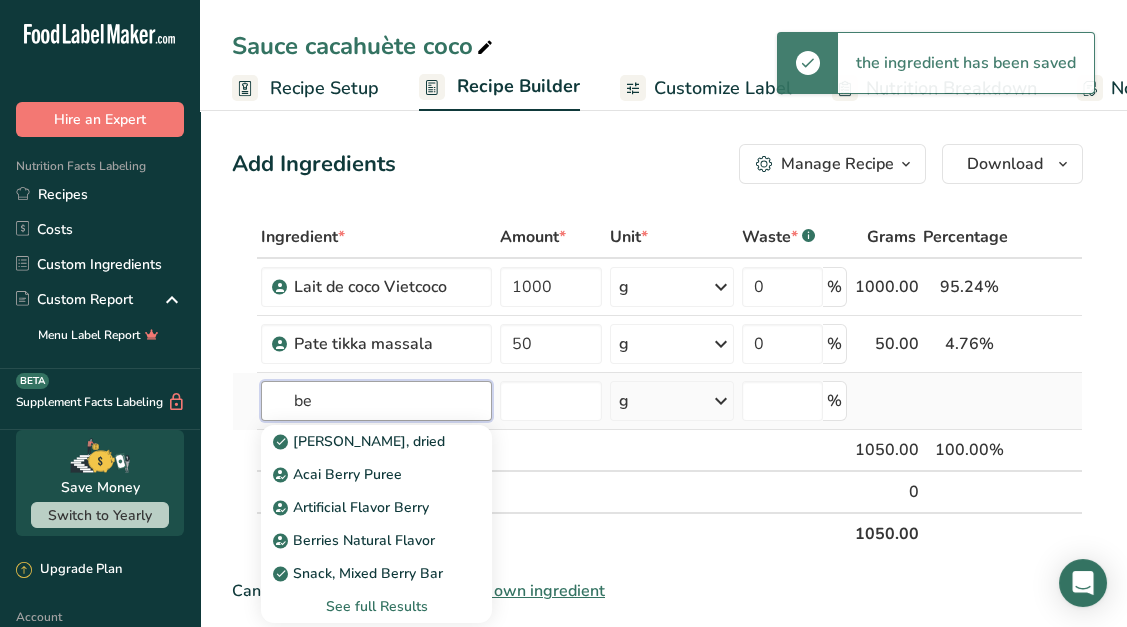 type on "b" 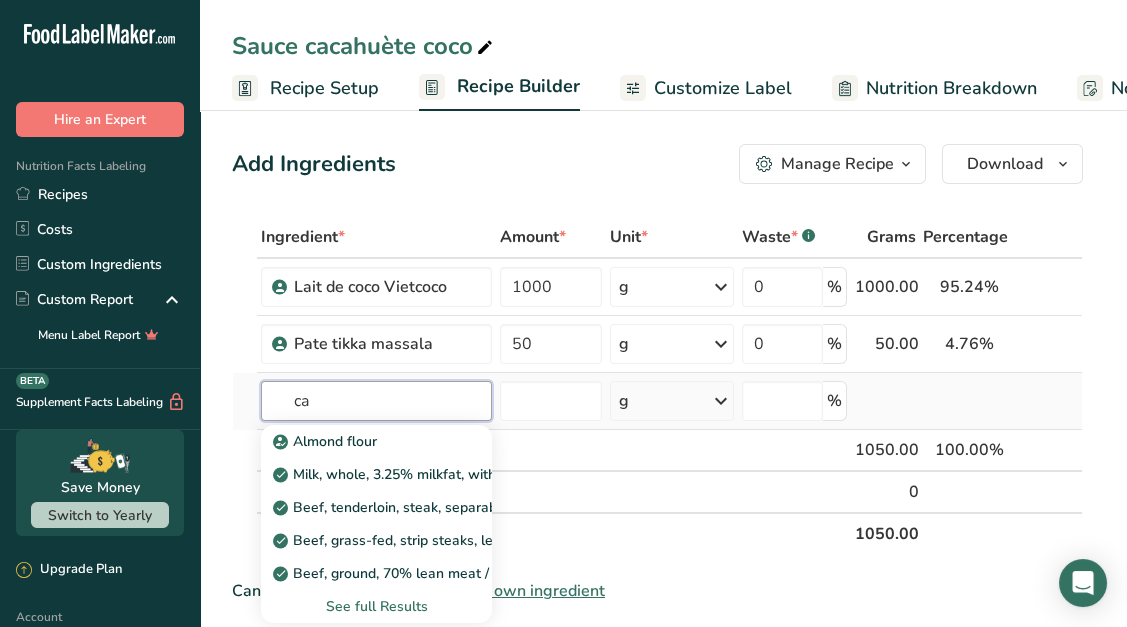 type on "c" 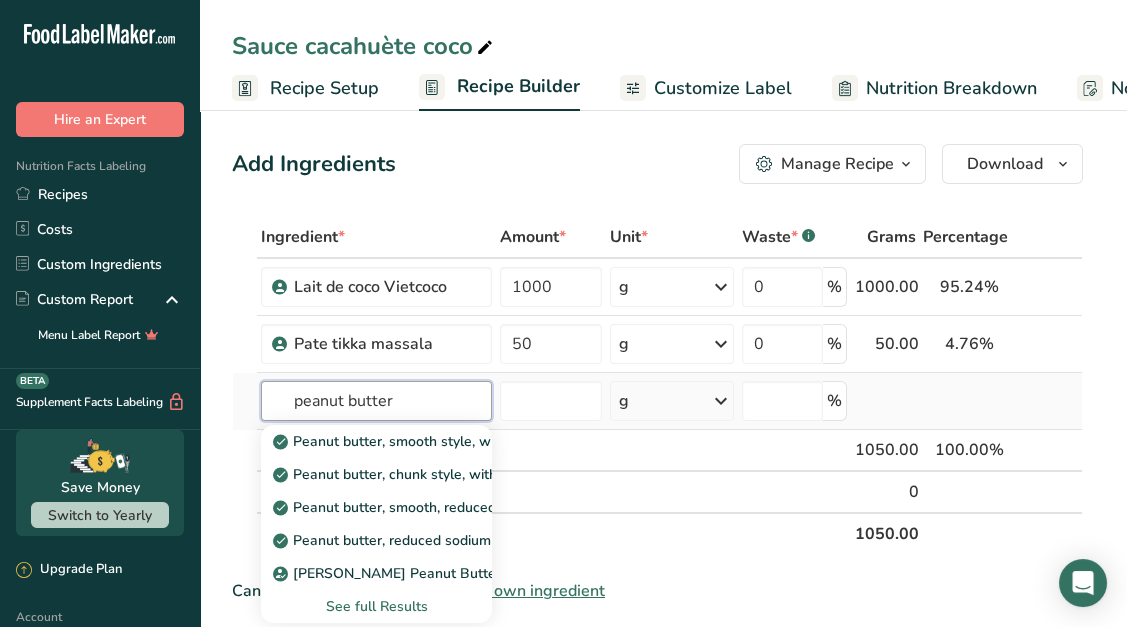 type on "peanut butter" 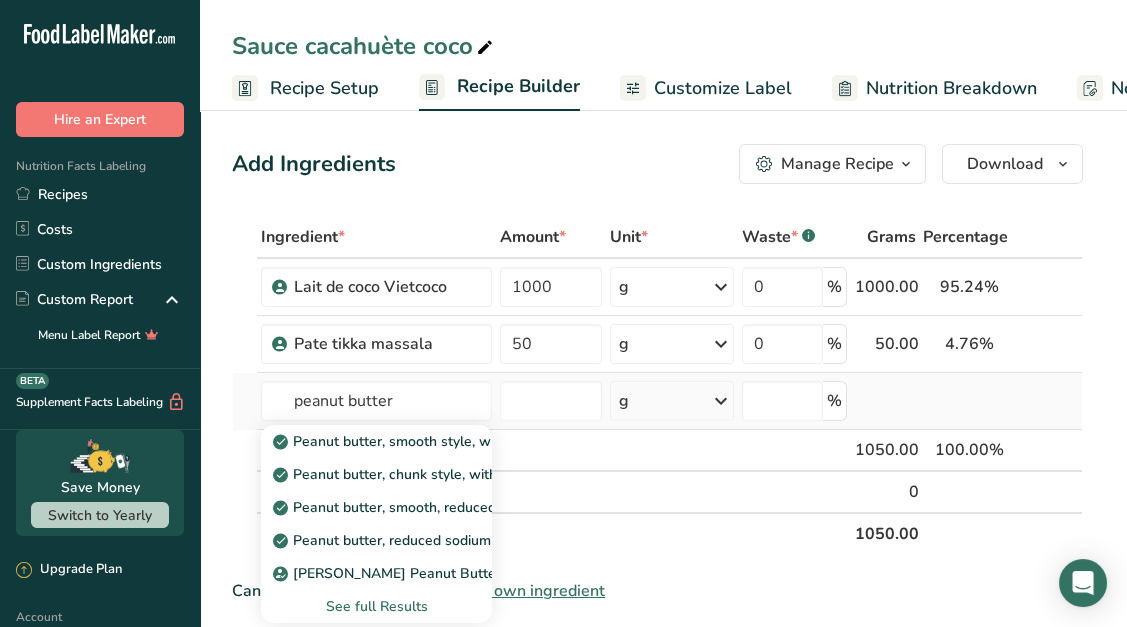 type 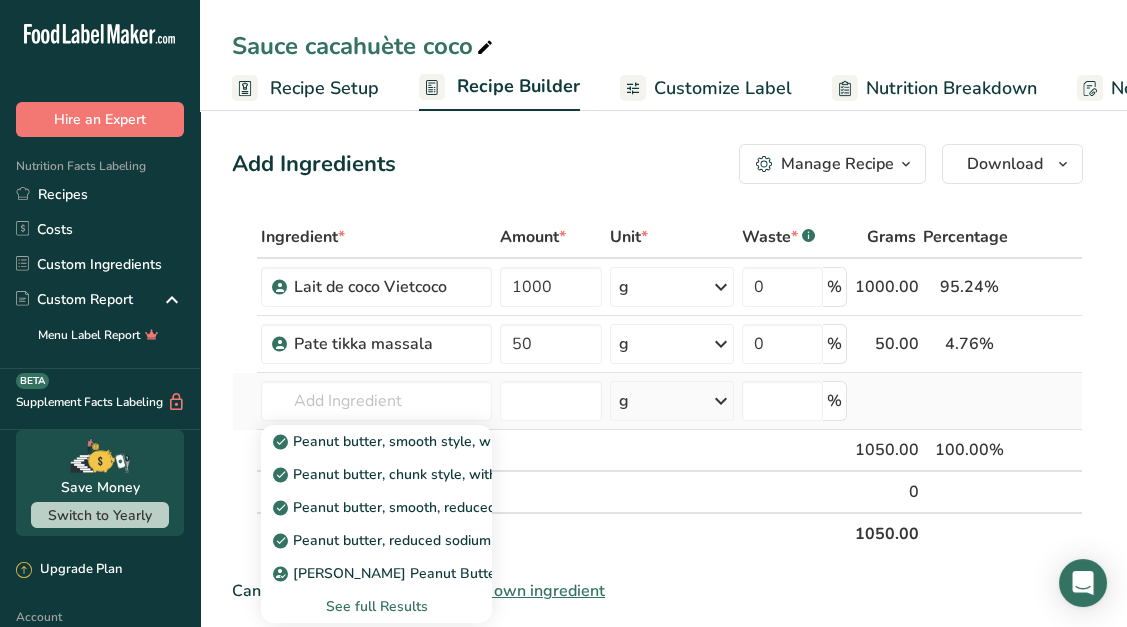 click on "See full Results" at bounding box center [376, 606] 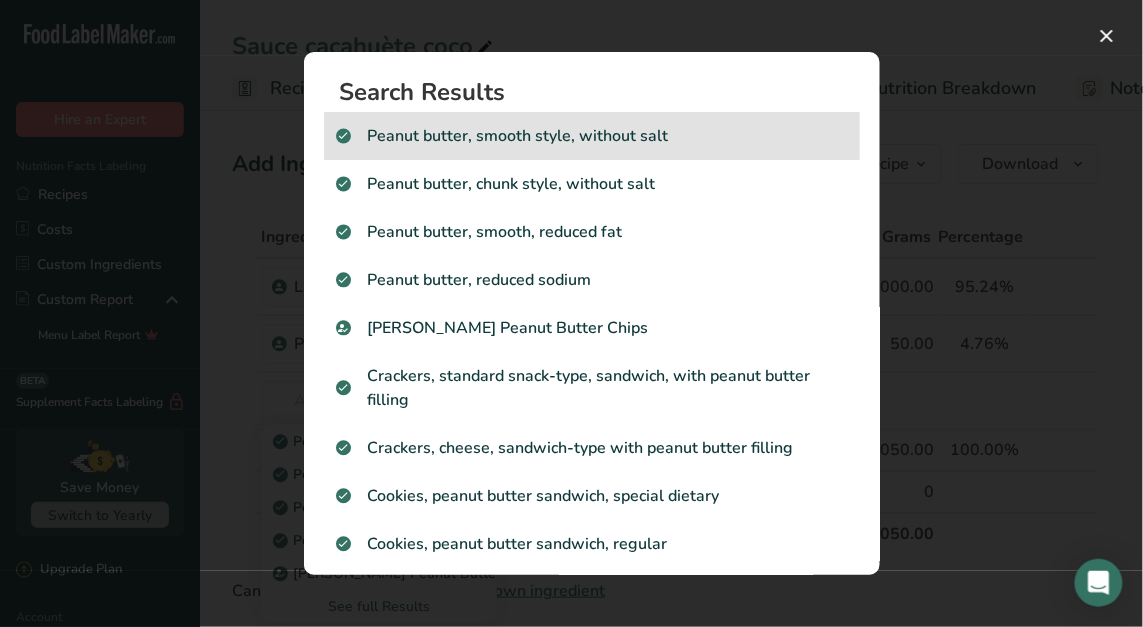 click on "Peanut butter, smooth style, without salt" at bounding box center [592, 136] 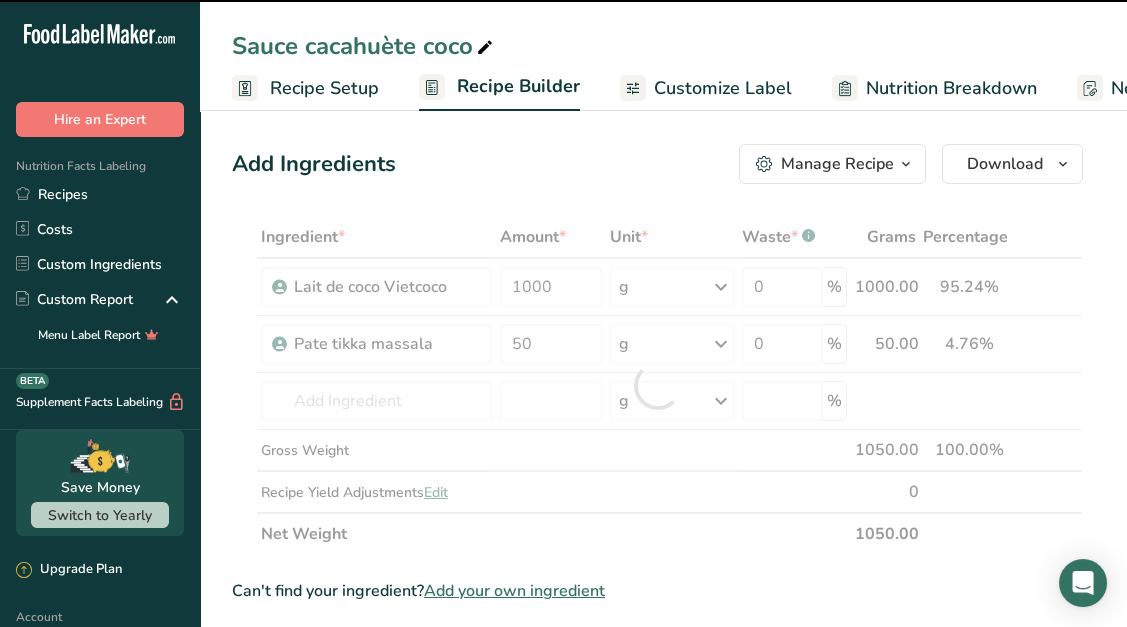 type on "0" 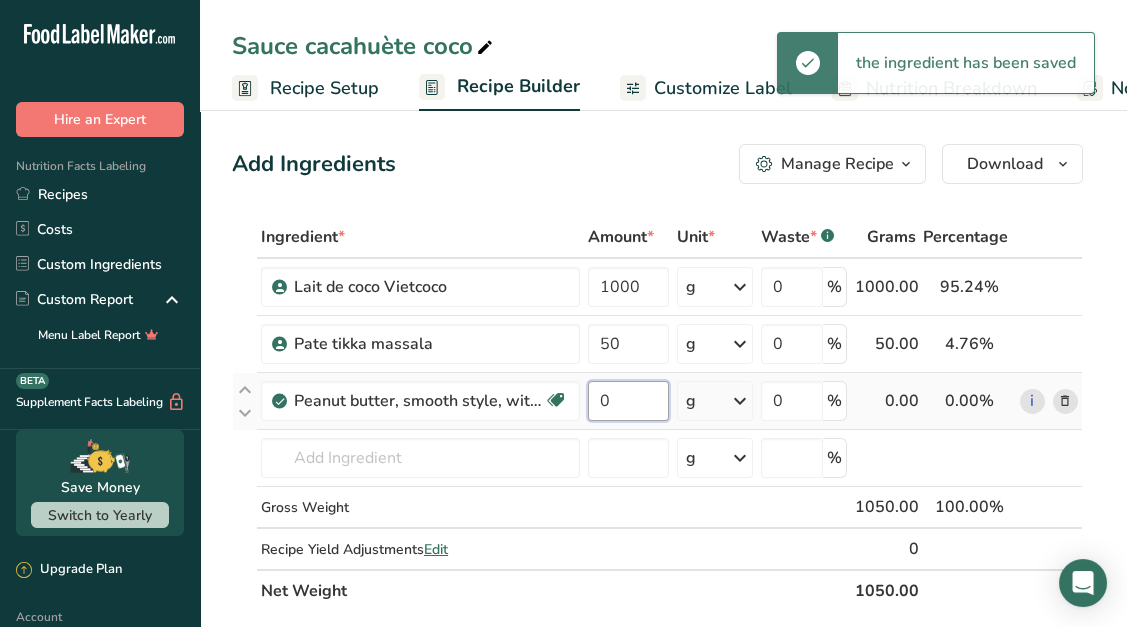 drag, startPoint x: 640, startPoint y: 396, endPoint x: 584, endPoint y: 405, distance: 56.718605 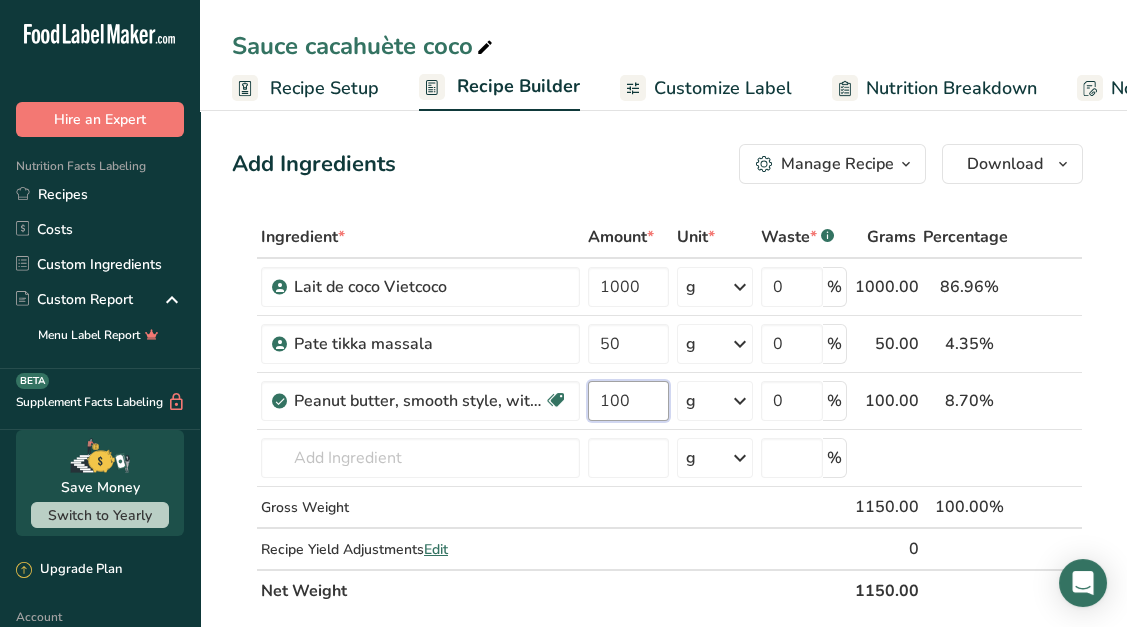 type on "100" 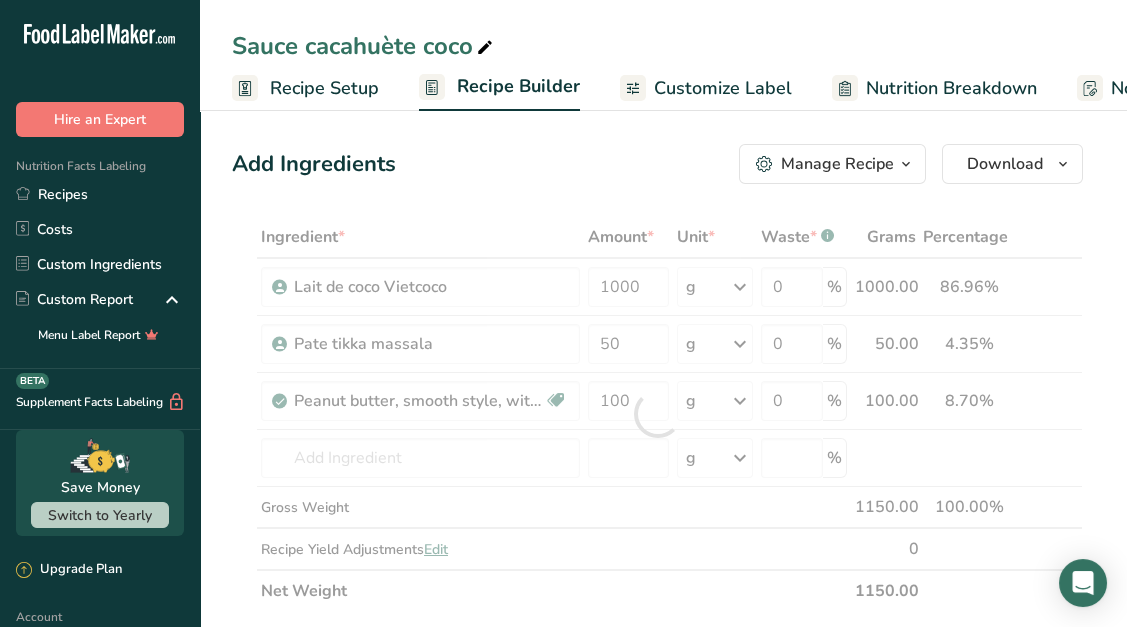 click on "Add Ingredients
Manage Recipe         Delete Recipe           Duplicate Recipe             Scale Recipe             Save as Sub-Recipe   .a-a{fill:#347362;}.b-a{fill:#fff;}                               Nutrition Breakdown                 Recipe Card
NEW
[MEDICAL_DATA] Pattern Report             Activity History
Download
Choose your preferred label style
Standard FDA label
Standard FDA label
The most common format for nutrition facts labels in compliance with the FDA's typeface, style and requirements
Tabular FDA label
A label format compliant with the FDA regulations presented in a tabular (horizontal) display.
Linear FDA label
A simple linear display for small sized packages.
Simplified FDA label" at bounding box center (663, 996) 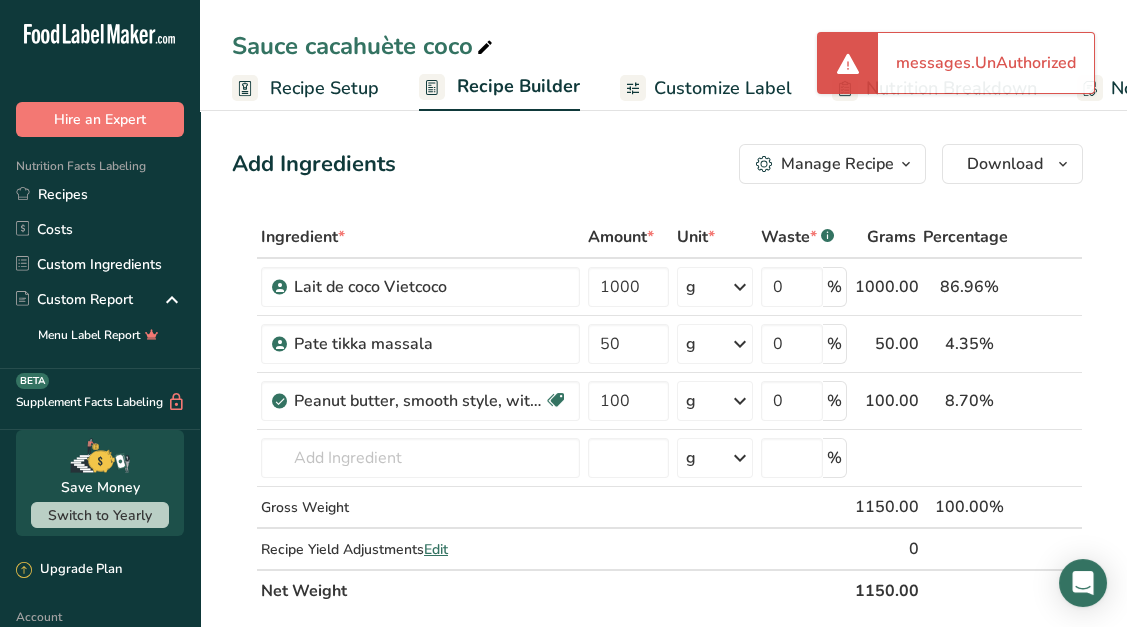 click on "Add Ingredients
Manage Recipe         Delete Recipe           Duplicate Recipe             Scale Recipe             Save as Sub-Recipe   .a-a{fill:#347362;}.b-a{fill:#fff;}                               Nutrition Breakdown                 Recipe Card
NEW
[MEDICAL_DATA] Pattern Report             Activity History
Download
Choose your preferred label style
Standard FDA label
Standard FDA label
The most common format for nutrition facts labels in compliance with the FDA's typeface, style and requirements
Tabular FDA label
A label format compliant with the FDA regulations presented in a tabular (horizontal) display.
Linear FDA label
A simple linear display for small sized packages.
Simplified FDA label" at bounding box center (663, 996) 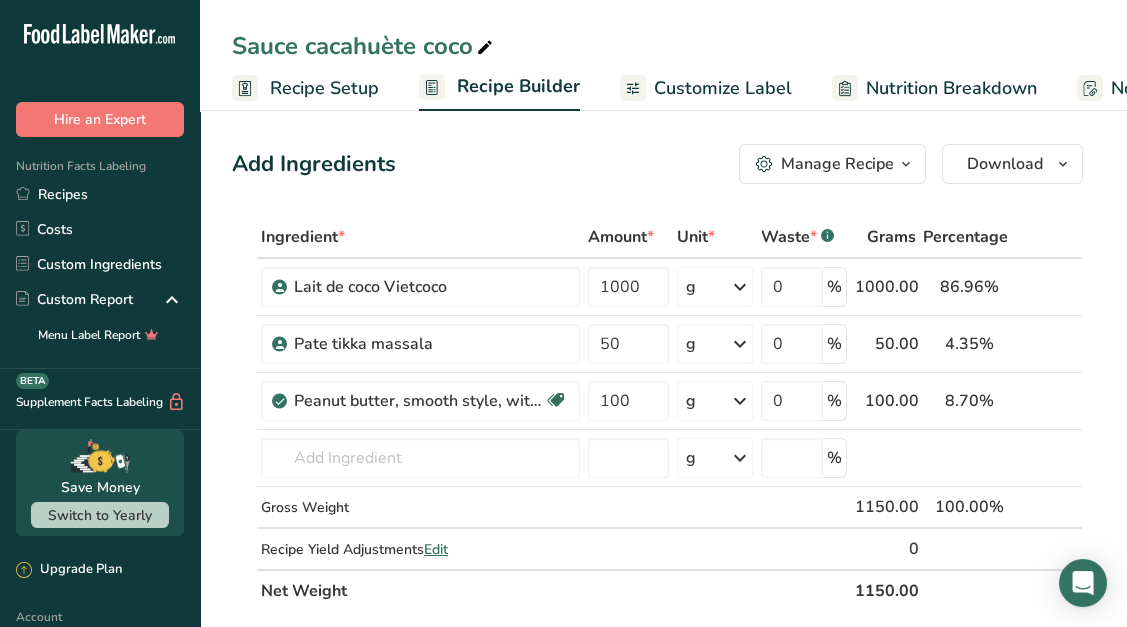 click on "Customize Label" at bounding box center (723, 88) 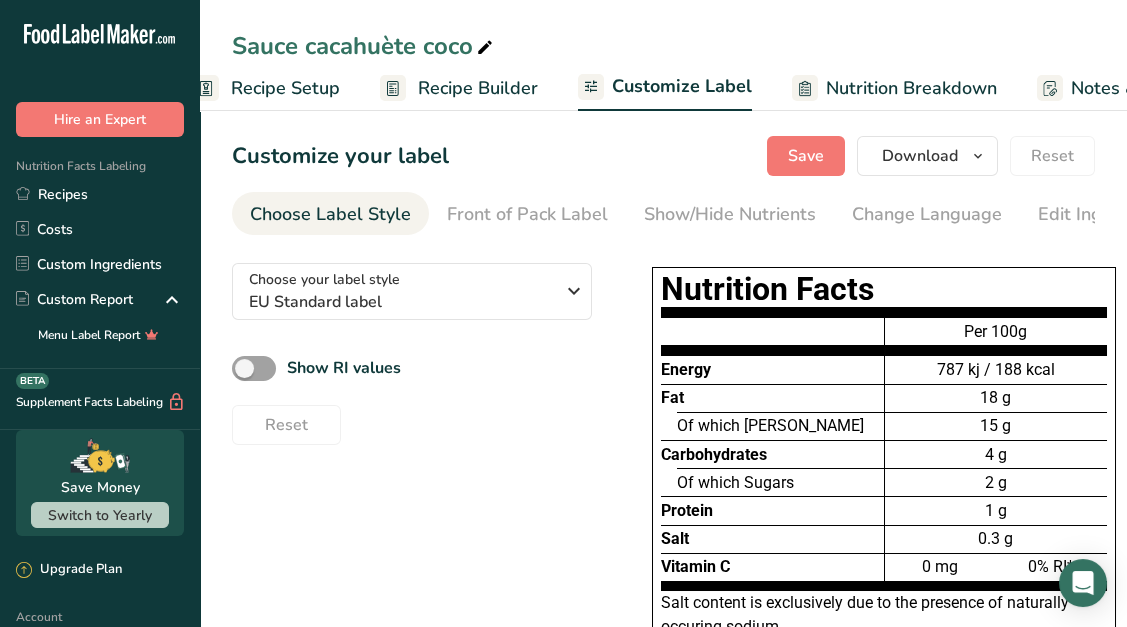 scroll, scrollTop: 0, scrollLeft: 390, axis: horizontal 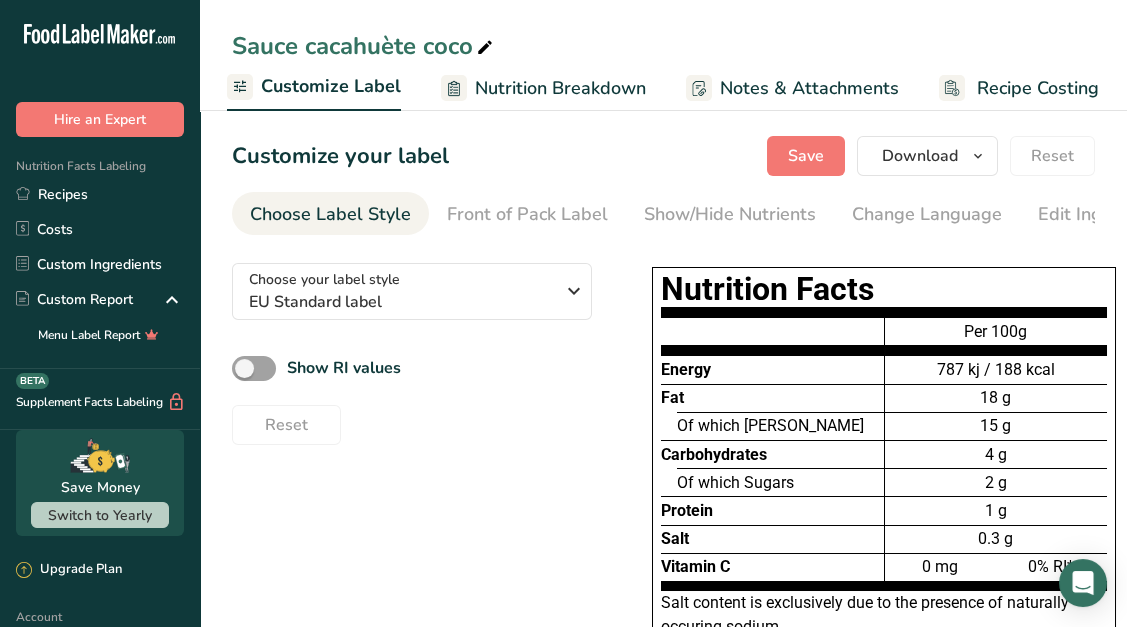 click on "Customize Label" at bounding box center [331, 86] 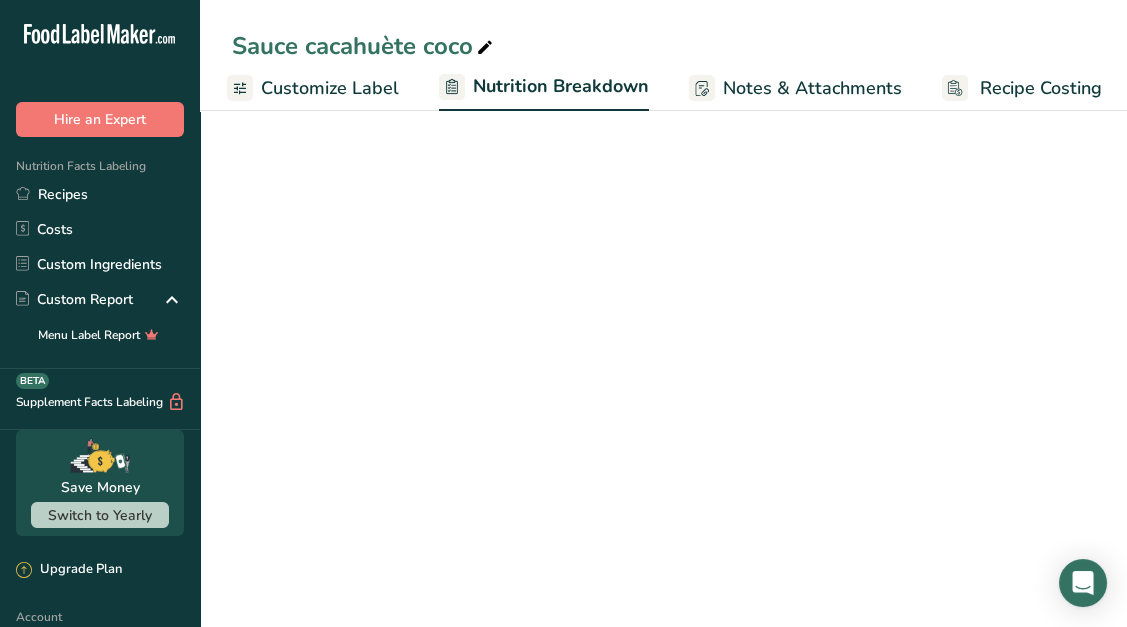 scroll, scrollTop: 0, scrollLeft: 396, axis: horizontal 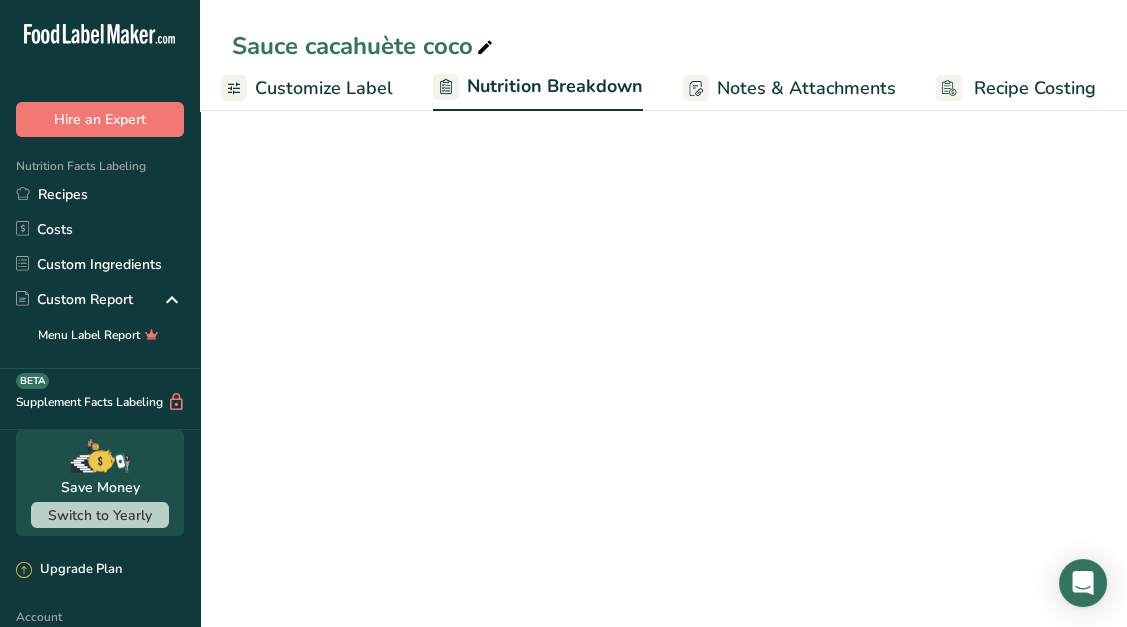 select on "Calories" 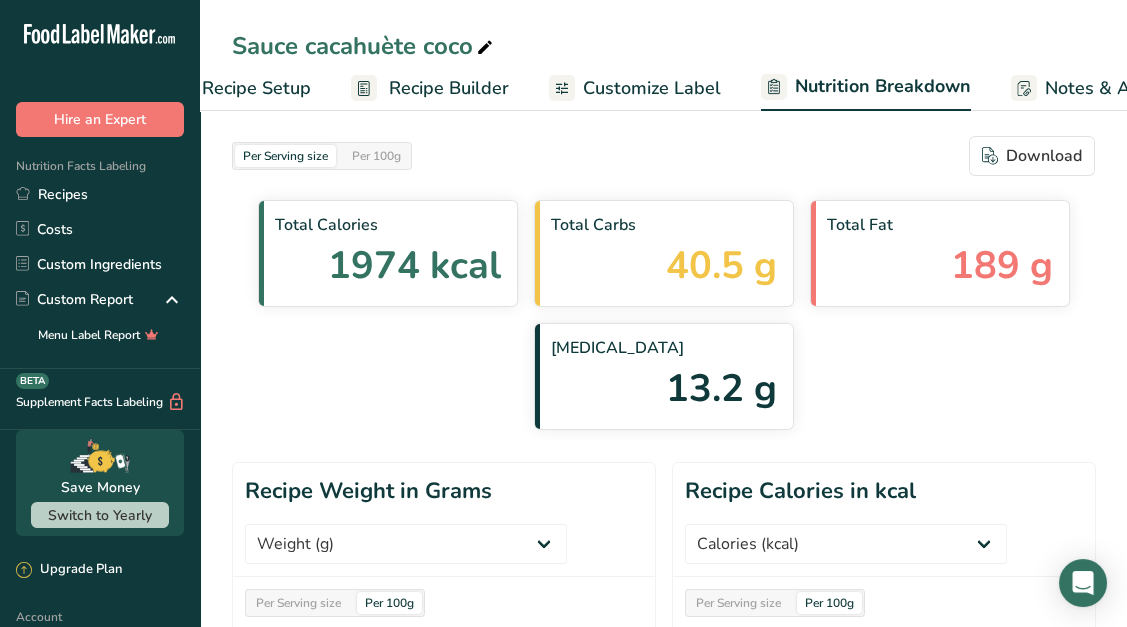 scroll, scrollTop: 0, scrollLeft: 0, axis: both 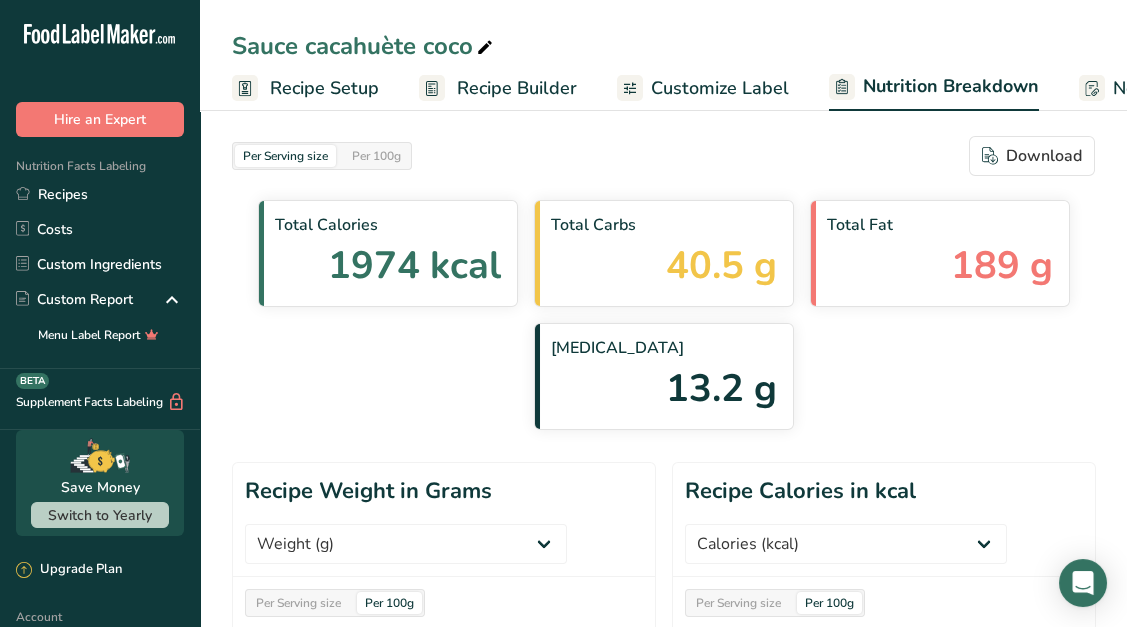 click on "Recipe Builder" at bounding box center (517, 88) 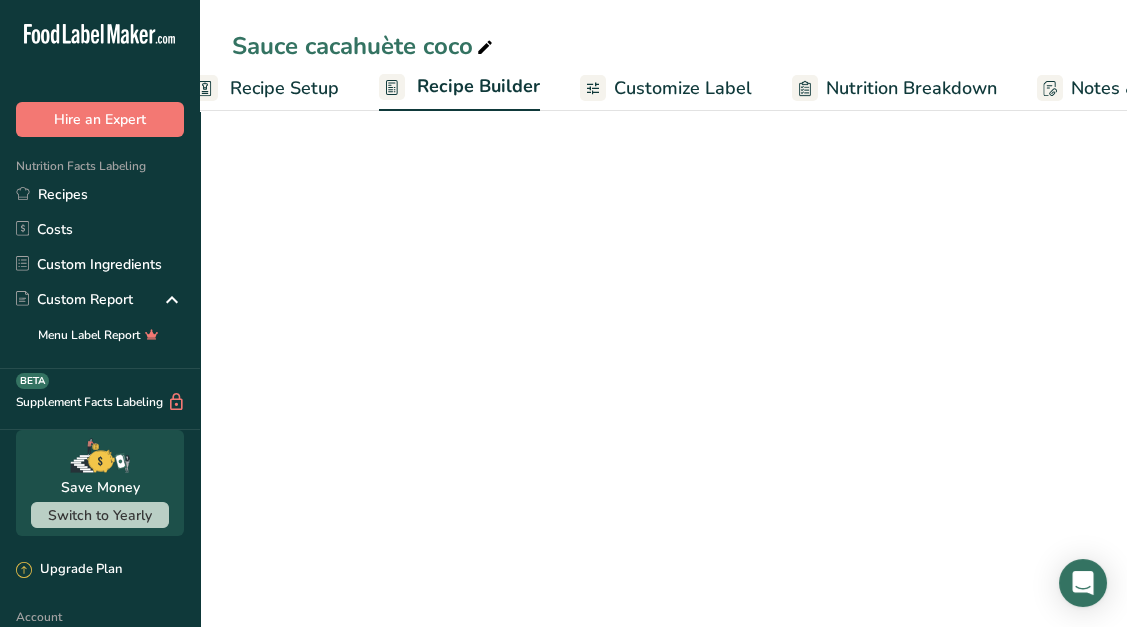 scroll, scrollTop: 0, scrollLeft: 192, axis: horizontal 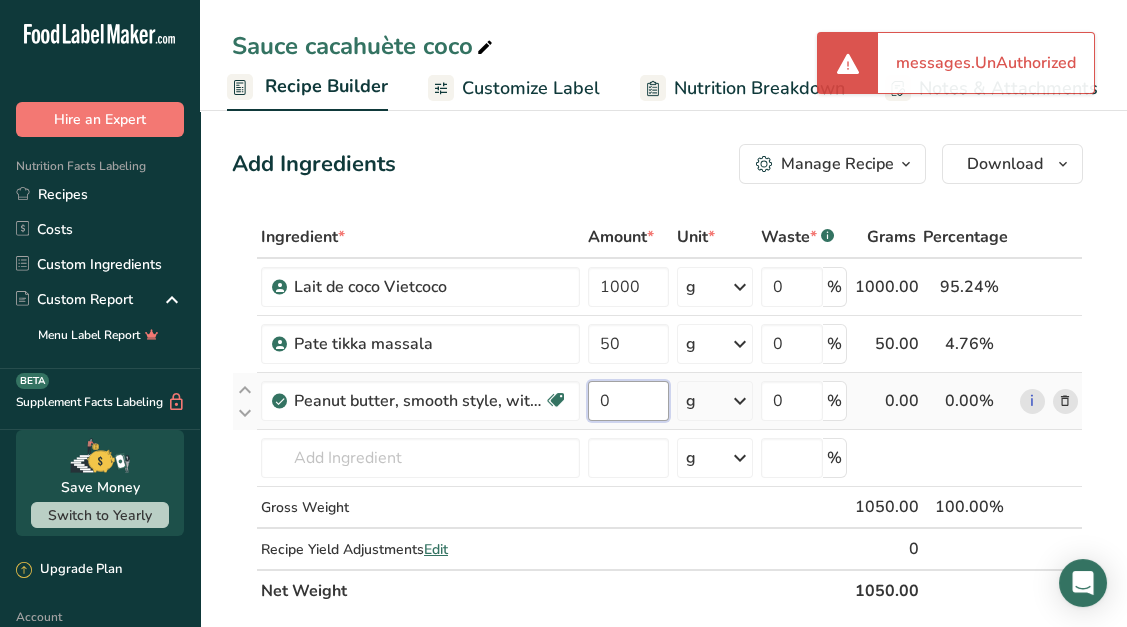 click on "0" at bounding box center (628, 401) 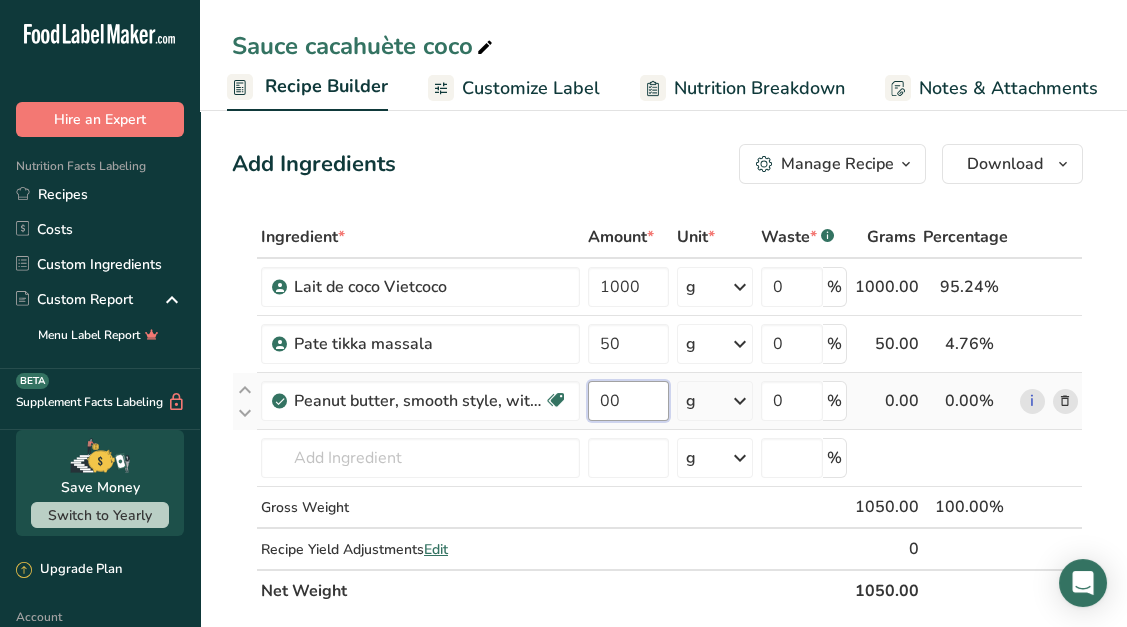 type on "0" 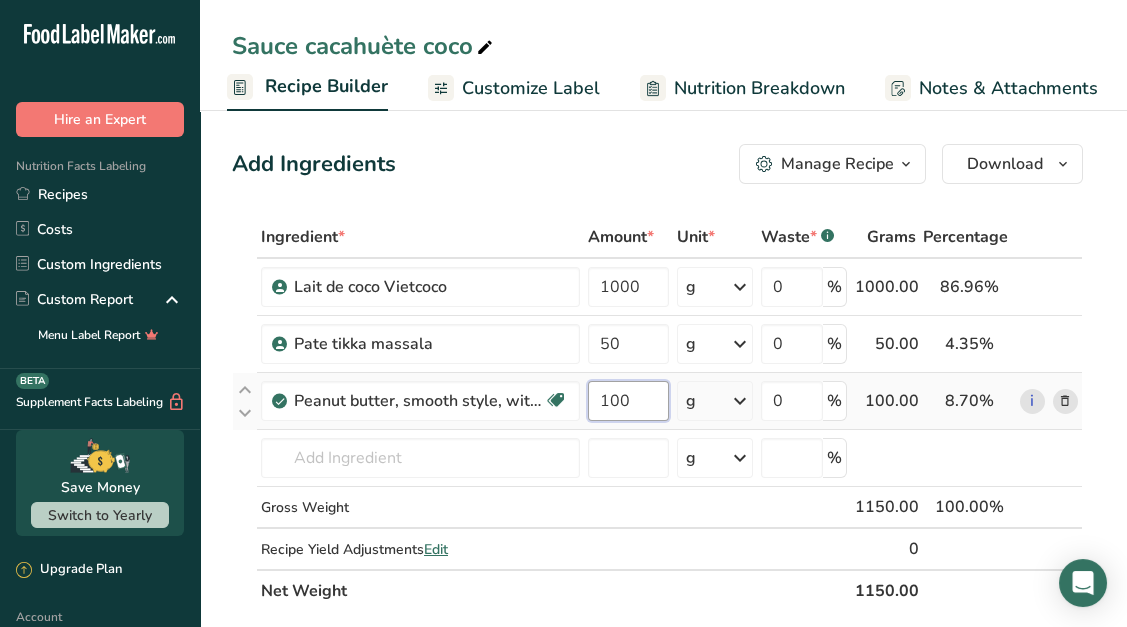 type on "100" 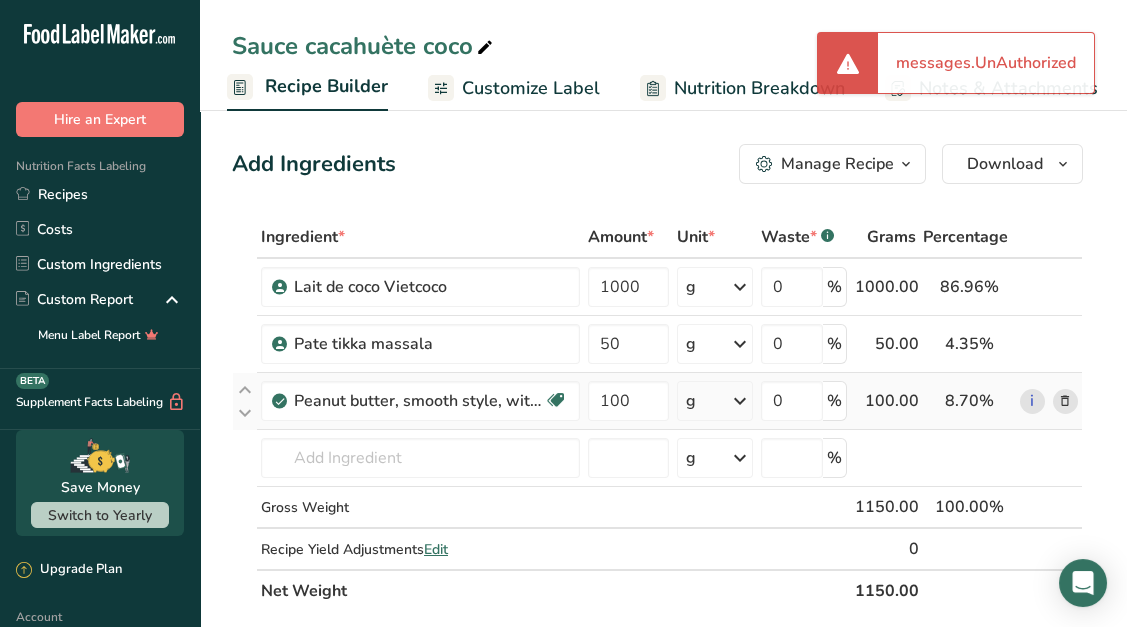 click on "Peanut butter, smooth style, without salt
Plant-based Protein
Dairy free
Gluten free
Vegan
Vegetarian
Soy free
Source of Healthy Fats" at bounding box center [420, 401] 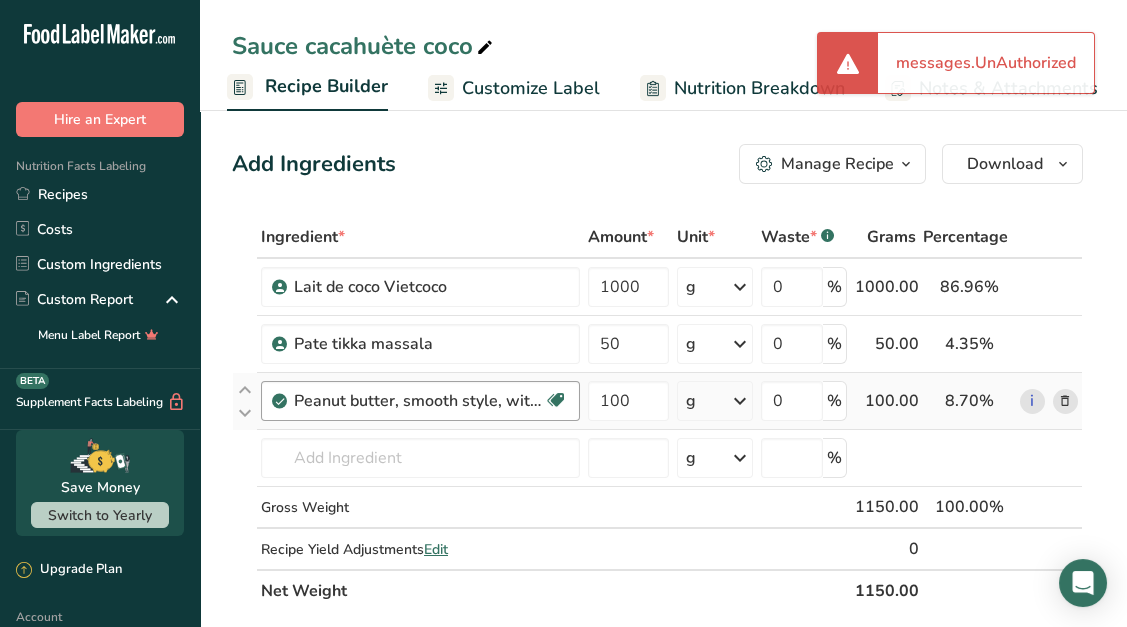 click on "Peanut butter, smooth style, without salt" at bounding box center (419, 401) 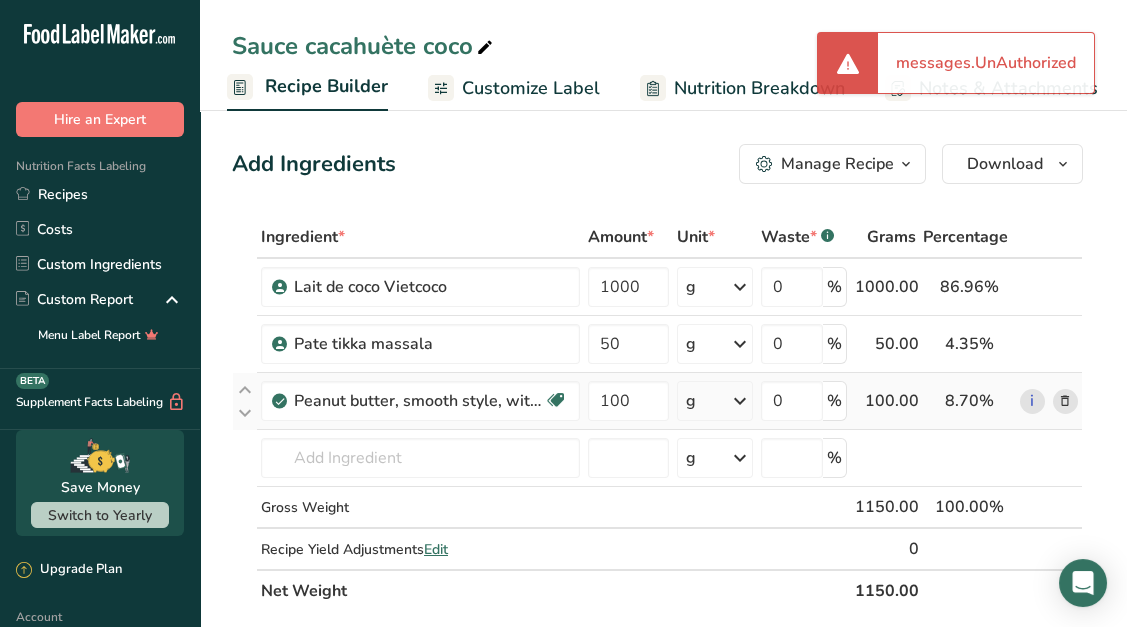 click at bounding box center [1065, 401] 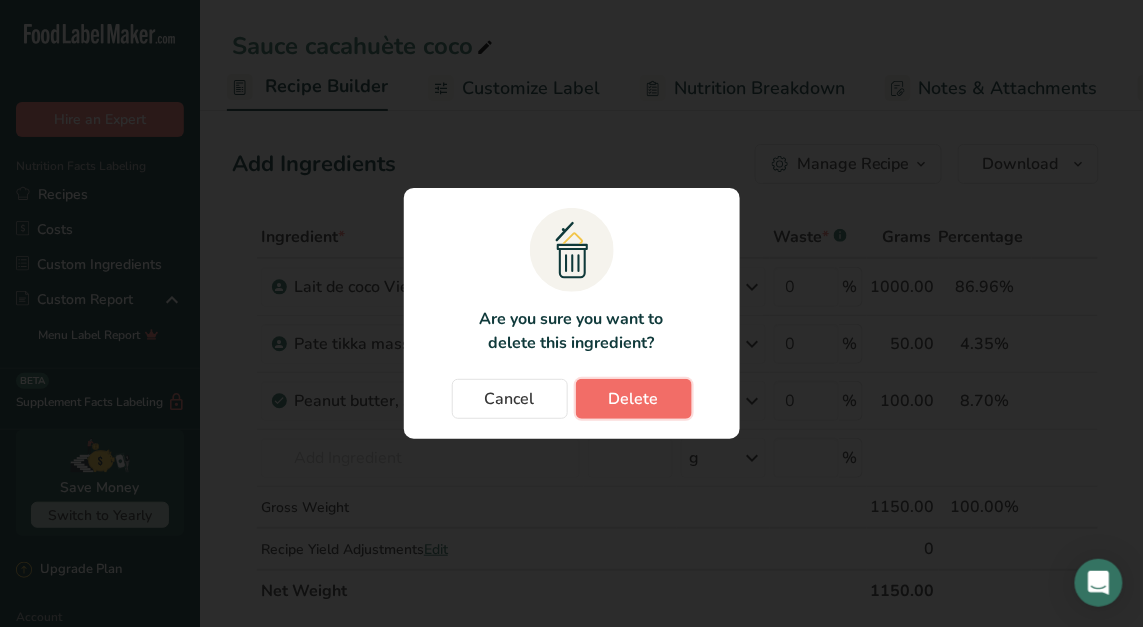 click on "Delete" at bounding box center (634, 399) 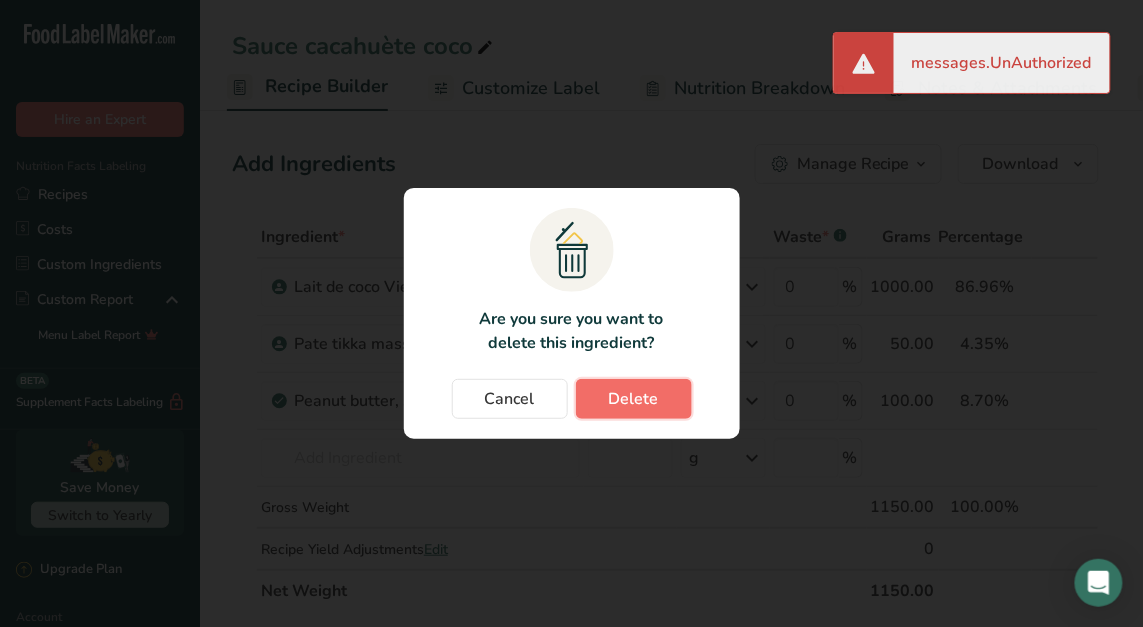 click on "Delete" at bounding box center [634, 399] 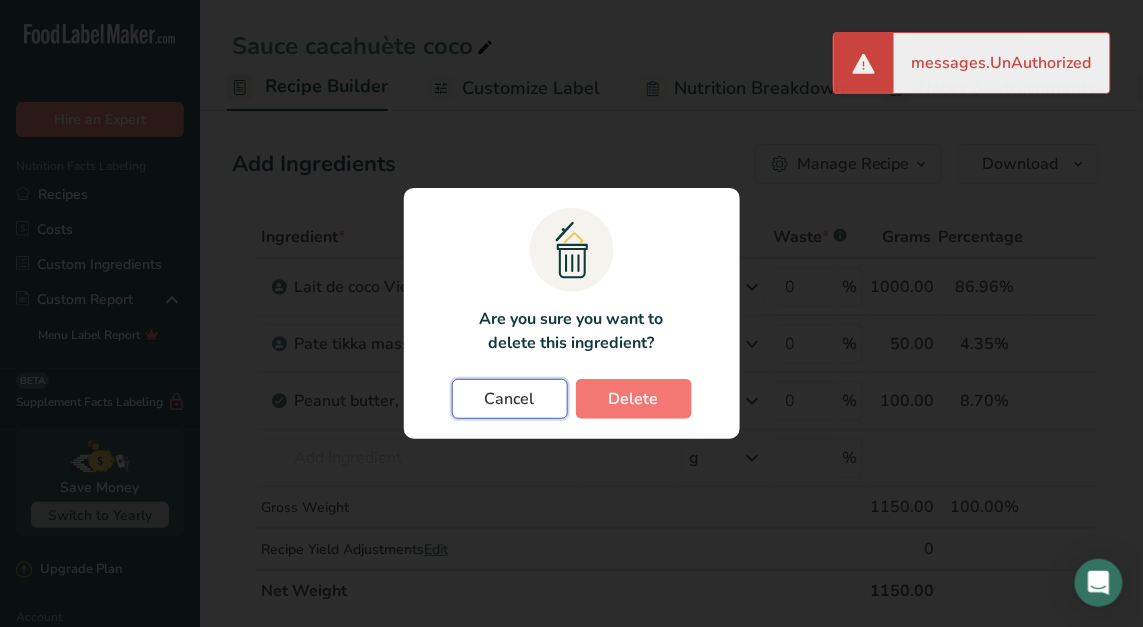 click on "Cancel" at bounding box center [510, 399] 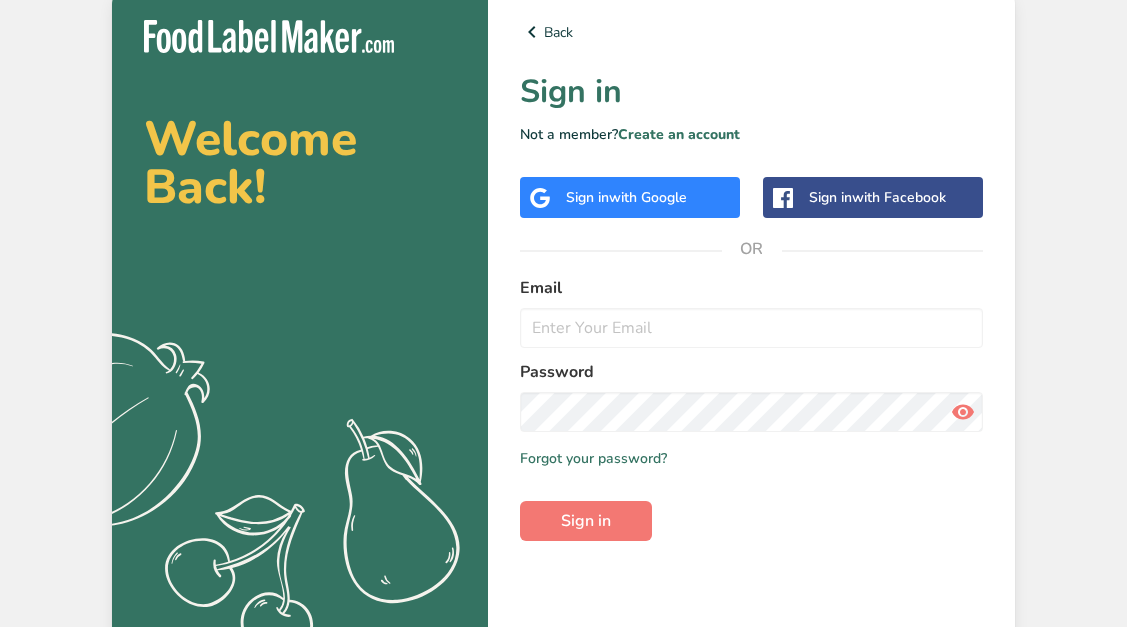 scroll, scrollTop: 0, scrollLeft: 0, axis: both 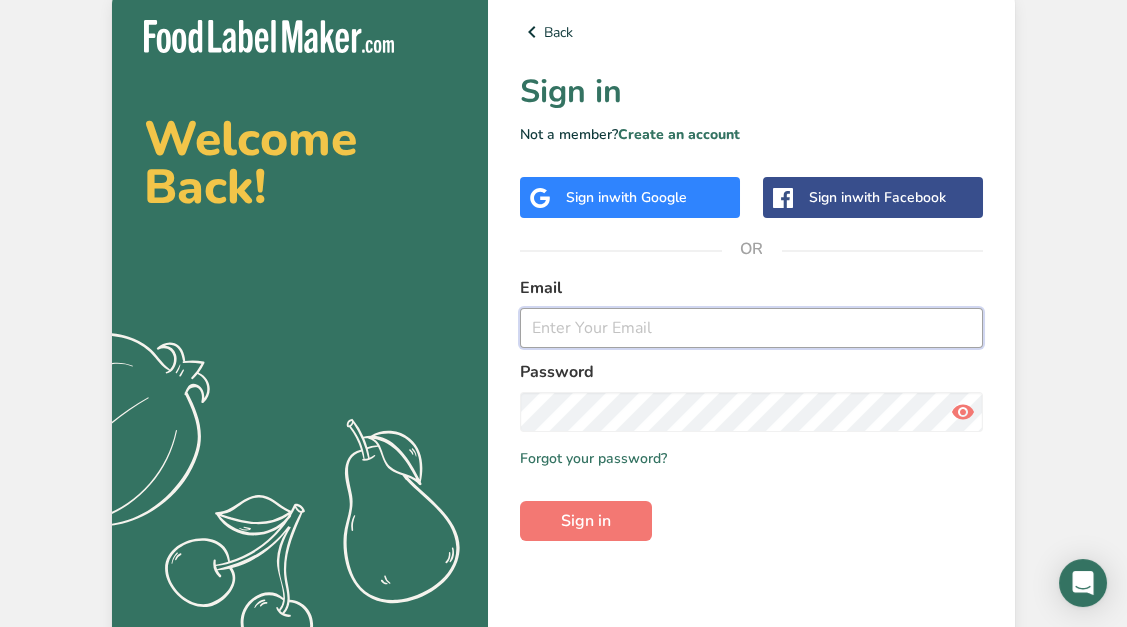 click at bounding box center [751, 328] 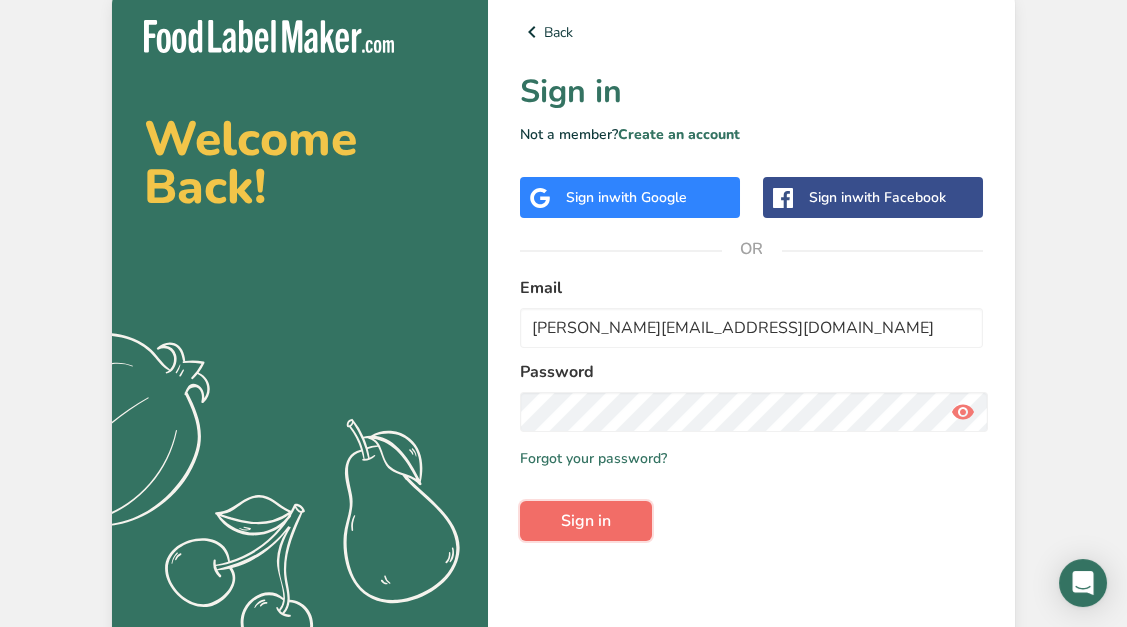 click on "Sign in" at bounding box center [586, 521] 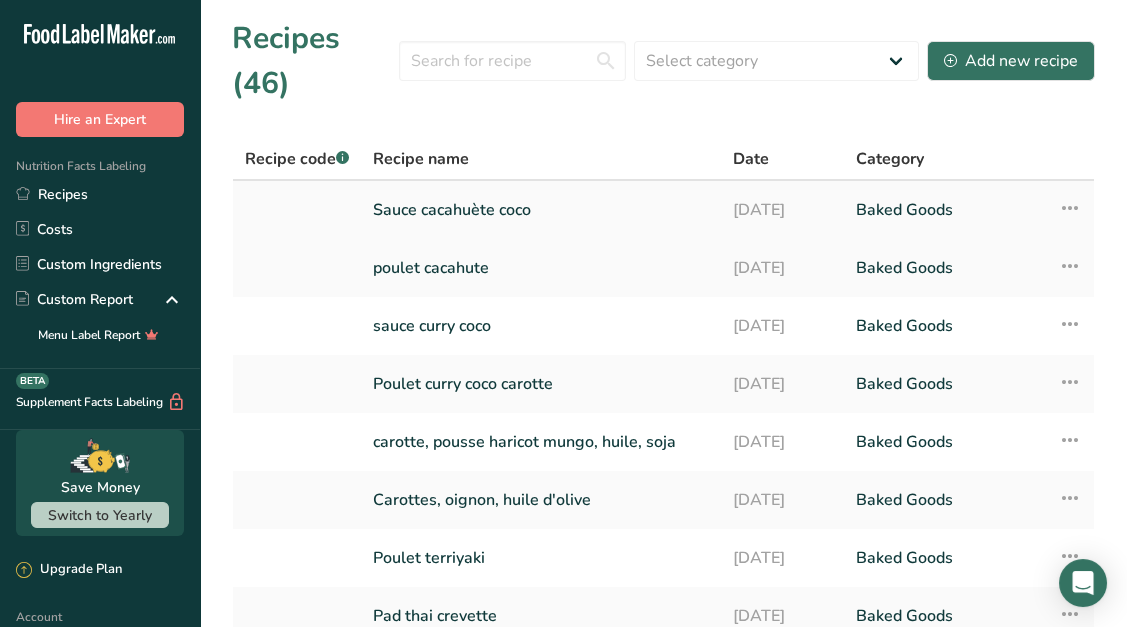 click on "Sauce cacahuète coco" at bounding box center (541, 210) 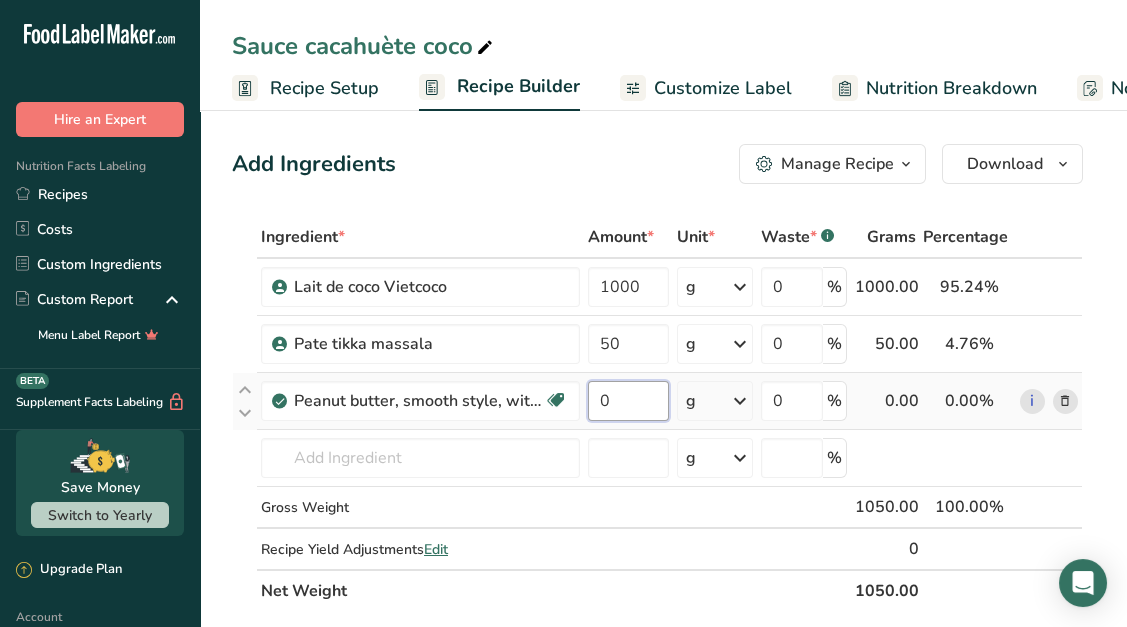 click on "0" at bounding box center [628, 401] 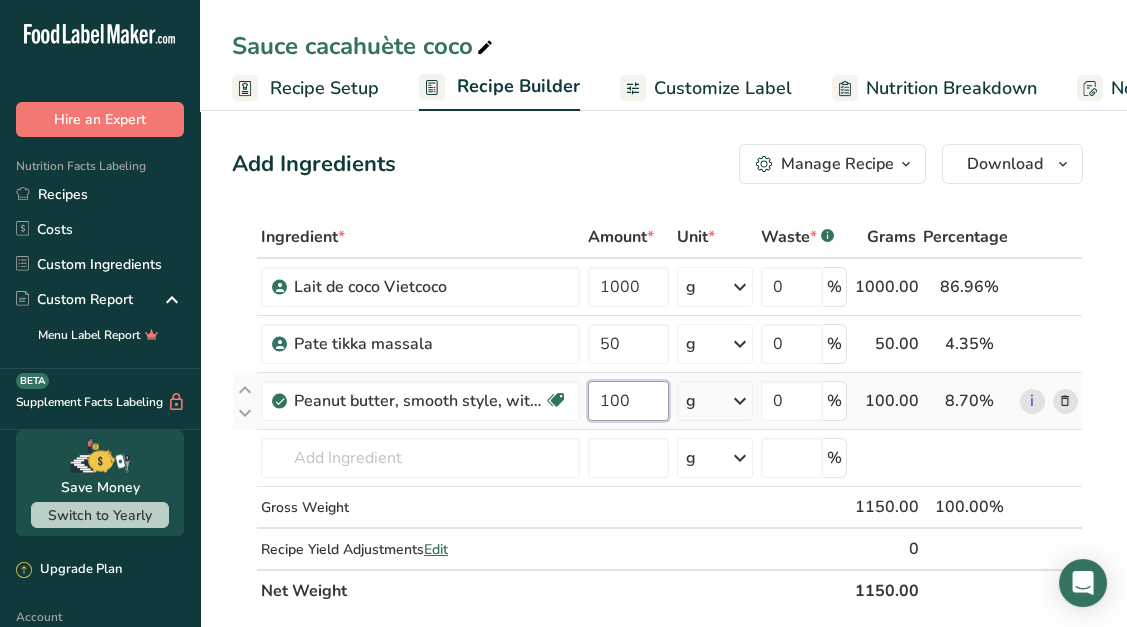 type on "100" 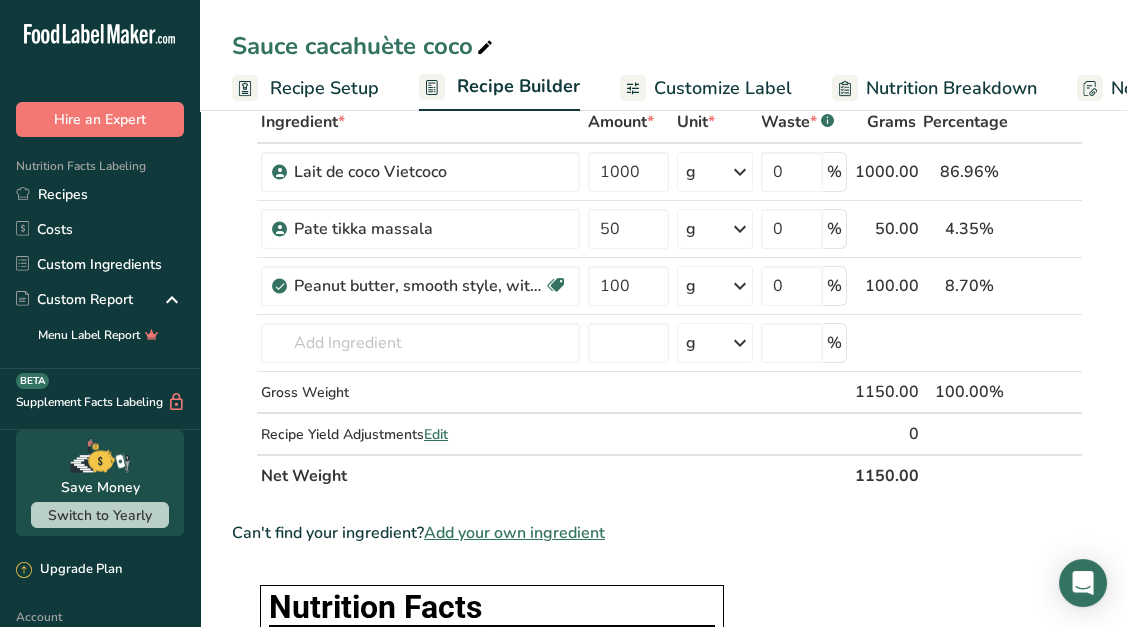 scroll, scrollTop: 0, scrollLeft: 0, axis: both 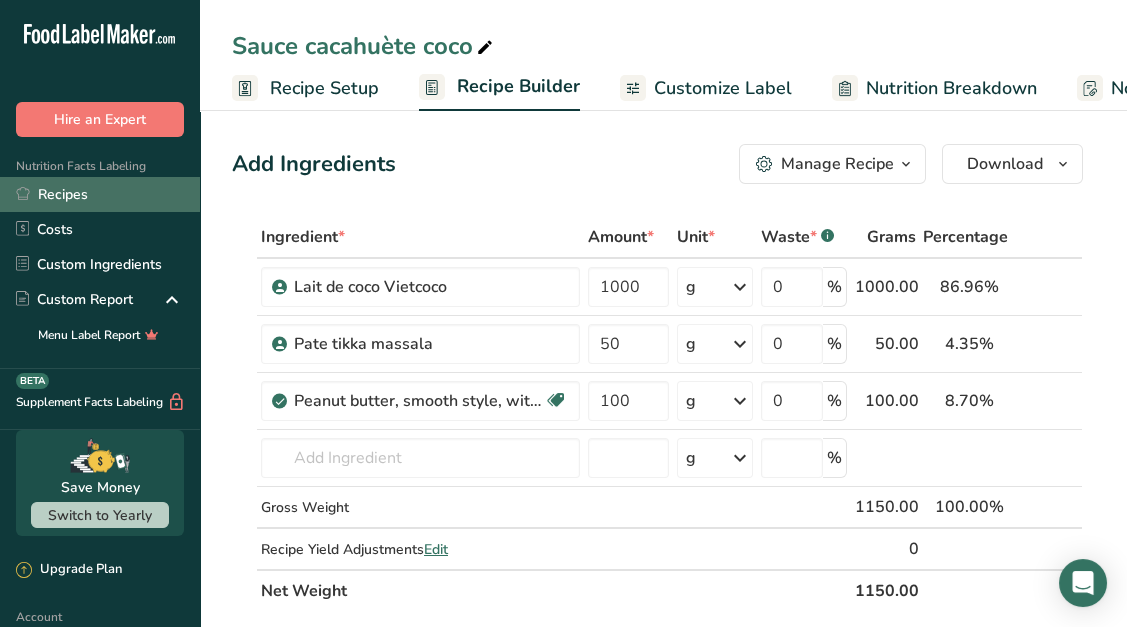 click on "Recipes" at bounding box center (100, 194) 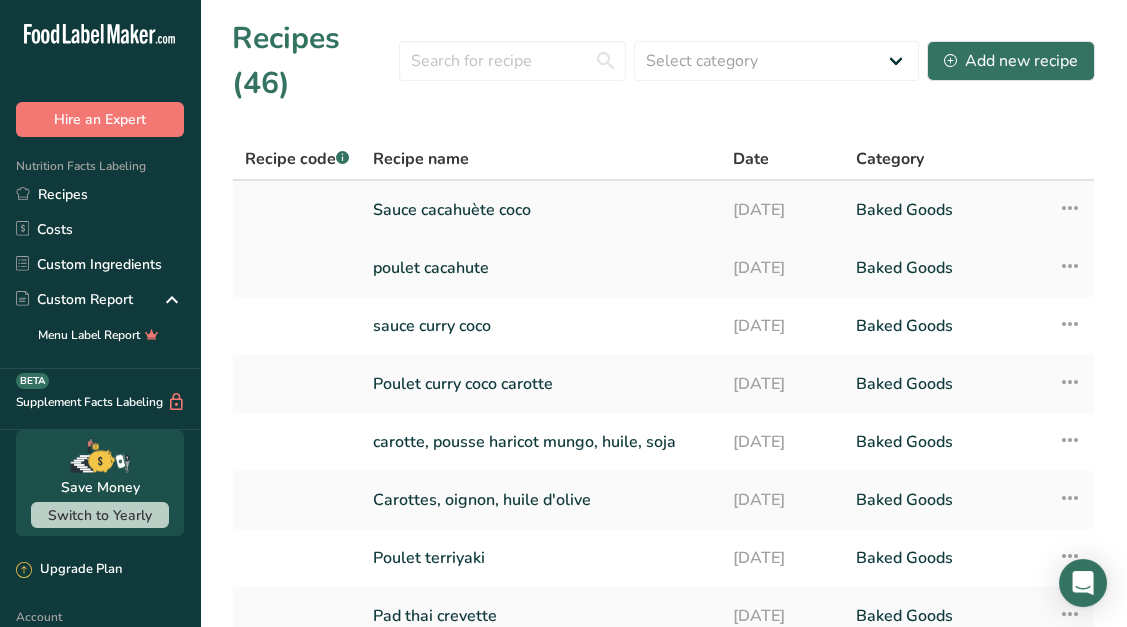 click on "Sauce cacahuète coco" at bounding box center (541, 210) 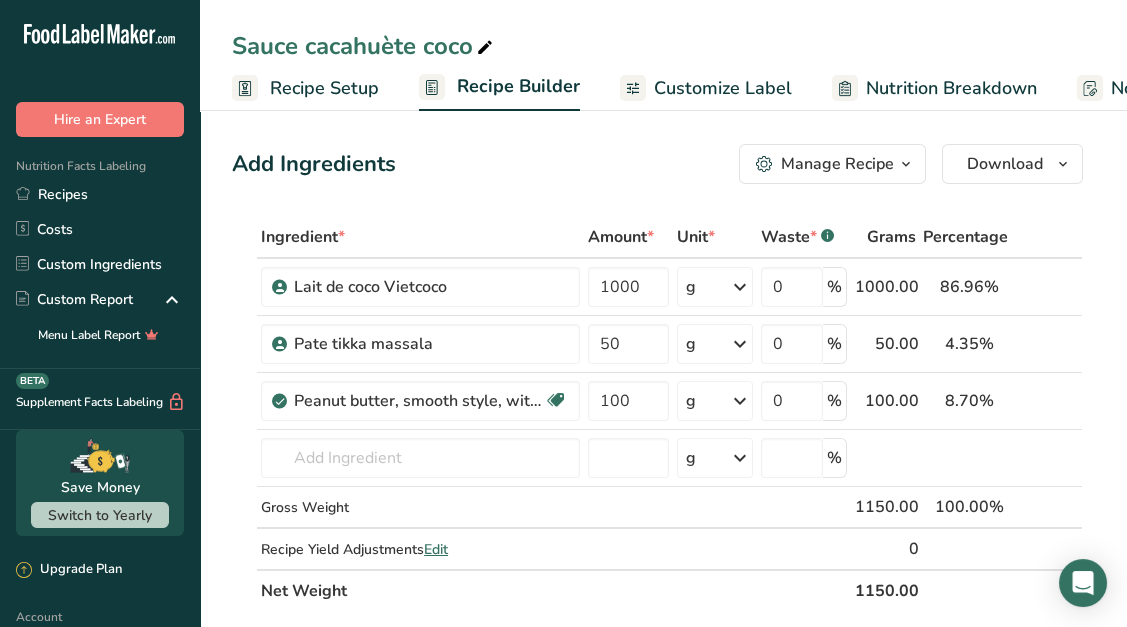 click at bounding box center (906, 164) 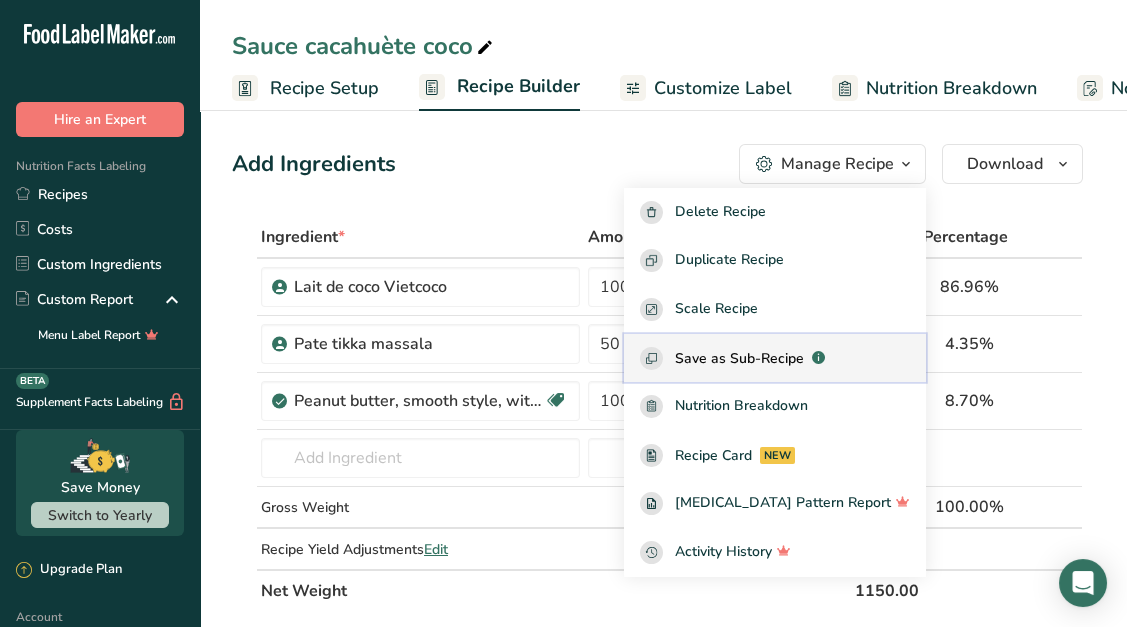 click on "Save as Sub-Recipe" at bounding box center [739, 358] 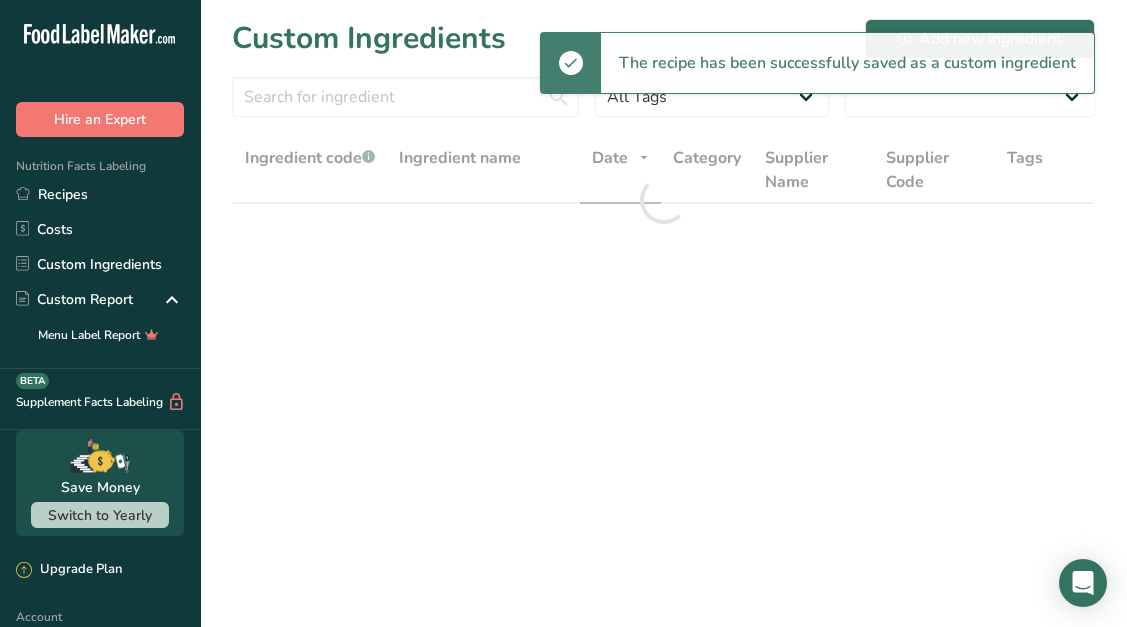 select on "30" 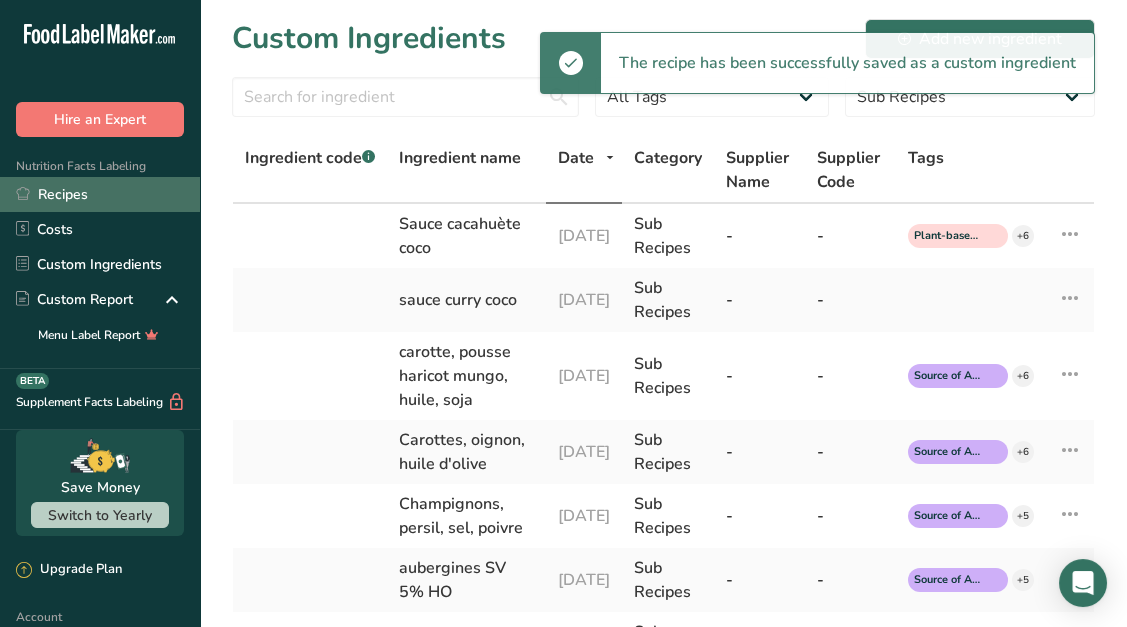 click on "Recipes" at bounding box center [100, 194] 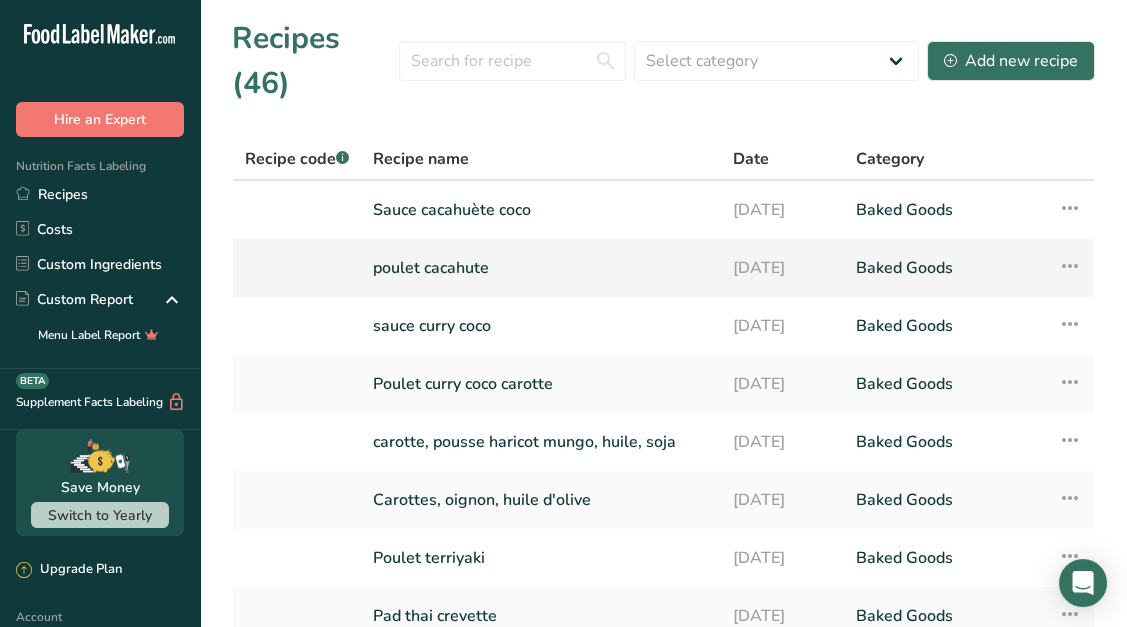 click on "poulet cacahute" at bounding box center (541, 268) 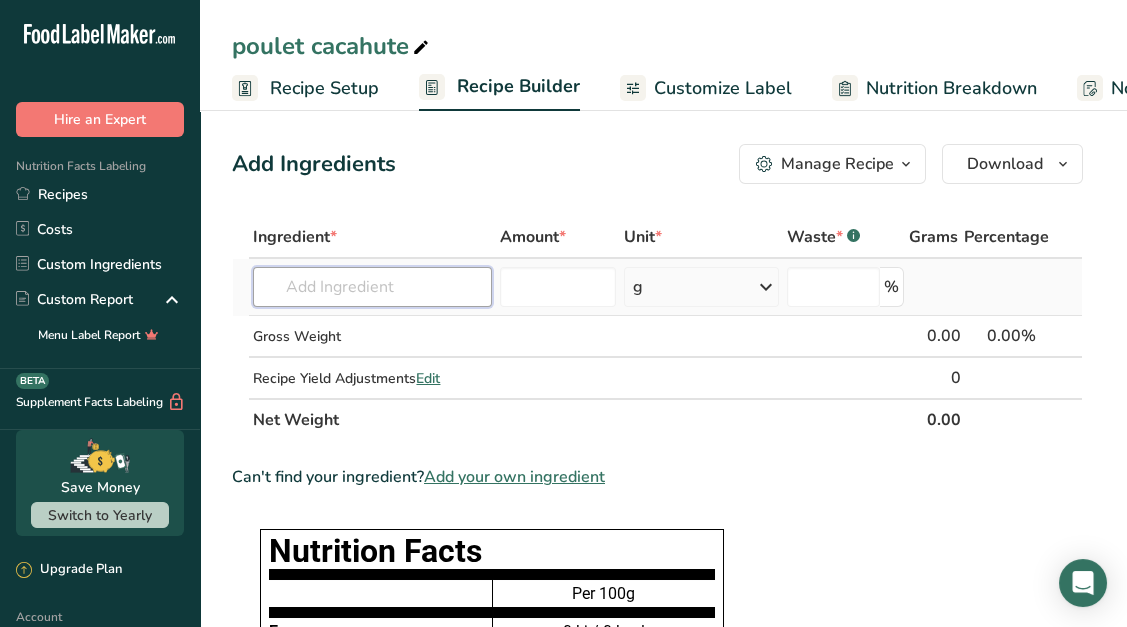 click at bounding box center (372, 287) 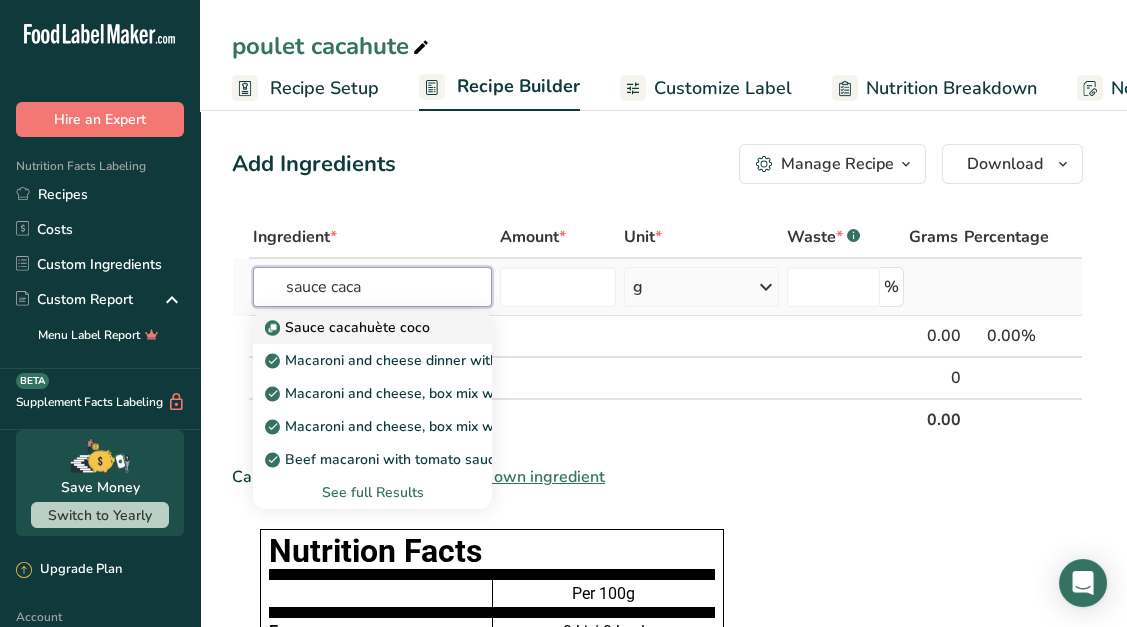 type on "sauce caca" 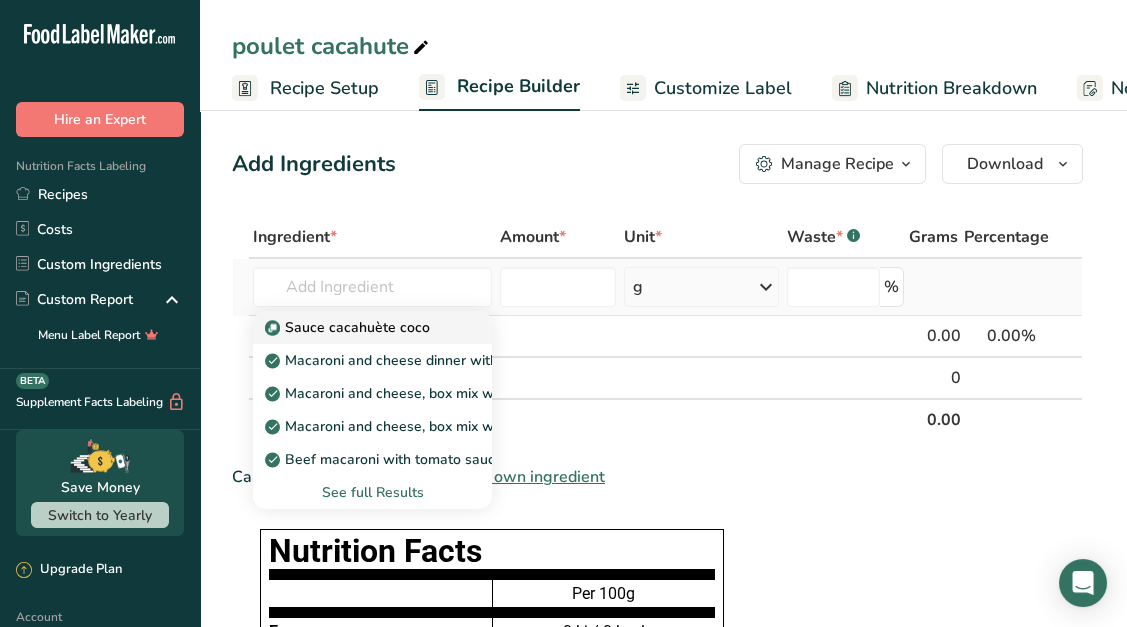 click on "Sauce cacahuète coco" at bounding box center [349, 327] 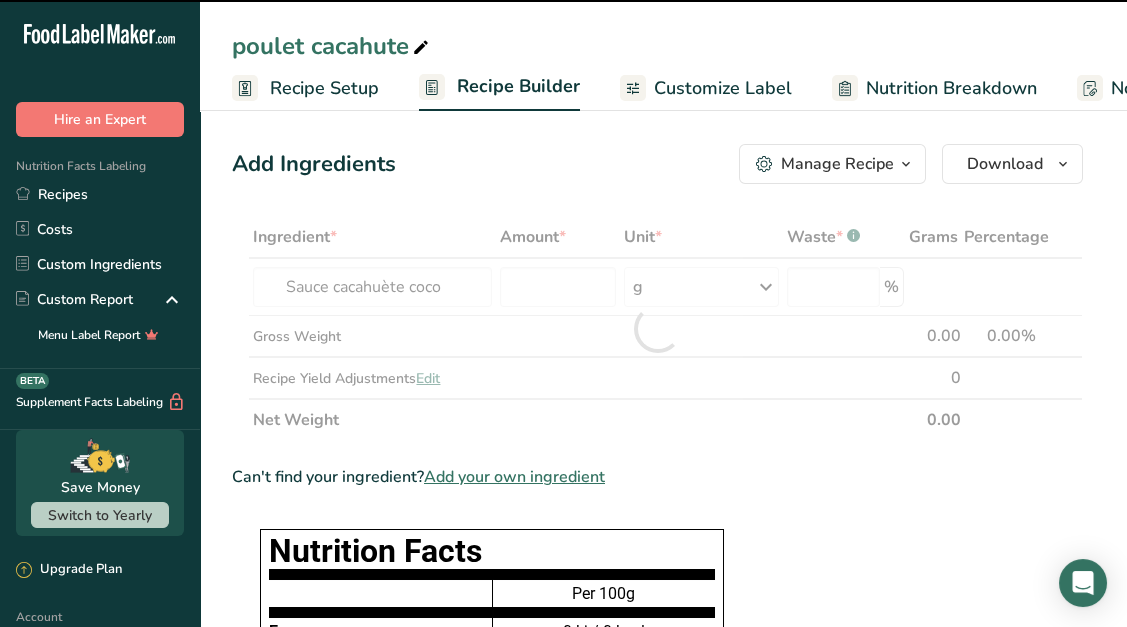 type on "0" 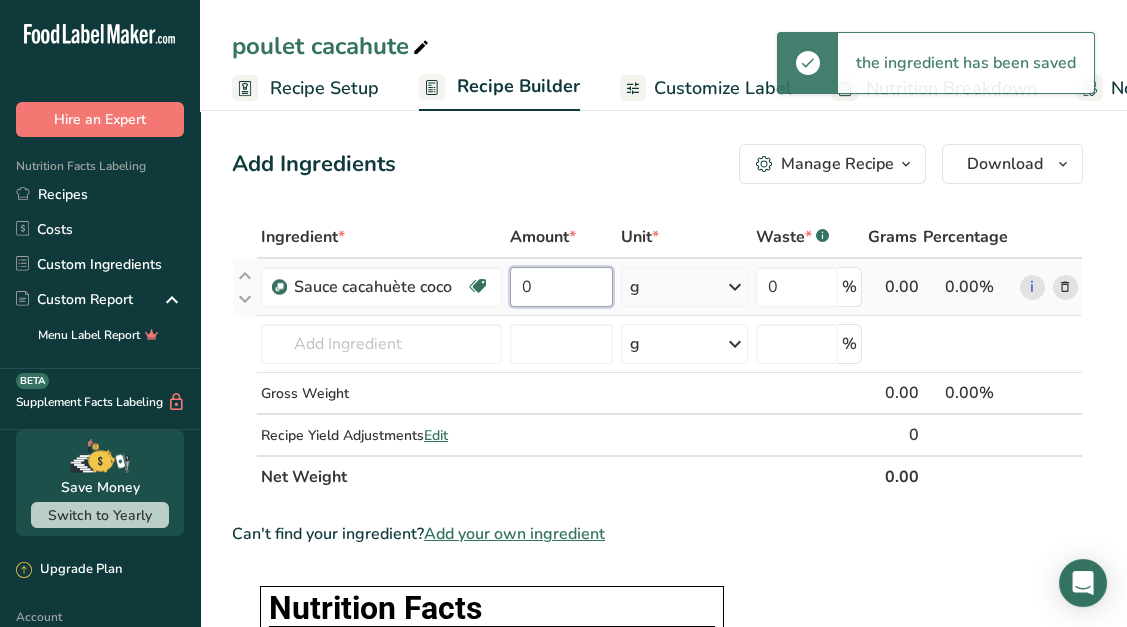 click on "0" at bounding box center [562, 287] 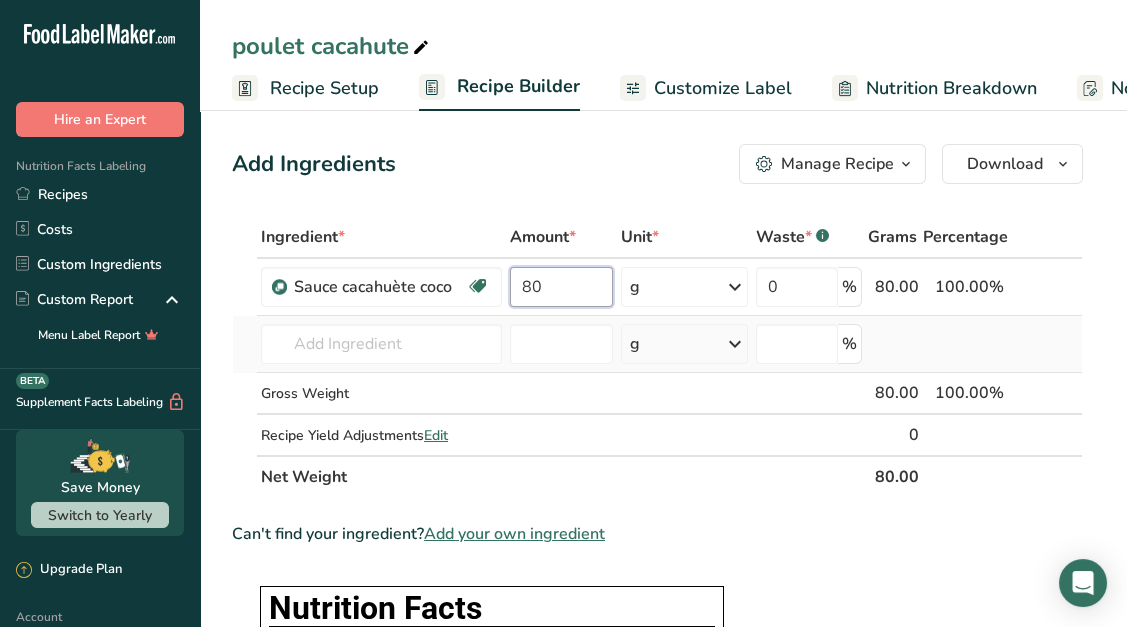 type on "80" 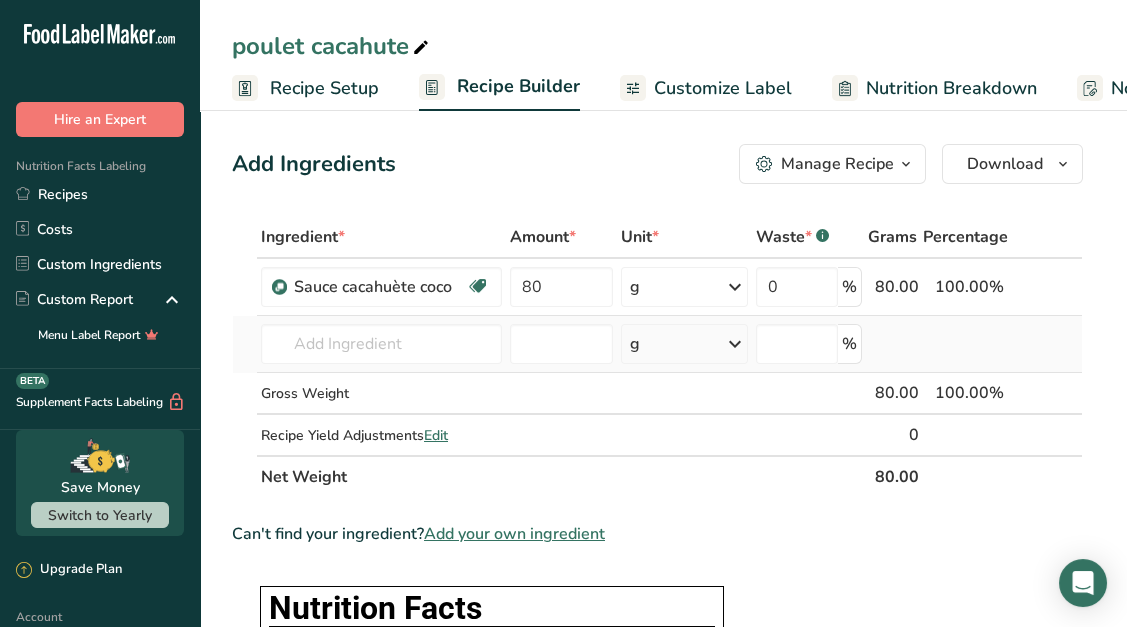 click on "Ingredient *
Amount *
Unit *
Waste *   .a-a{fill:#347362;}.b-a{fill:#fff;}          Grams
Percentage
Sauce cacahuète coco
Plant-based Protein
Dairy free
Gluten free
Vegan
Vegetarian
Soy free
Source of Healthy Fats
80
g
Weight Units
g
kg
mg
See more
Volume Units
l
mL
fl oz
See more
0
%
80.00
100.00%
i
Sauce cacahuète coco
Macaroni and cheese dinner with dry sauce mix, boxed, uncooked
See full Results" at bounding box center (657, 357) 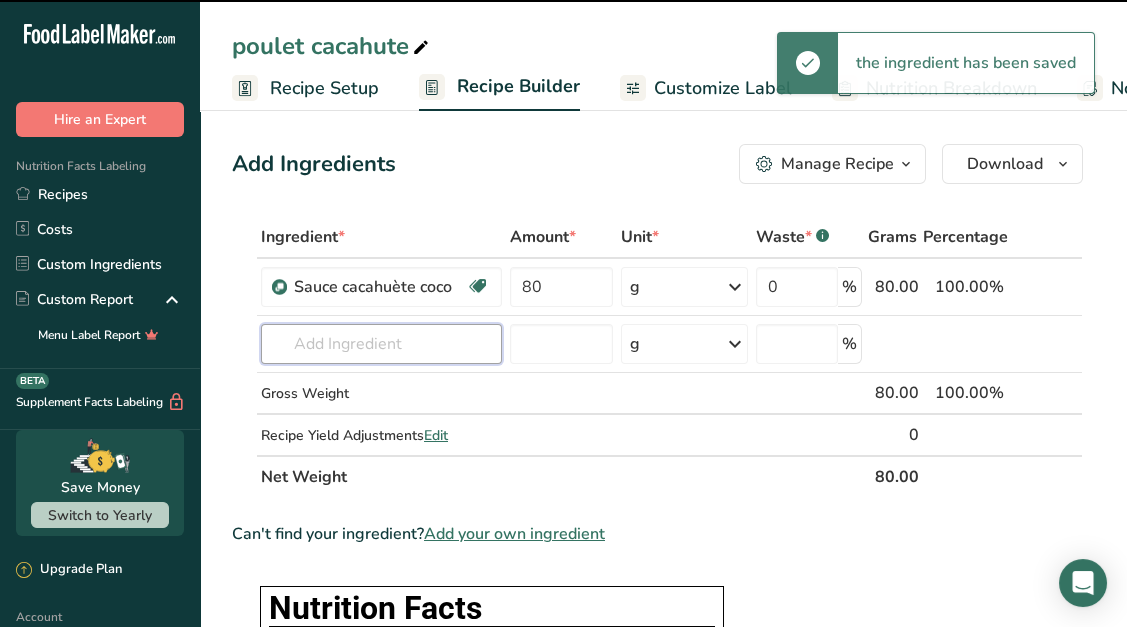 click at bounding box center [381, 344] 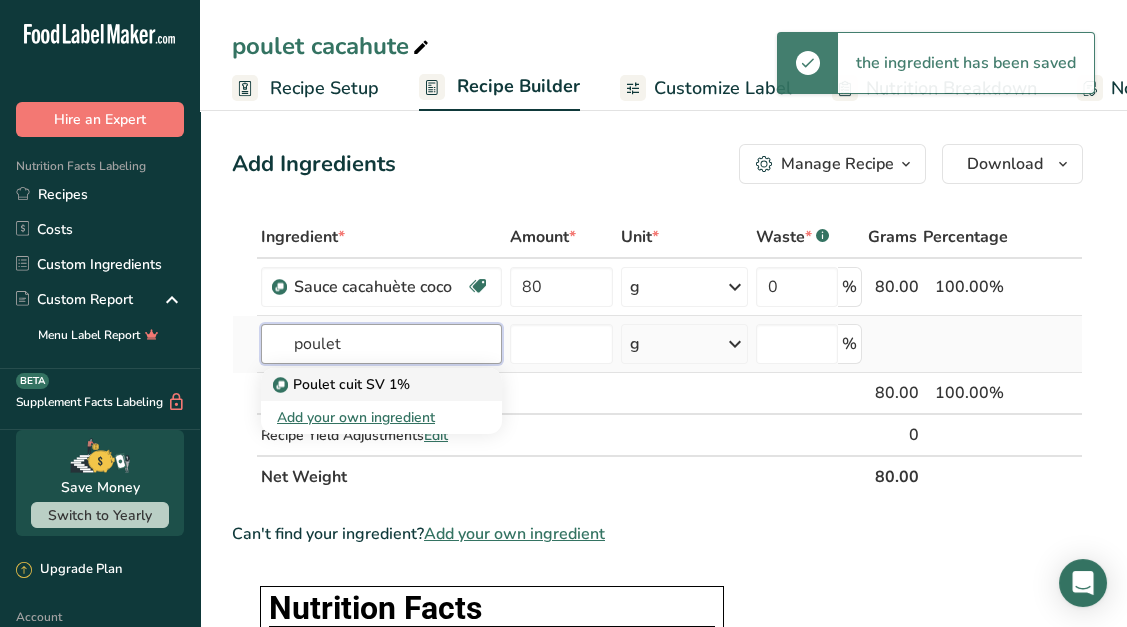 type on "poulet" 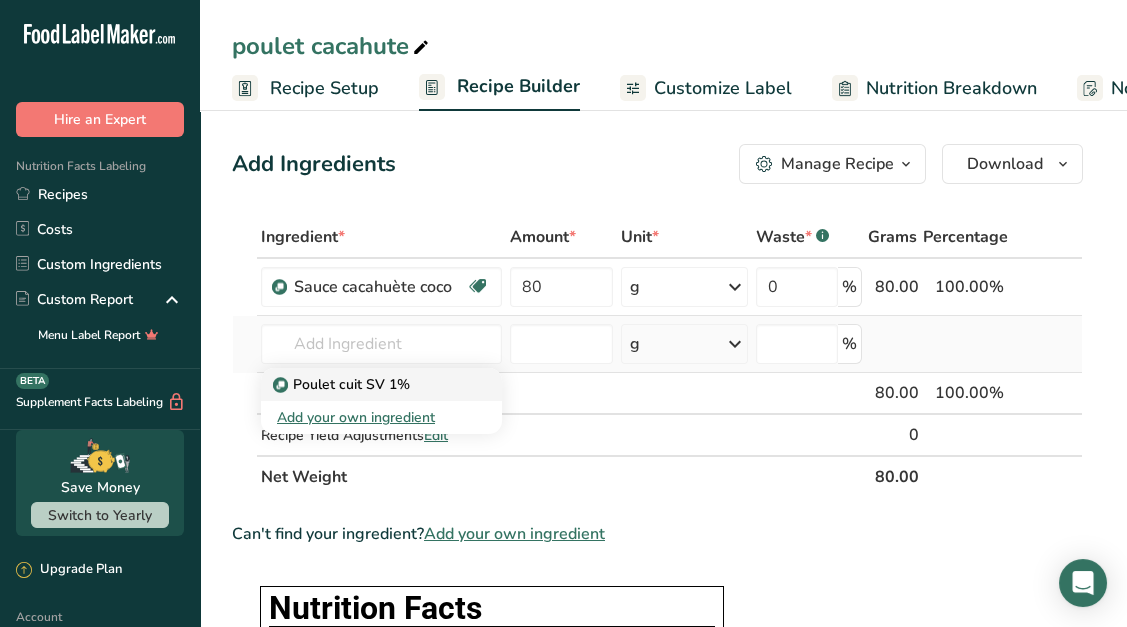 click on "Poulet cuit SV 1%" at bounding box center [343, 384] 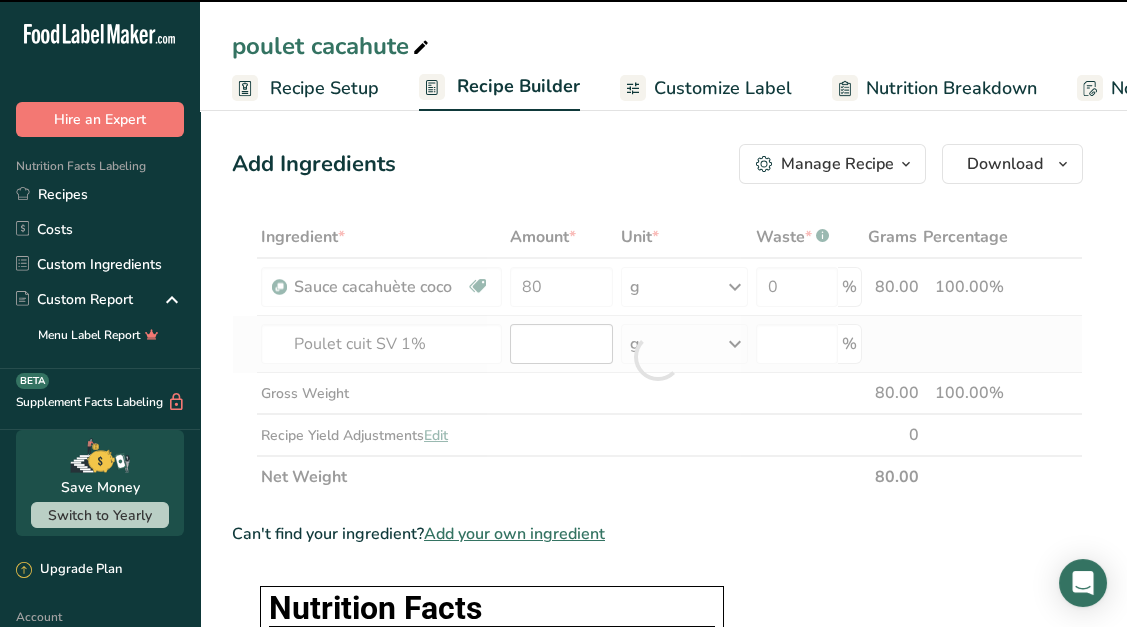 type on "0" 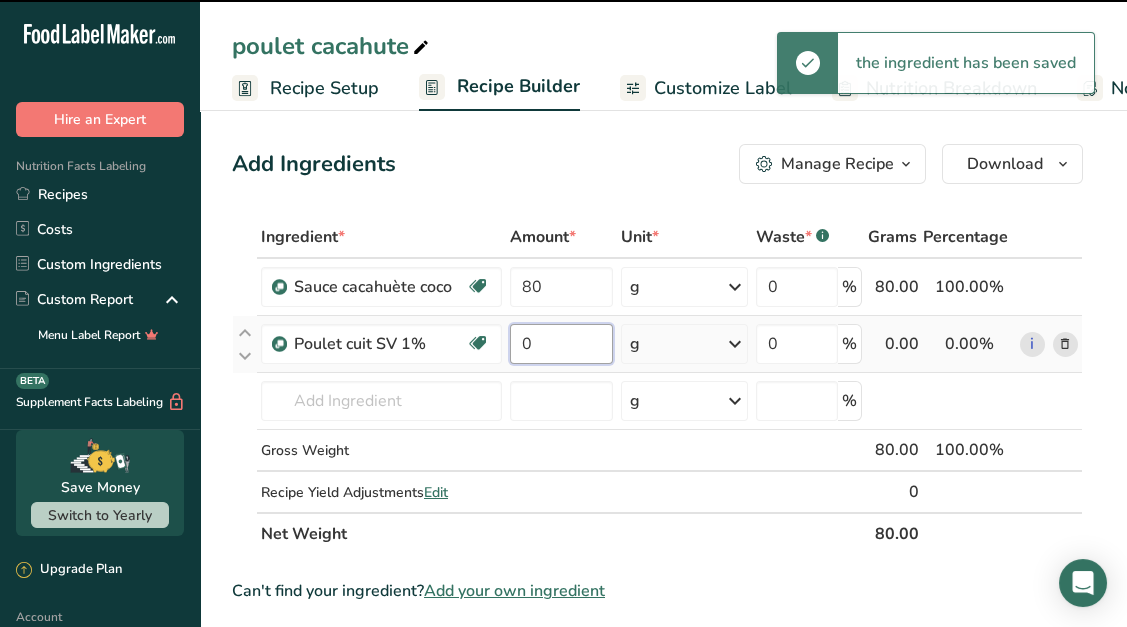click on "0" at bounding box center (562, 344) 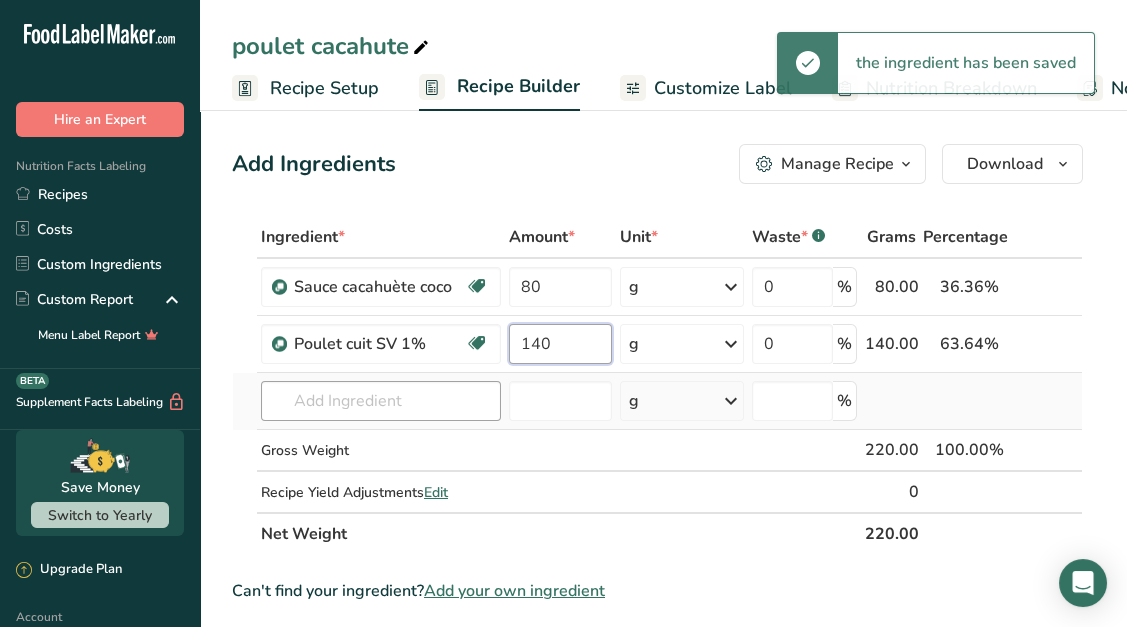 type on "140" 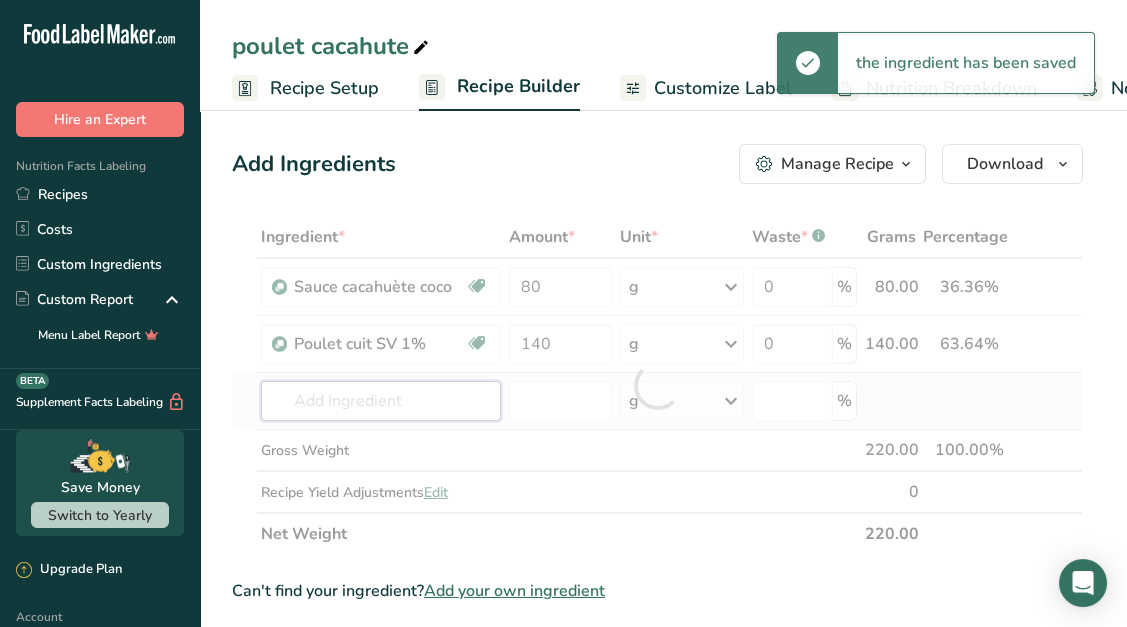 click on "Ingredient *
Amount *
Unit *
Waste *   .a-a{fill:#347362;}.b-a{fill:#fff;}          Grams
Percentage
Sauce cacahuète coco
Plant-based Protein
Dairy free
Gluten free
Vegan
Vegetarian
Soy free
Source of Healthy Fats
80
g
Weight Units
g
kg
mg
See more
Volume Units
l
mL
fl oz
See more
0
%
80.00
36.36%
i
Poulet cuit SV 1%
Dairy free
Gluten free
Vegan
Vegetarian
Soy free
140
g" at bounding box center [657, 385] 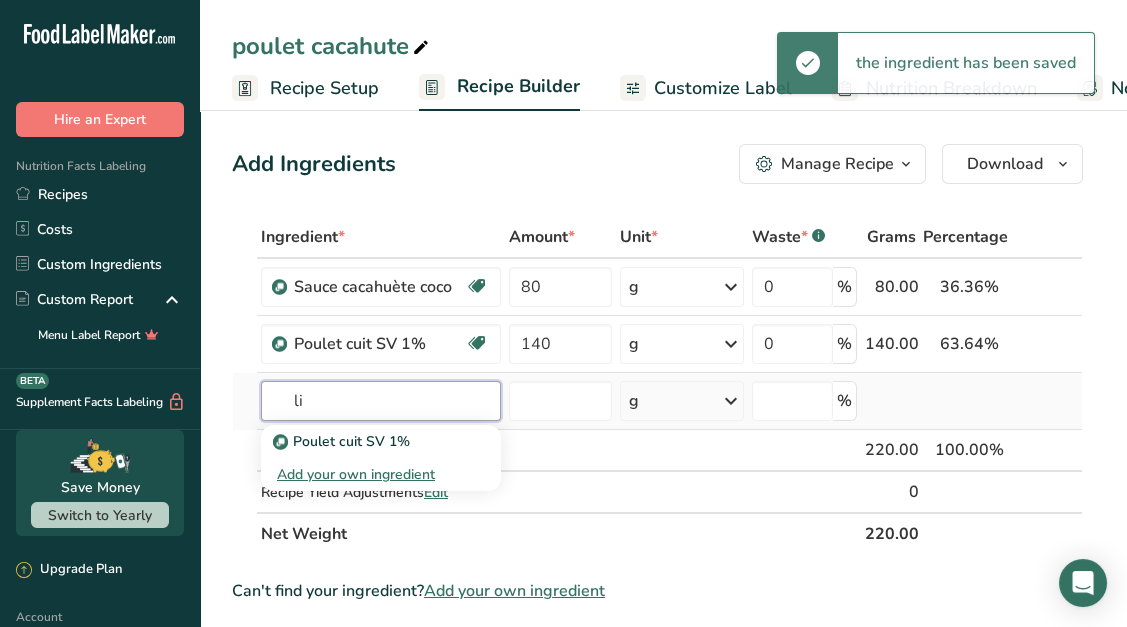type on "l" 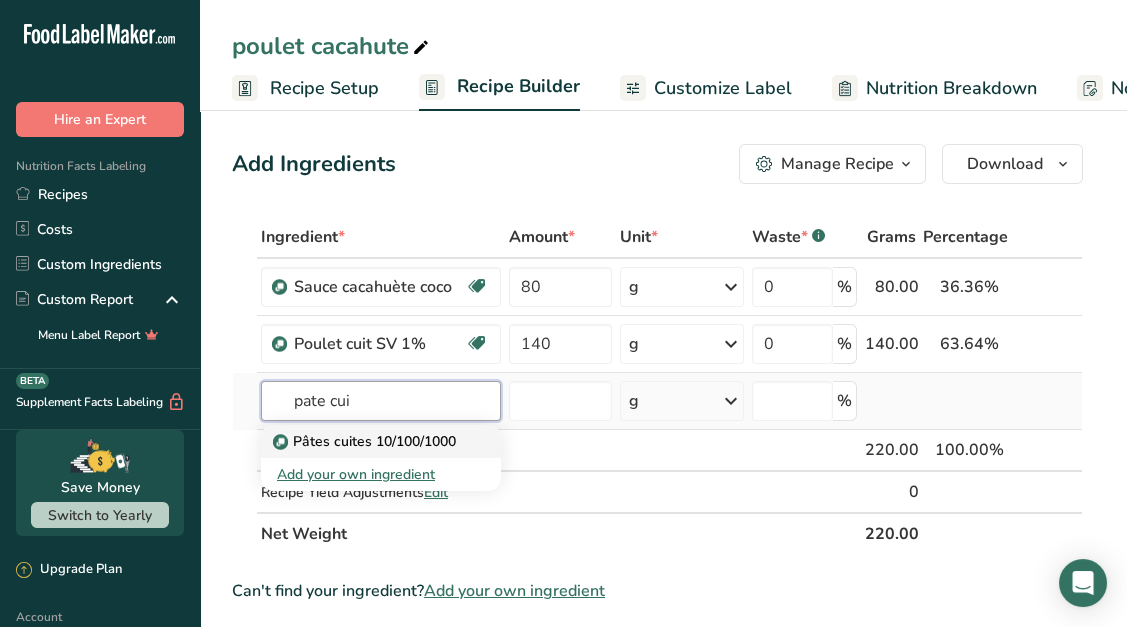 type on "pate cui" 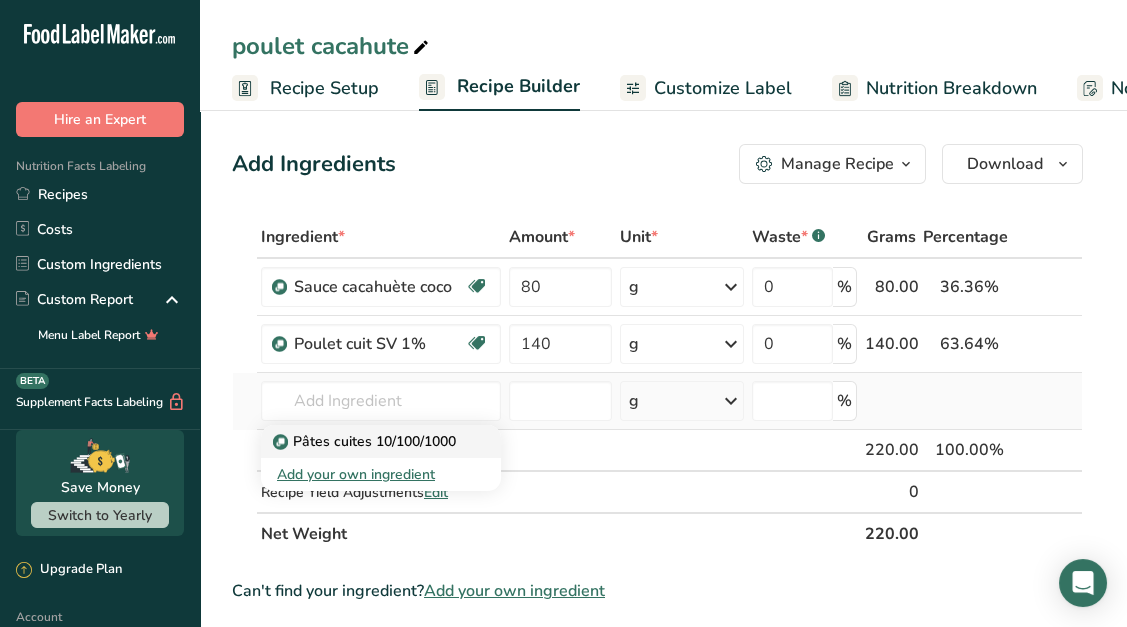 click on "Pâtes cuites 10/100/1000" at bounding box center [366, 441] 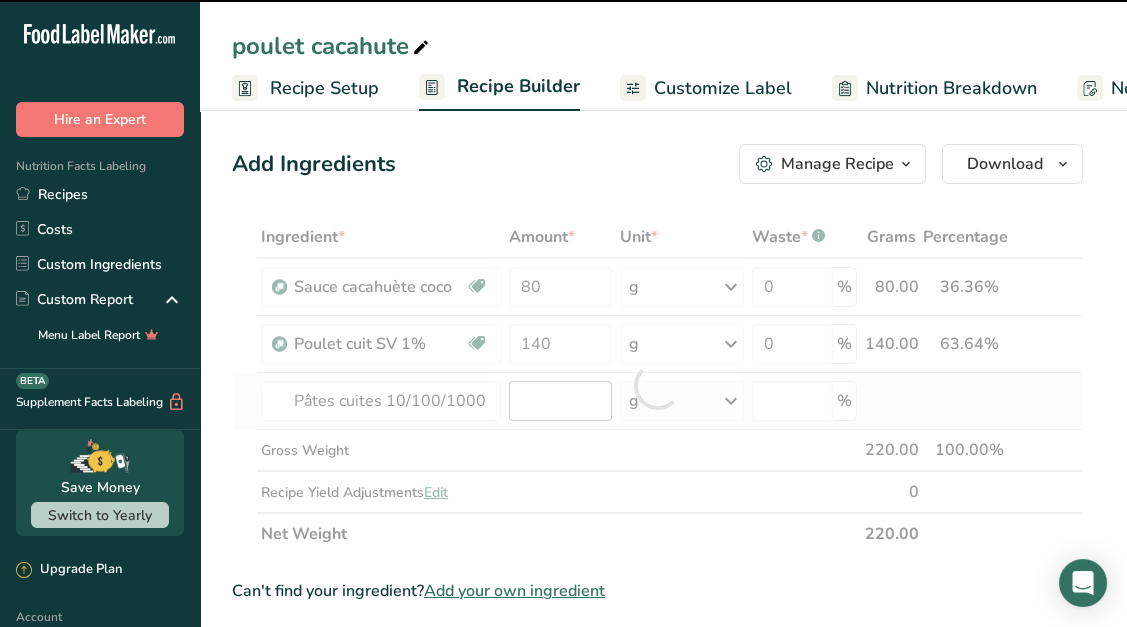 type on "0" 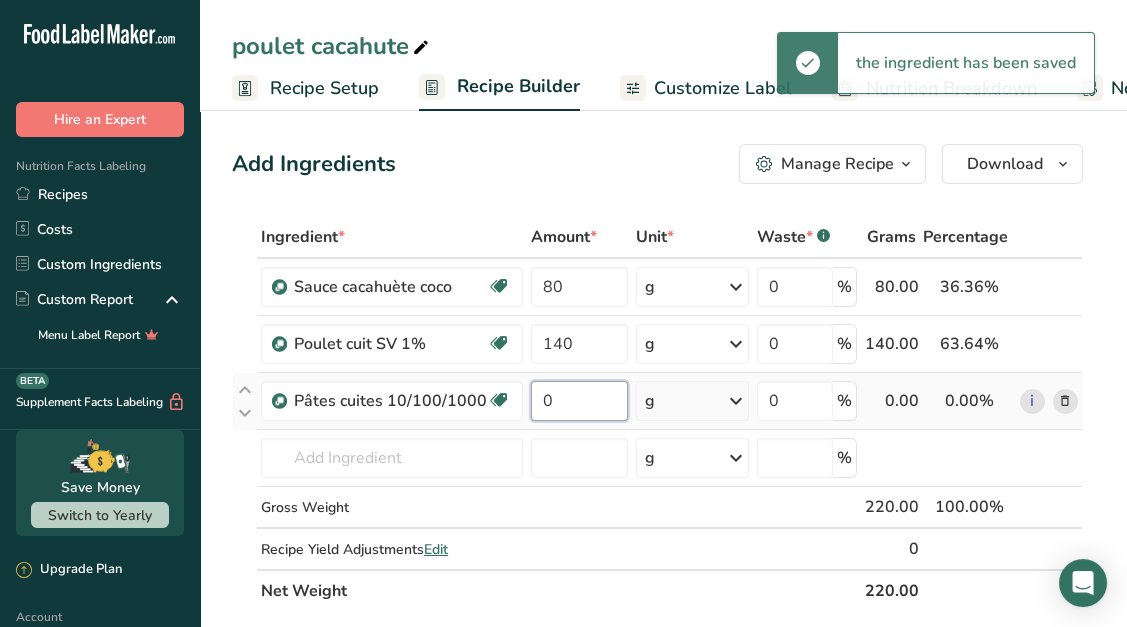 click on "0" at bounding box center [579, 401] 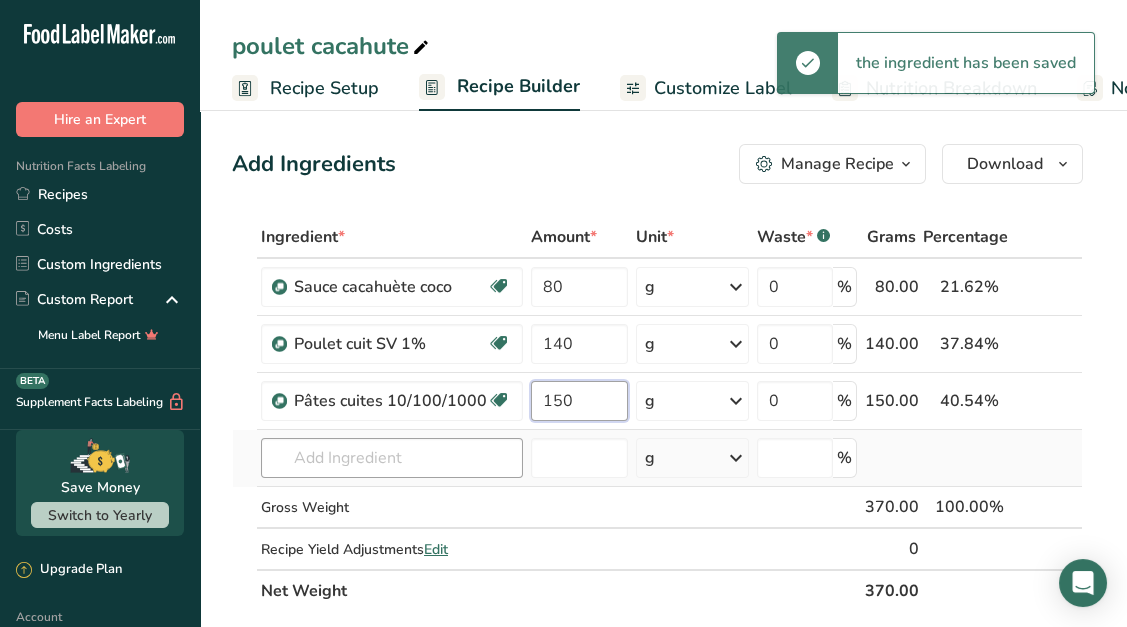 type on "150" 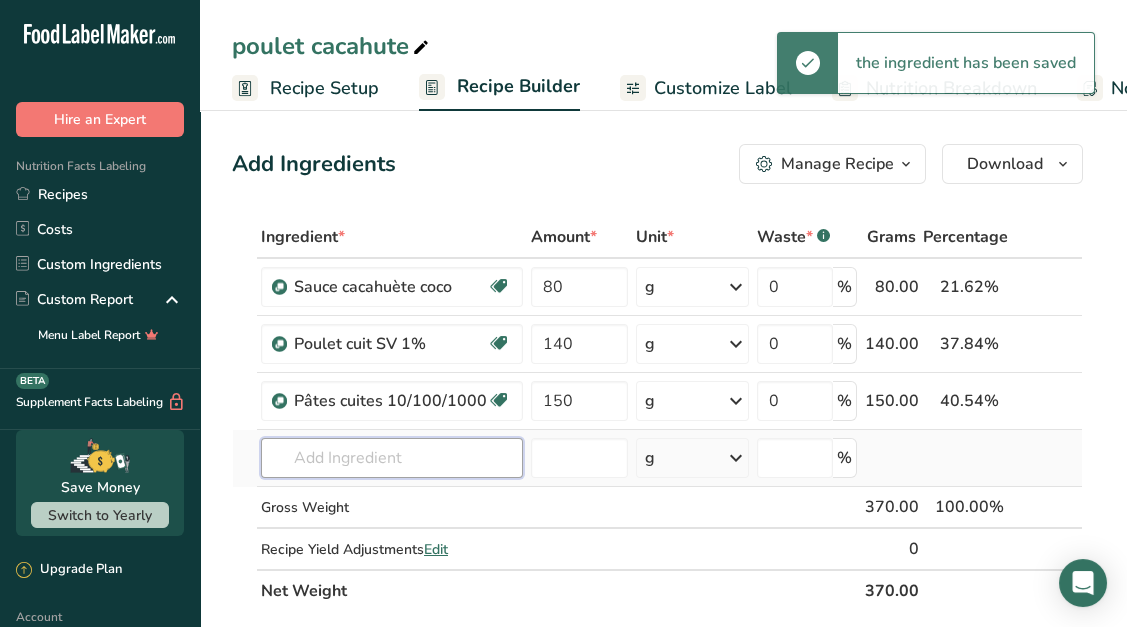 click on "Ingredient *
Amount *
Unit *
Waste *   .a-a{fill:#347362;}.b-a{fill:#fff;}          Grams
Percentage
Sauce cacahuète coco
Plant-based Protein
Dairy free
Gluten free
Vegan
Vegetarian
Soy free
Source of Healthy Fats
80
g
Weight Units
g
kg
mg
See more
Volume Units
l
mL
fl oz
See more
0
%
80.00
21.62%
i
Poulet cuit SV 1%
Dairy free
Gluten free
Vegan
Vegetarian
Soy free
140
g" at bounding box center [657, 414] 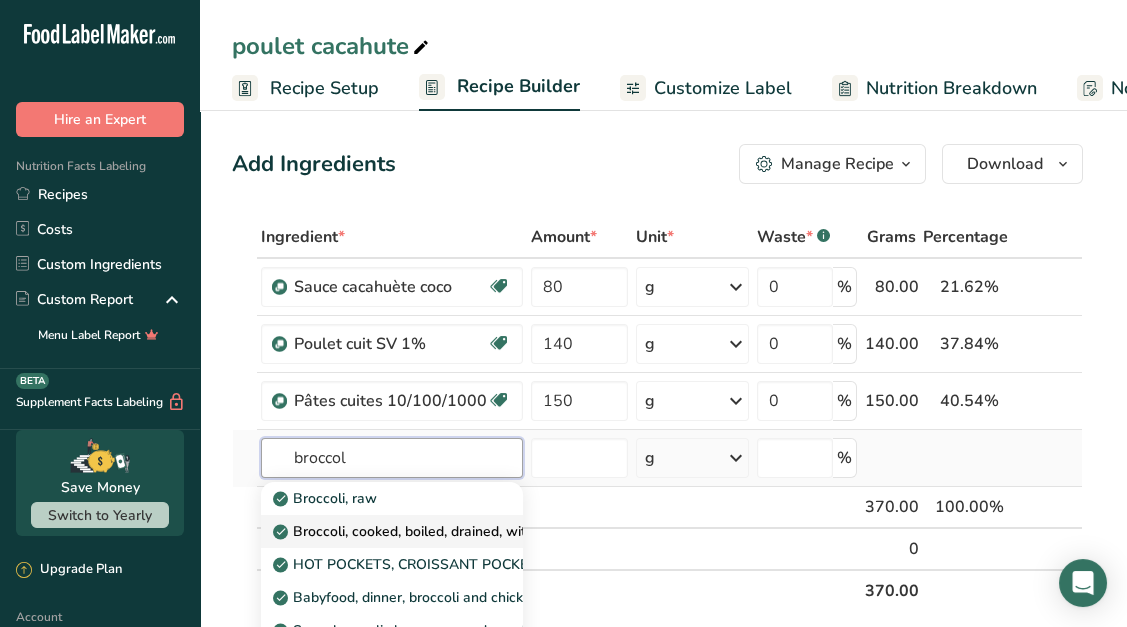 type on "broccol" 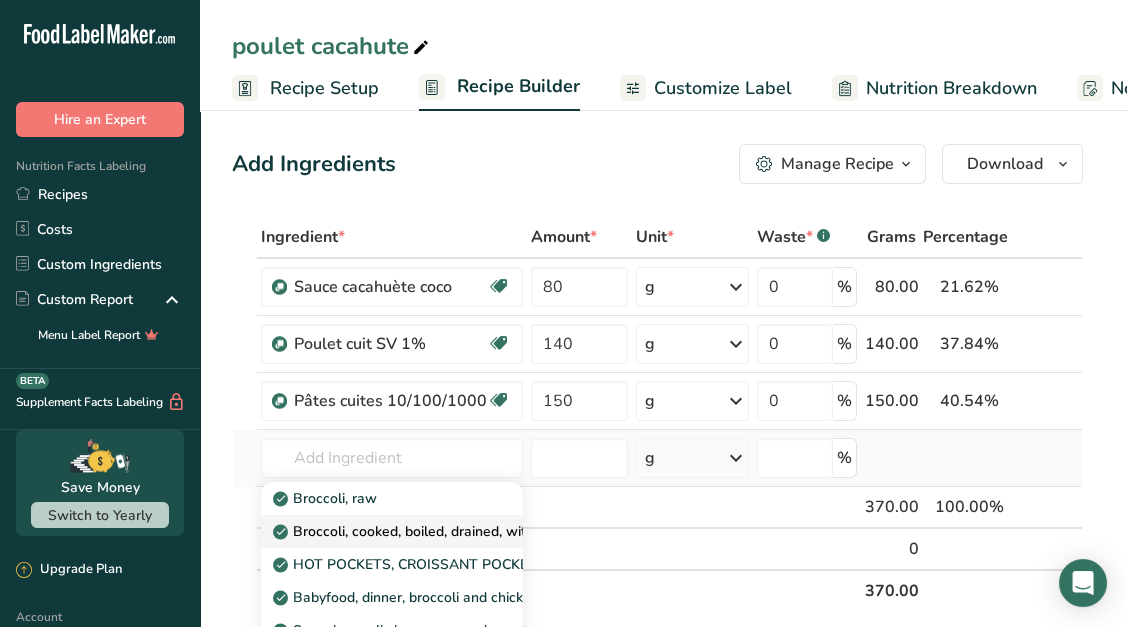 click on "Broccoli, cooked, boiled, drained, with salt" at bounding box center [392, 531] 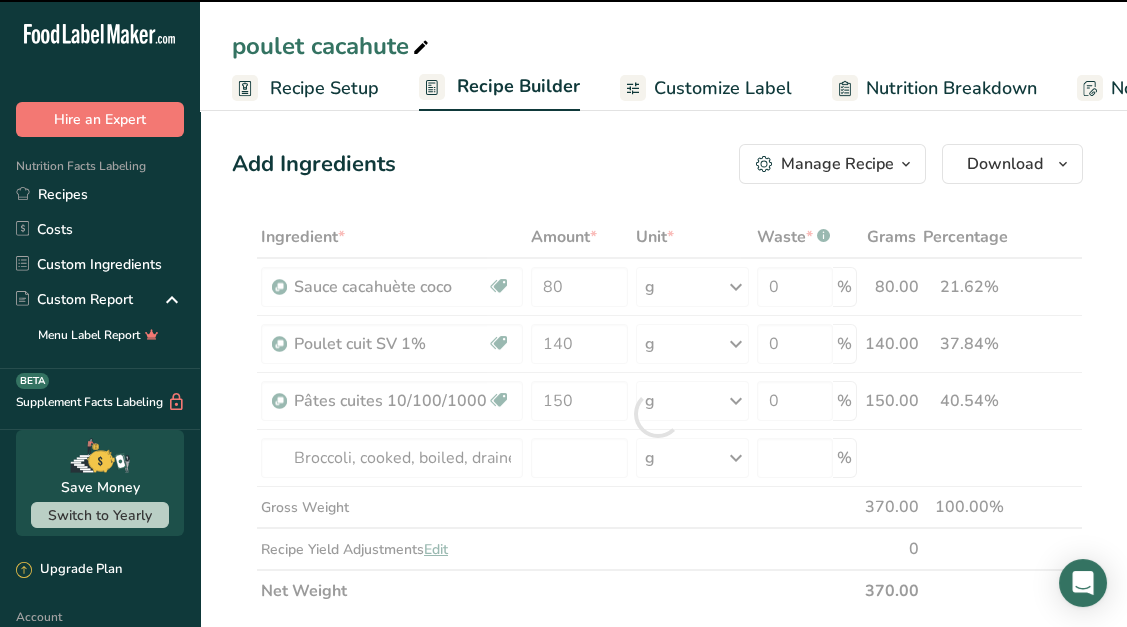 type on "0" 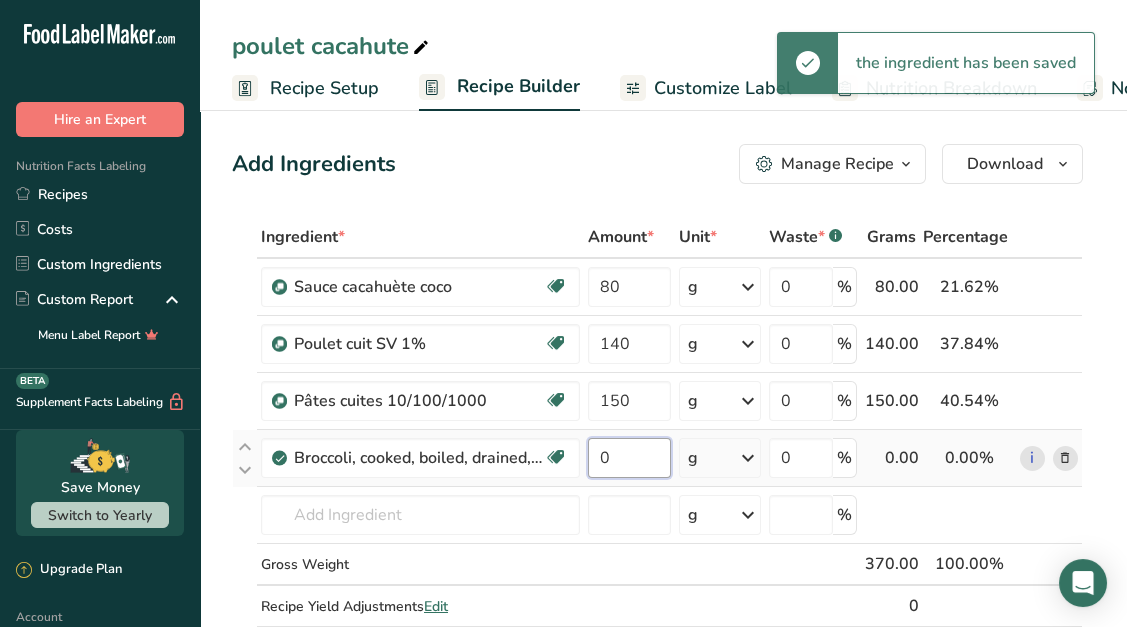 click on "0" at bounding box center [629, 458] 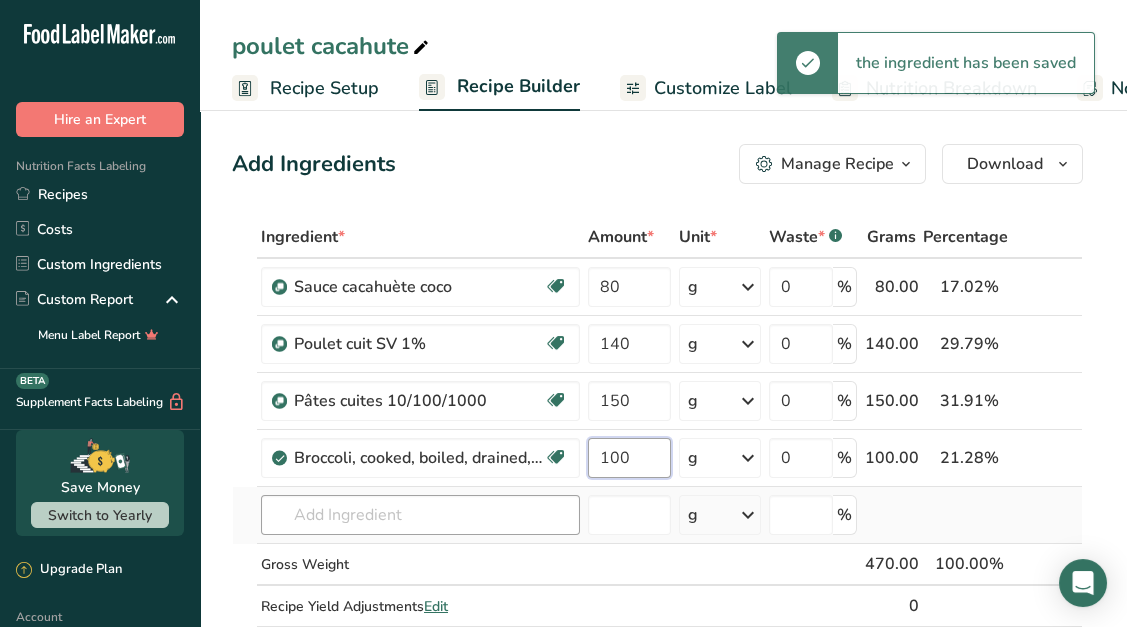 type on "100" 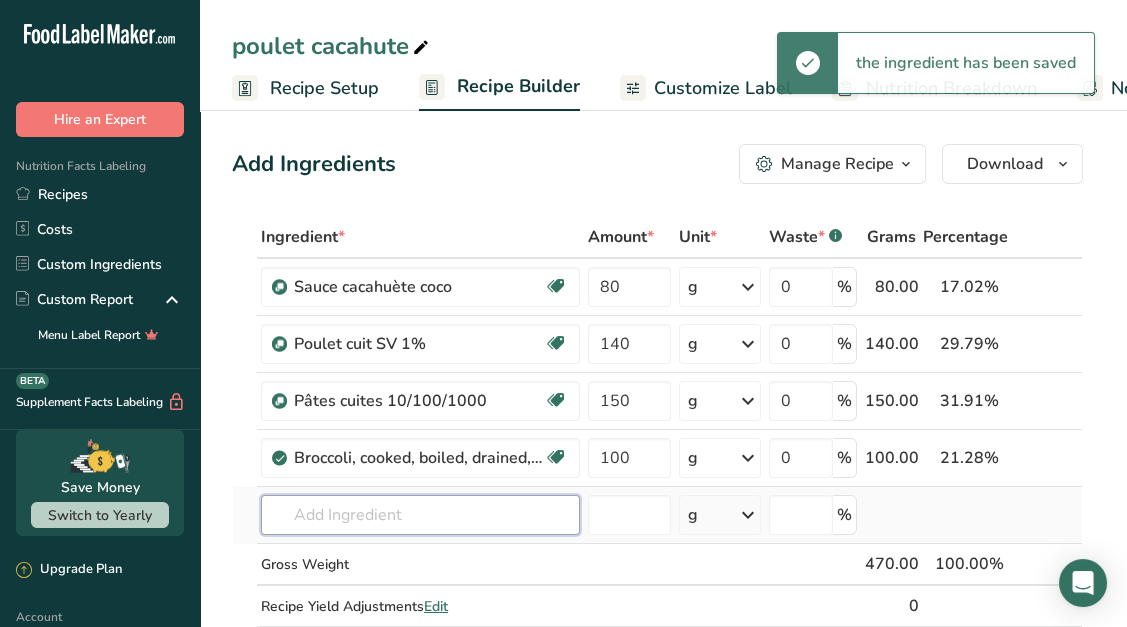 click on "Ingredient *
Amount *
Unit *
Waste *   .a-a{fill:#347362;}.b-a{fill:#fff;}          Grams
Percentage
Sauce cacahuète coco
Plant-based Protein
Dairy free
Gluten free
Vegan
Vegetarian
Soy free
Source of Healthy Fats
80
g
Weight Units
g
kg
mg
See more
Volume Units
l
mL
fl oz
See more
0
%
80.00
17.02%
i
Poulet cuit SV 1%
Dairy free
Gluten free
Vegan
Vegetarian
Soy free
140
g" at bounding box center [657, 442] 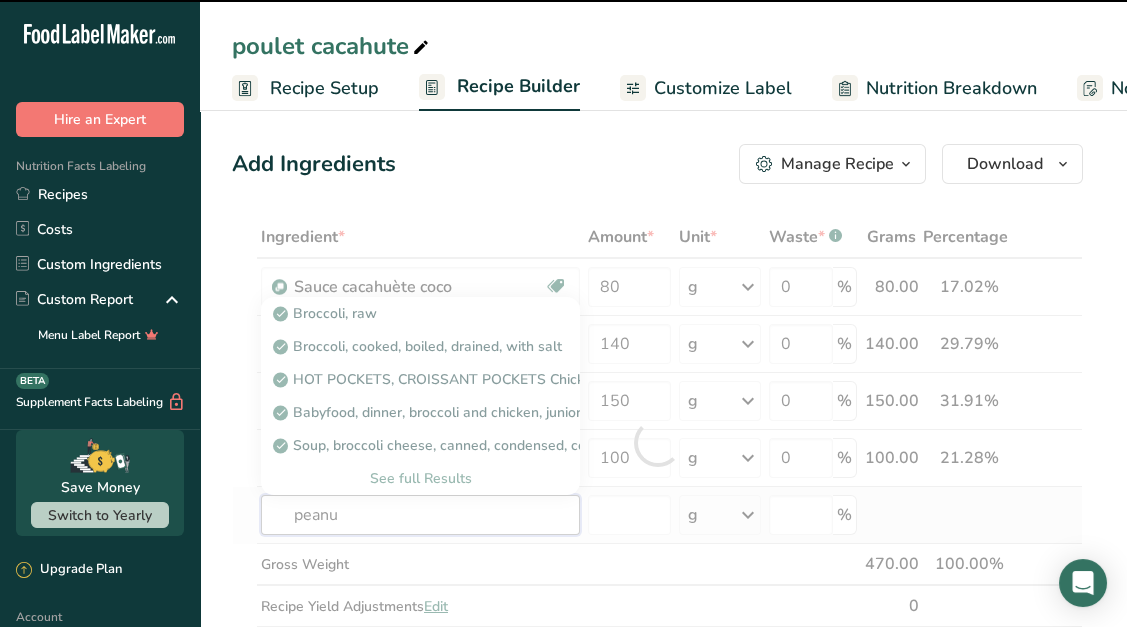 type on "peanut" 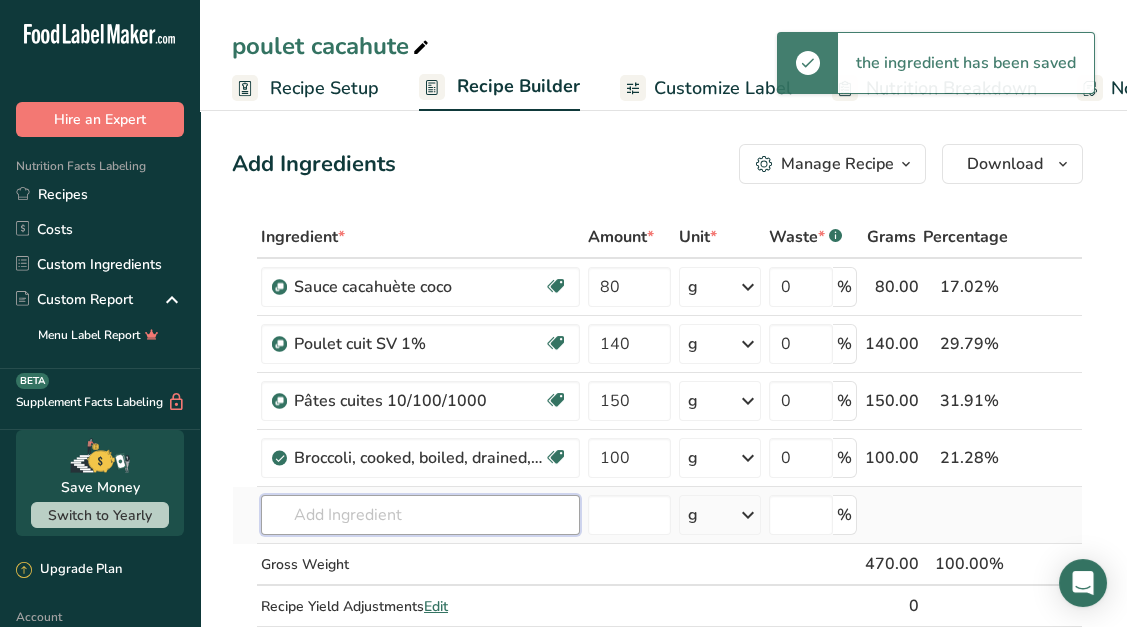 click at bounding box center [420, 515] 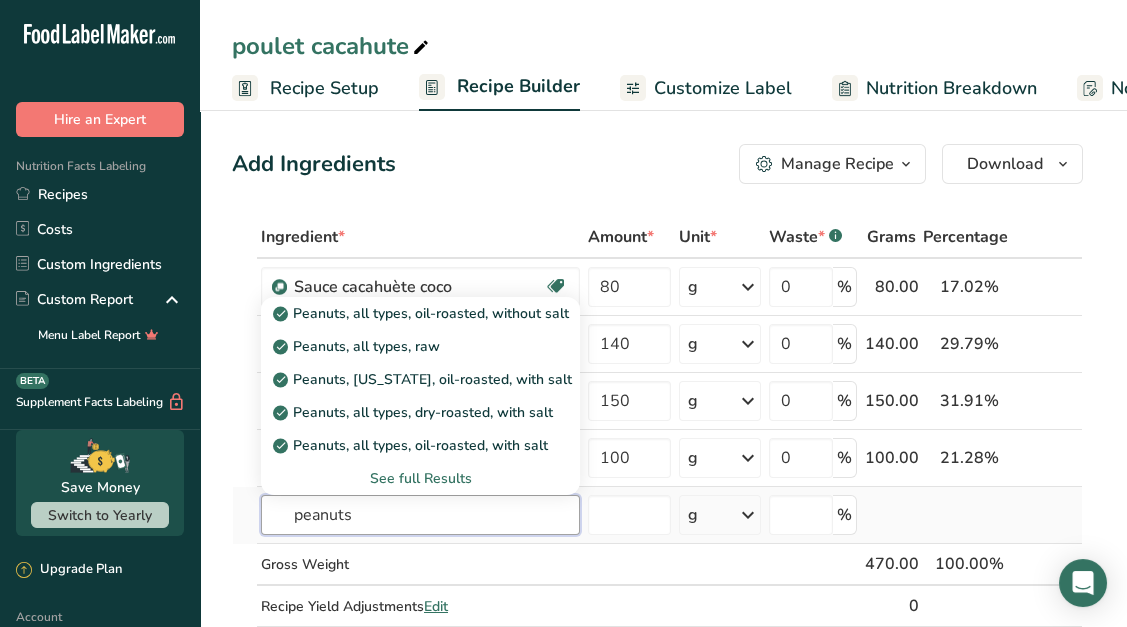 type on "peanuts" 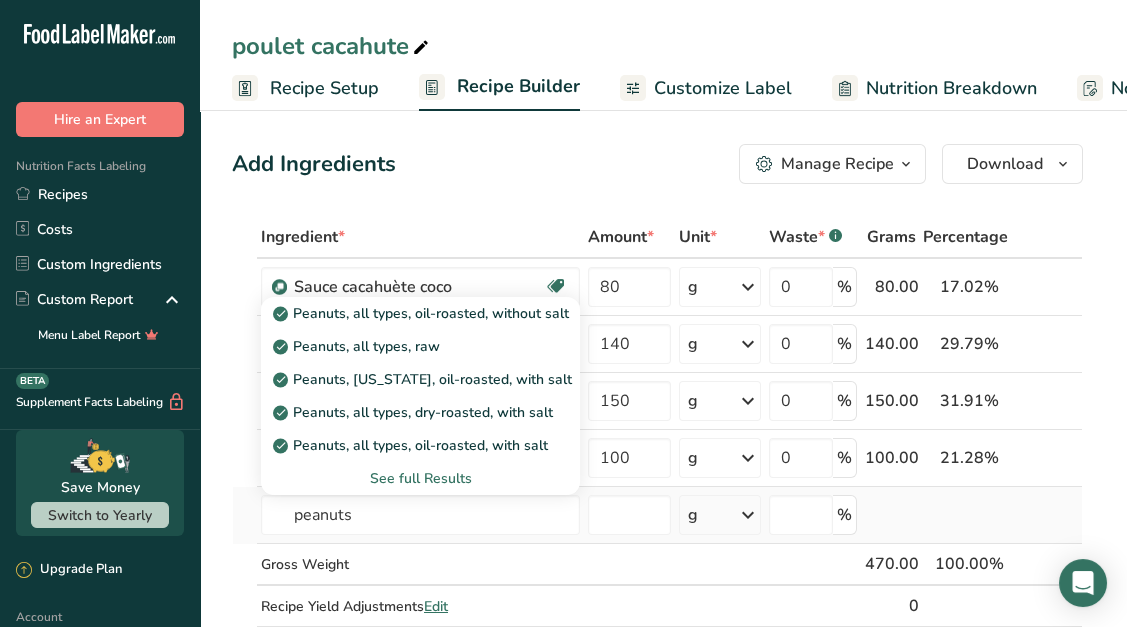 type 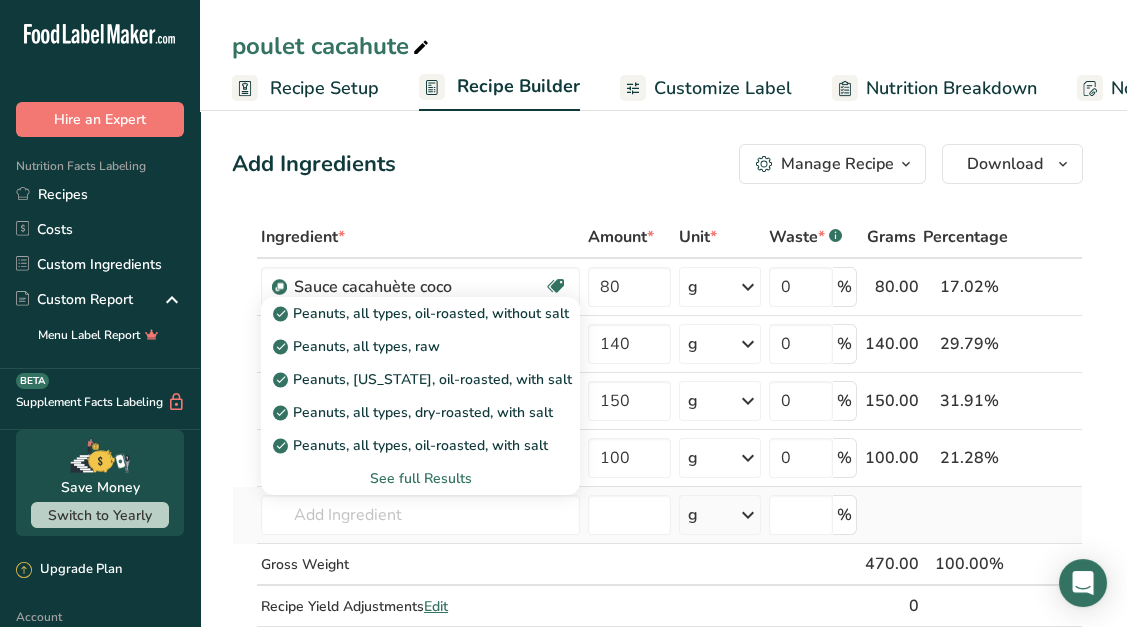click on "See full Results" at bounding box center (420, 478) 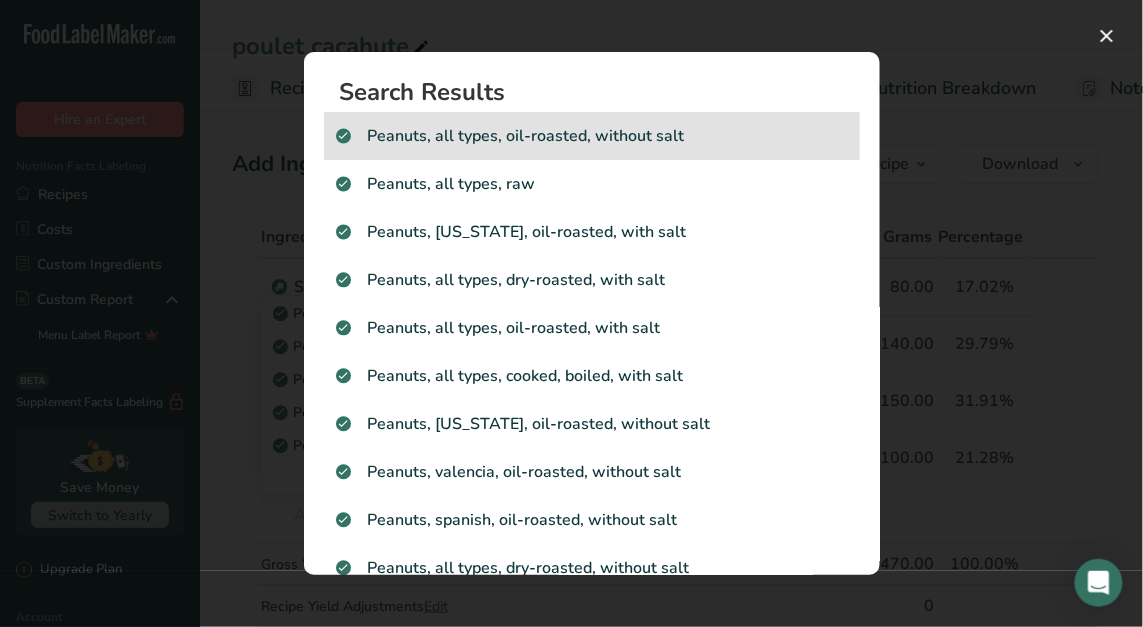 click on "Peanuts, all types, oil-roasted, without salt" at bounding box center (592, 136) 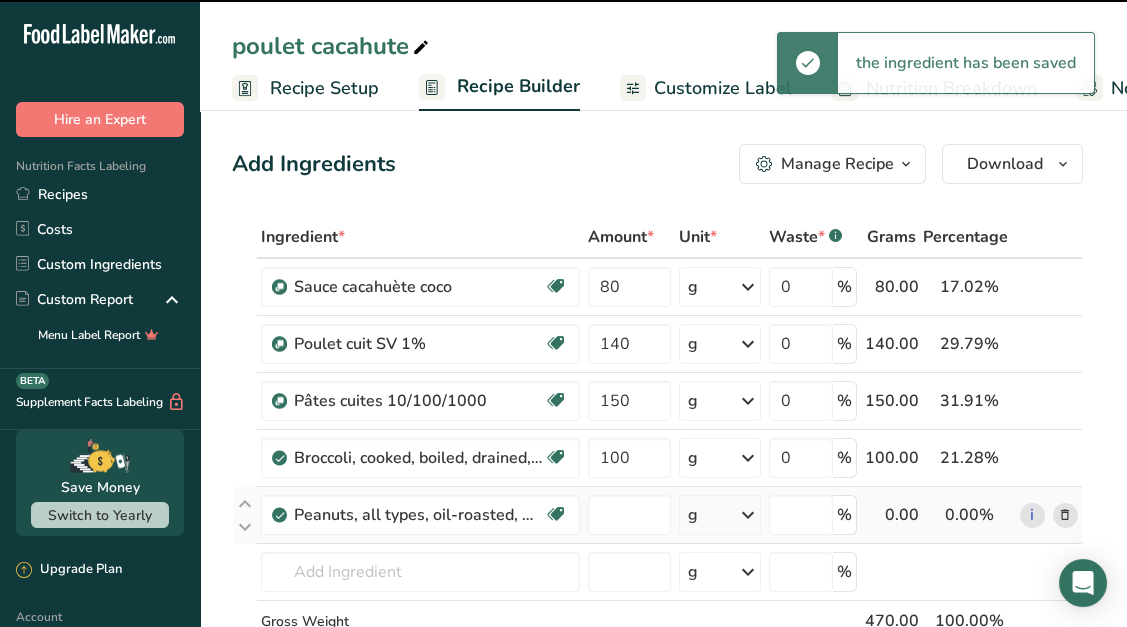type on "0" 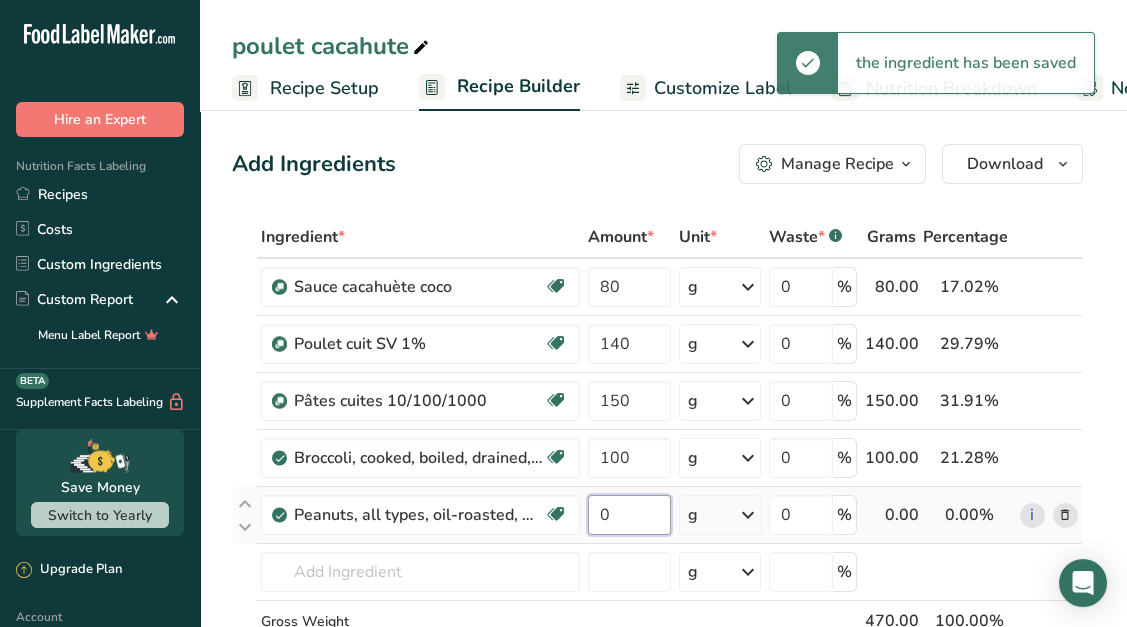 click on "0" at bounding box center (629, 515) 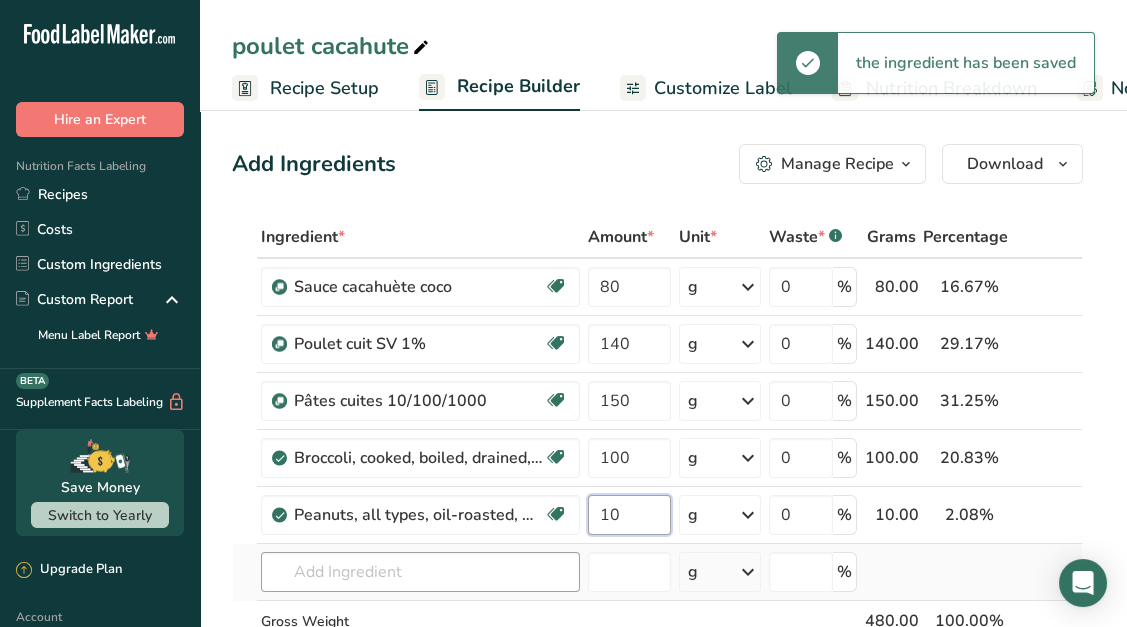 type on "10" 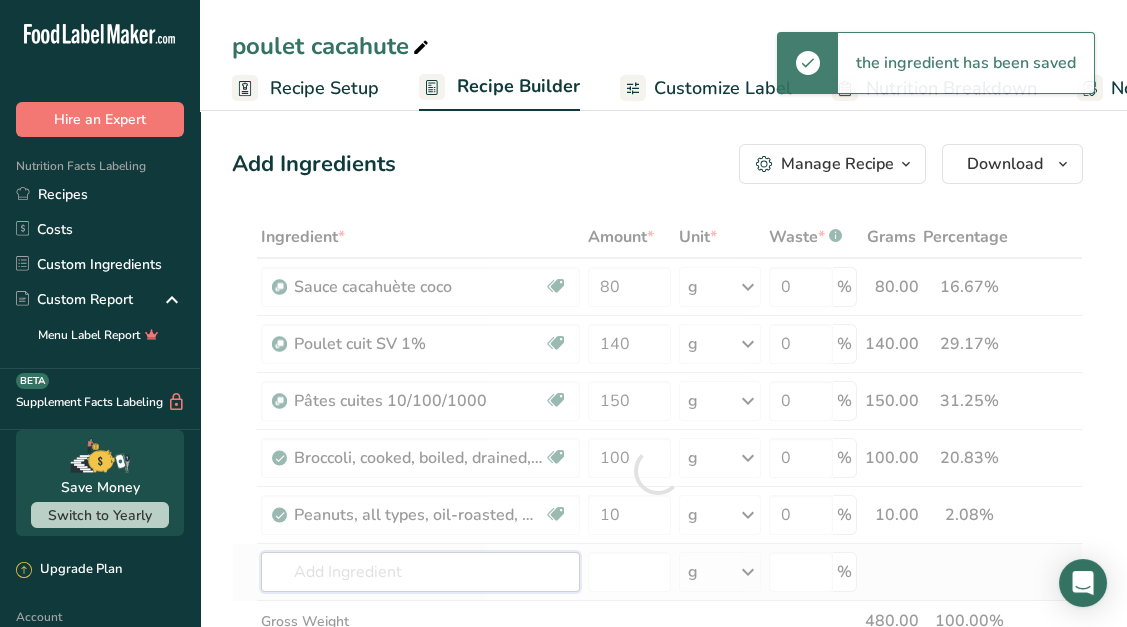 click on "Ingredient *
Amount *
Unit *
Waste *   .a-a{fill:#347362;}.b-a{fill:#fff;}          Grams
Percentage
Sauce cacahuète coco
Plant-based Protein
Dairy free
Gluten free
Vegan
Vegetarian
Soy free
Source of Healthy Fats
80
g
Weight Units
g
kg
mg
See more
Volume Units
l
mL
fl oz
See more
0
%
80.00
16.67%
i
Poulet cuit SV 1%
Dairy free
Gluten free
Vegan
Vegetarian
Soy free
140
g" at bounding box center [657, 471] 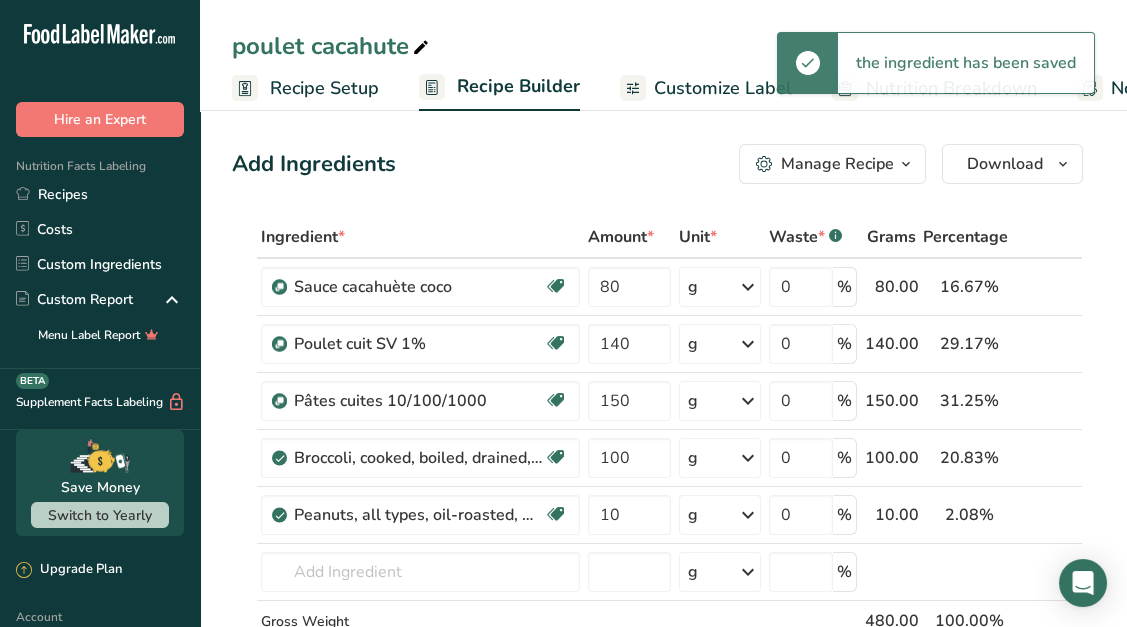click on "Nutrition Breakdown" at bounding box center (934, 88) 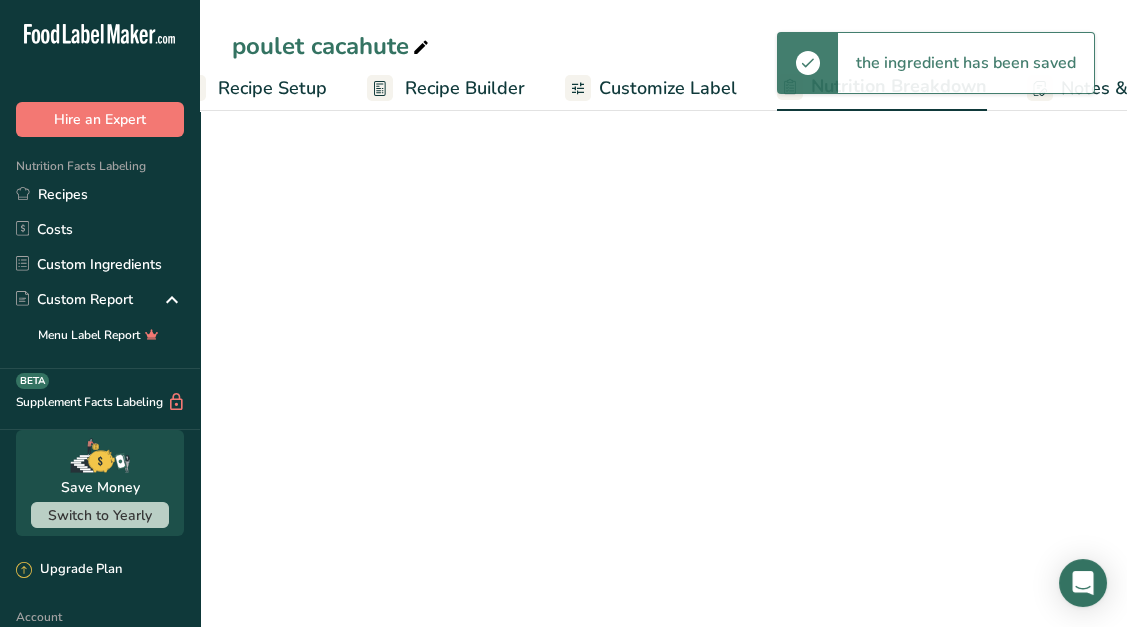 select on "Calories" 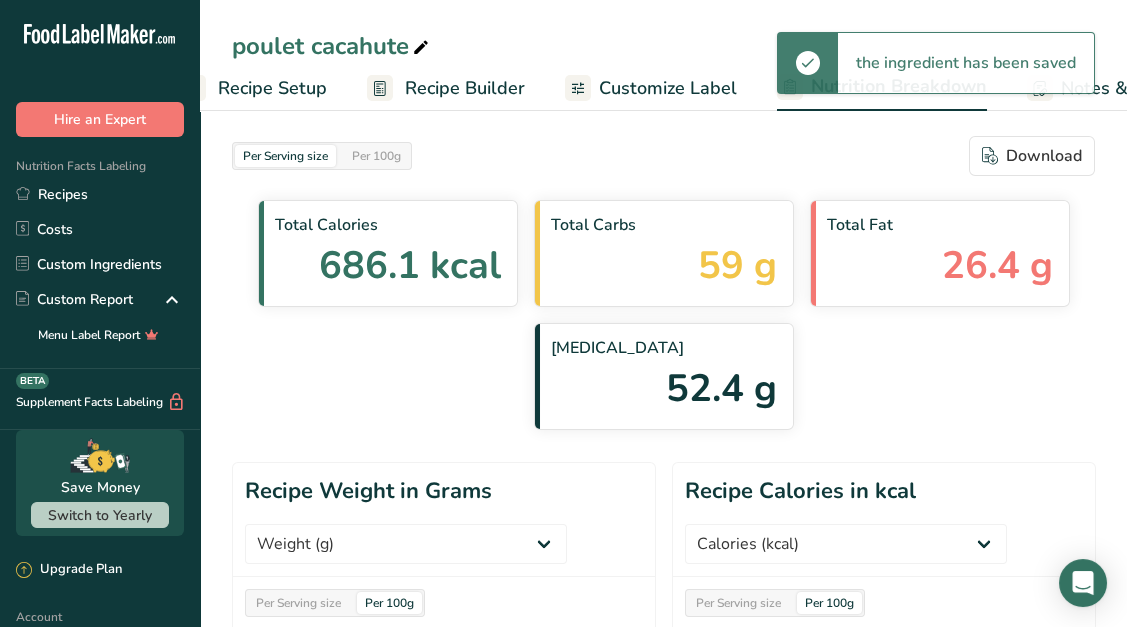 scroll, scrollTop: 0, scrollLeft: 396, axis: horizontal 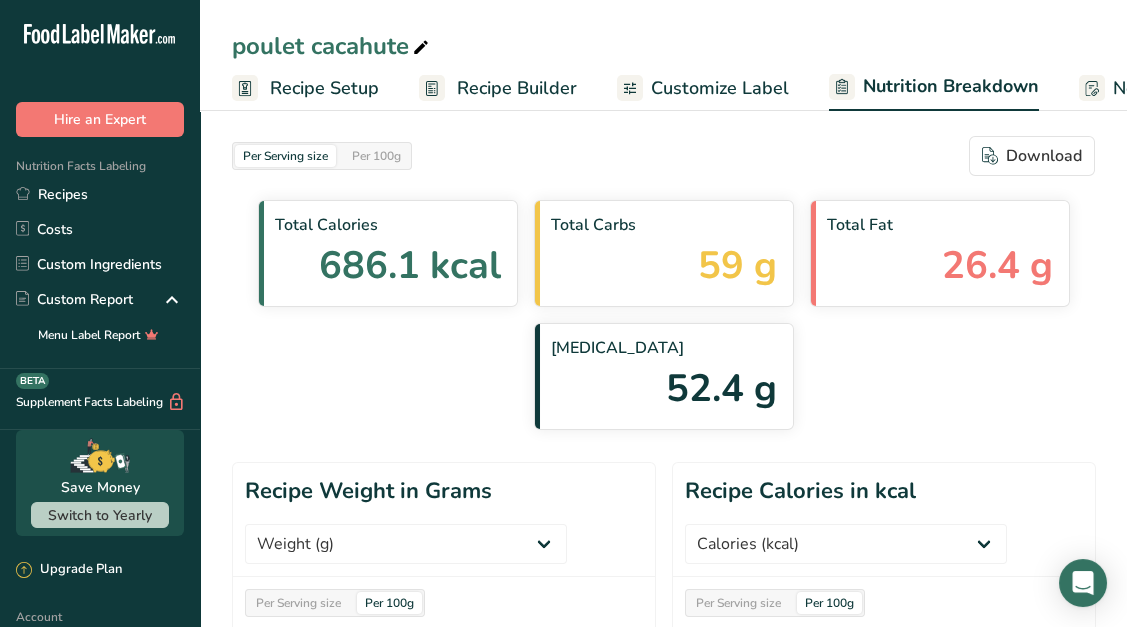 click on "Recipe Builder" at bounding box center (517, 88) 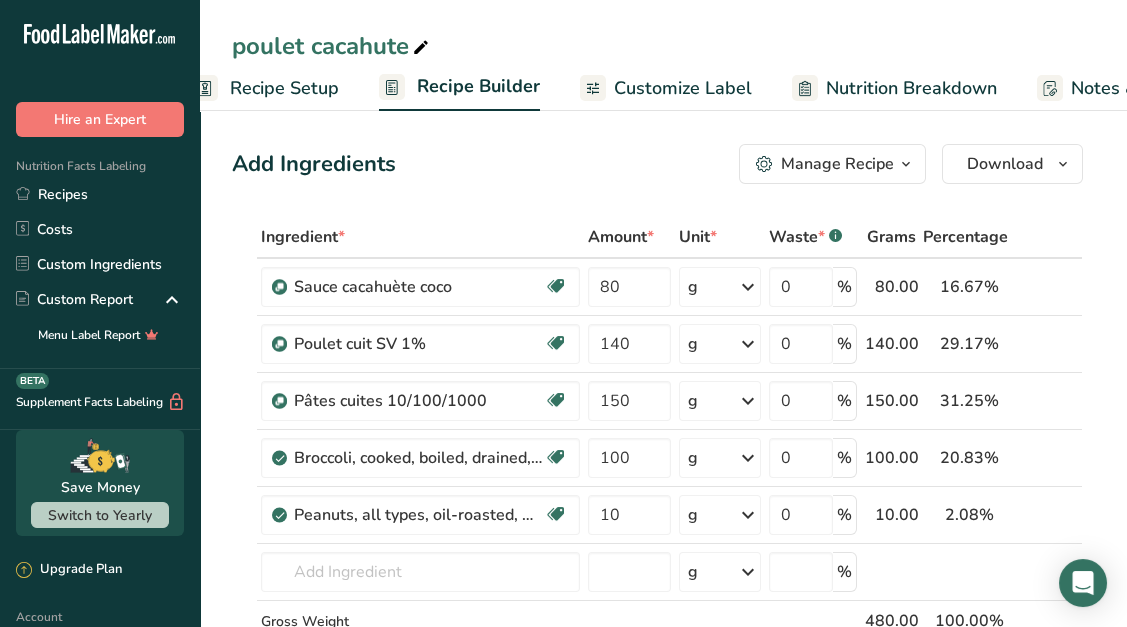 scroll, scrollTop: 0, scrollLeft: 192, axis: horizontal 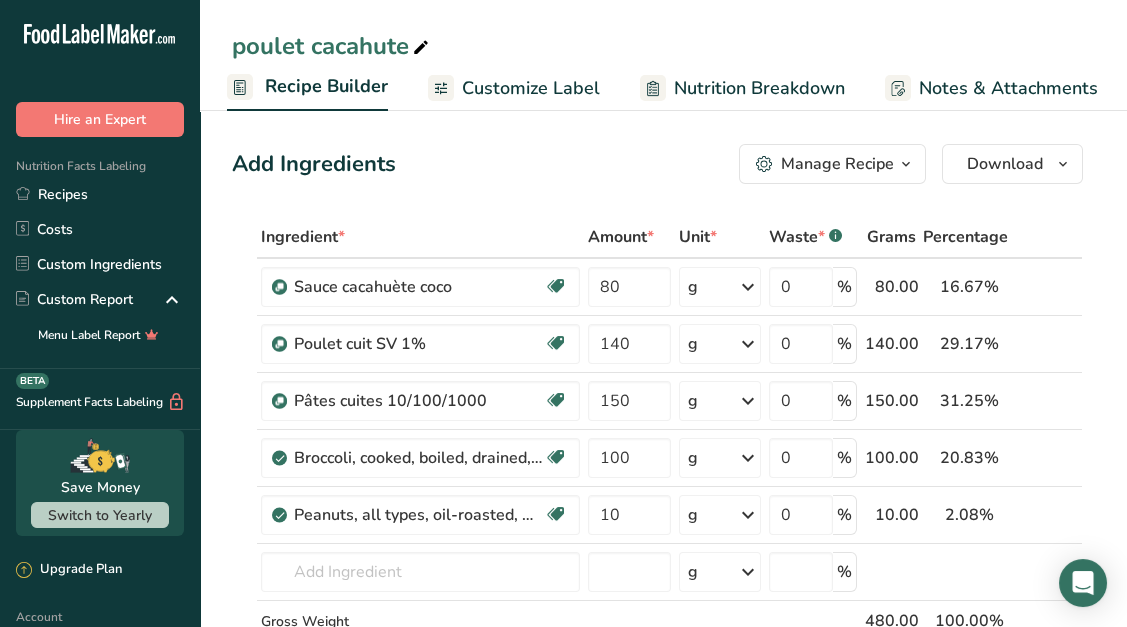 click on "Nutrition Breakdown" at bounding box center (759, 88) 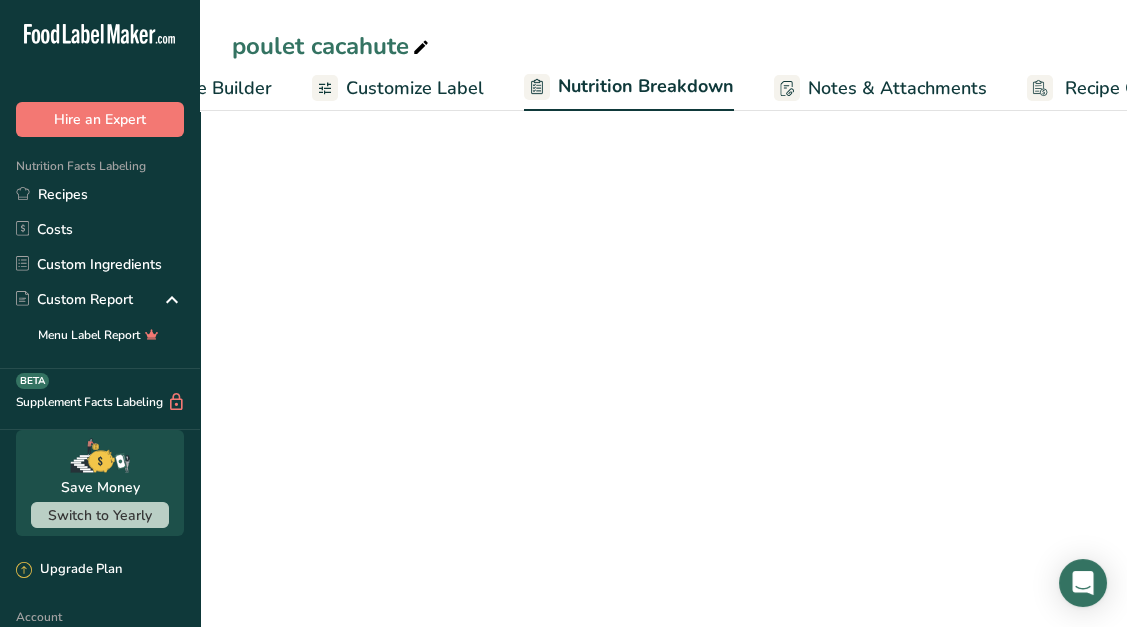 select on "Calories" 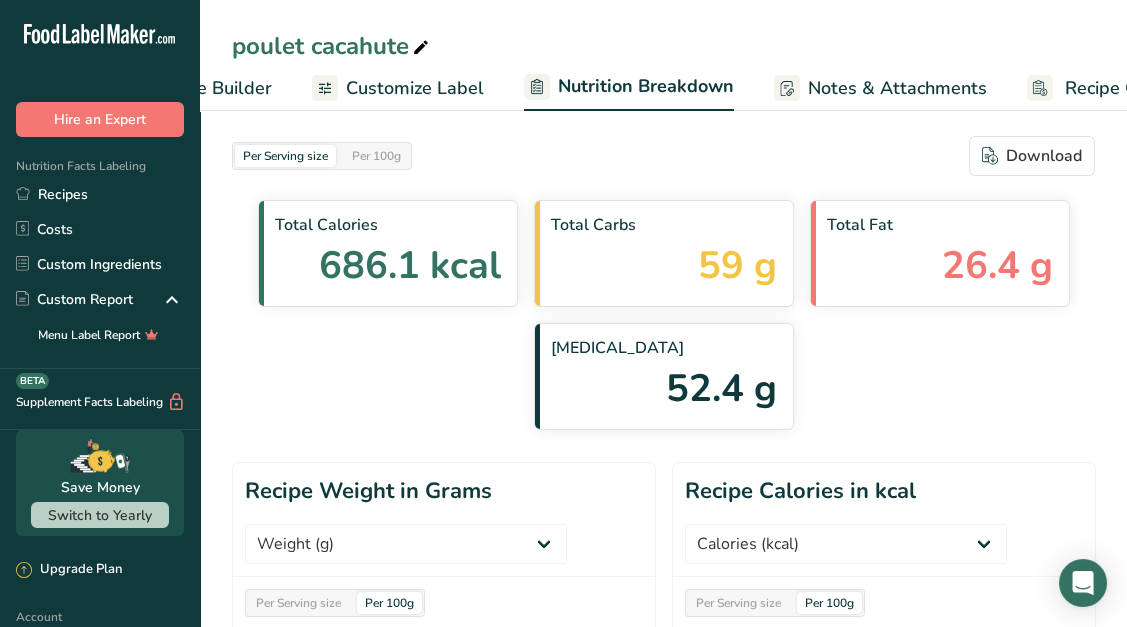 scroll, scrollTop: 0, scrollLeft: 396, axis: horizontal 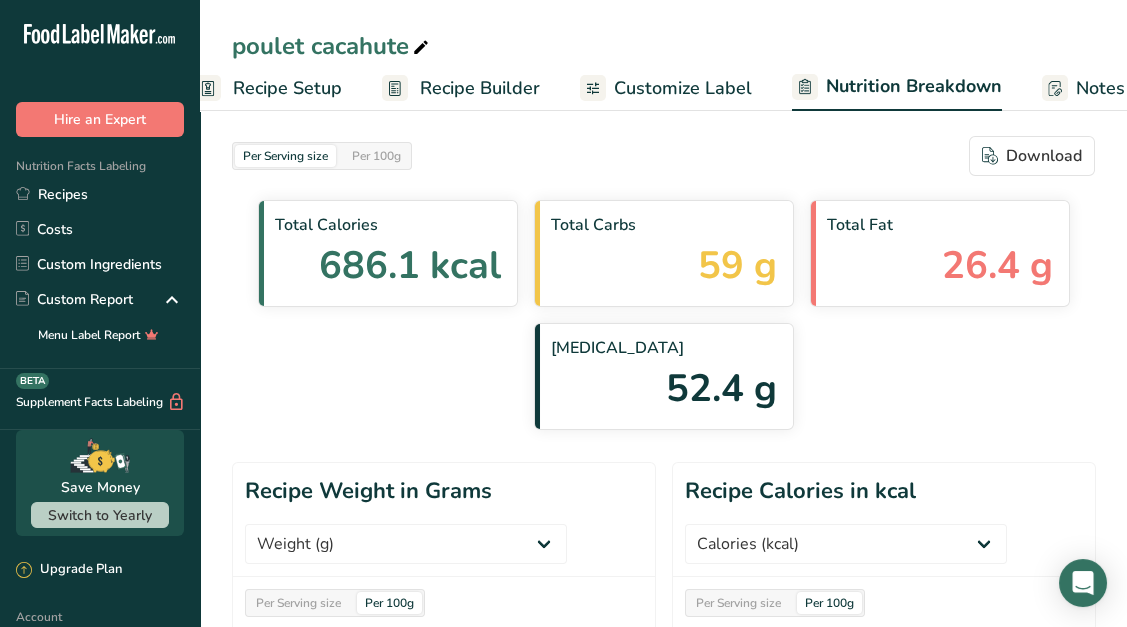 click on "Recipe Builder" at bounding box center (480, 88) 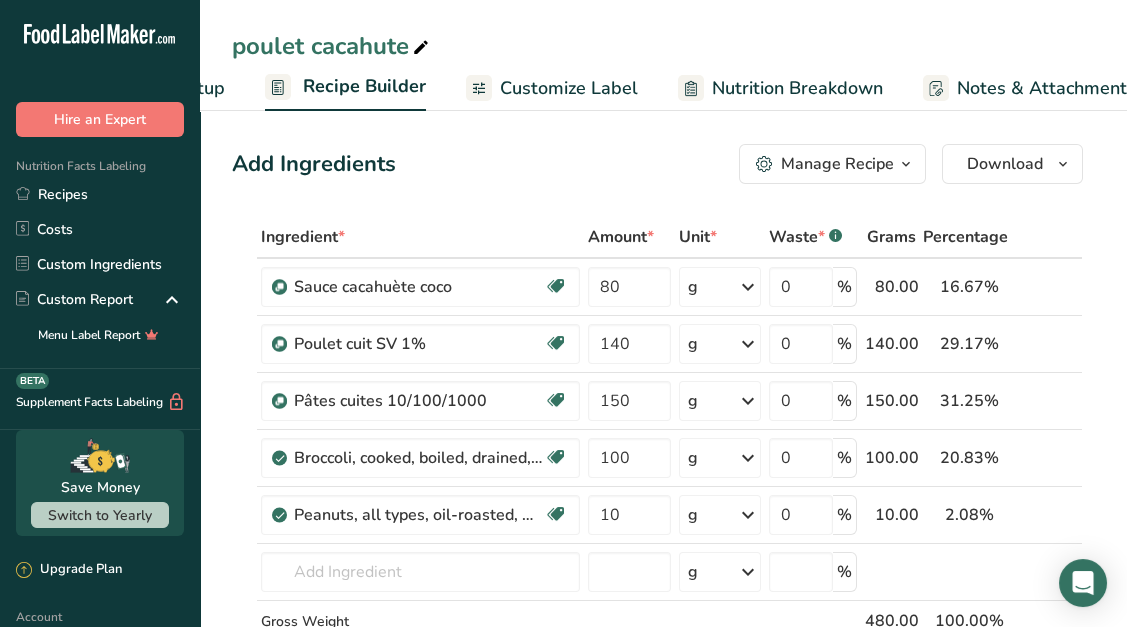 scroll, scrollTop: 0, scrollLeft: 192, axis: horizontal 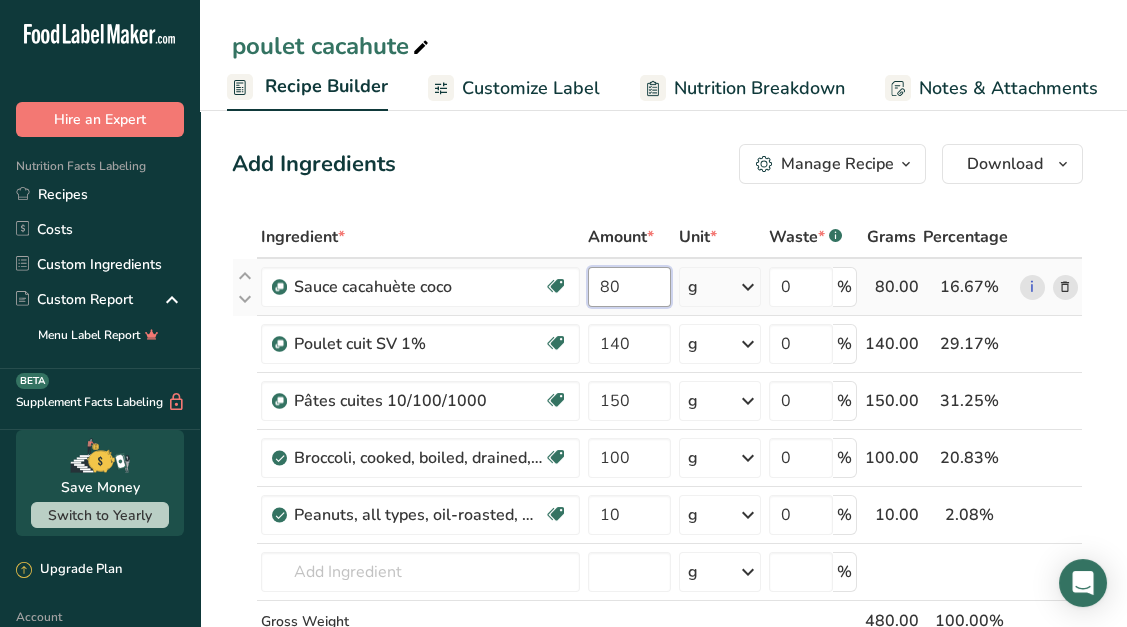 click on "80" at bounding box center (629, 287) 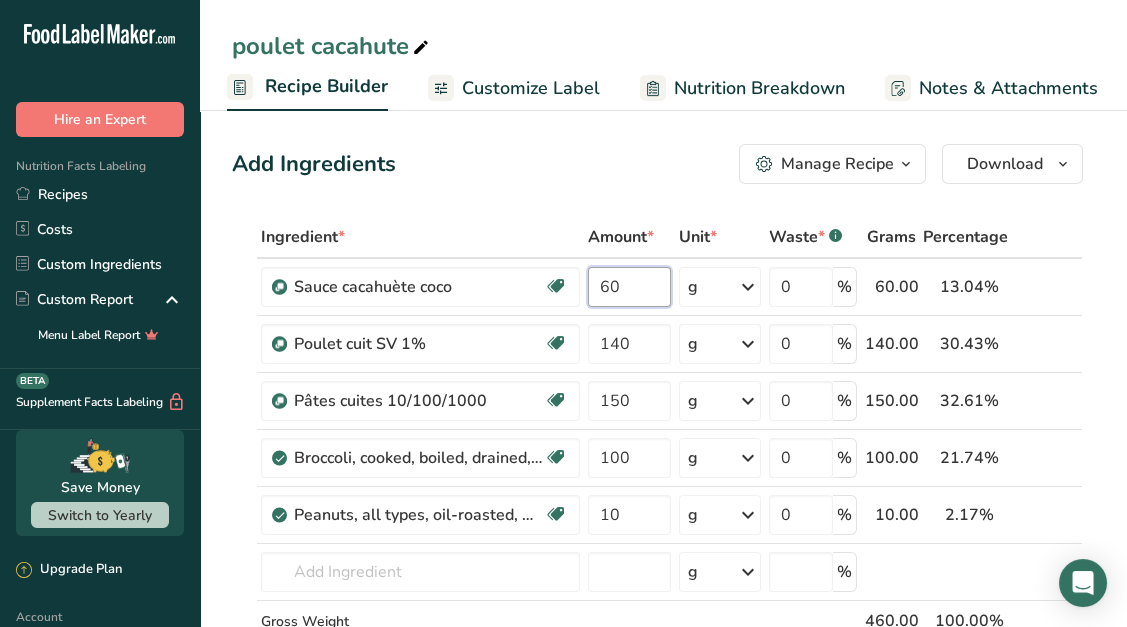 type on "60" 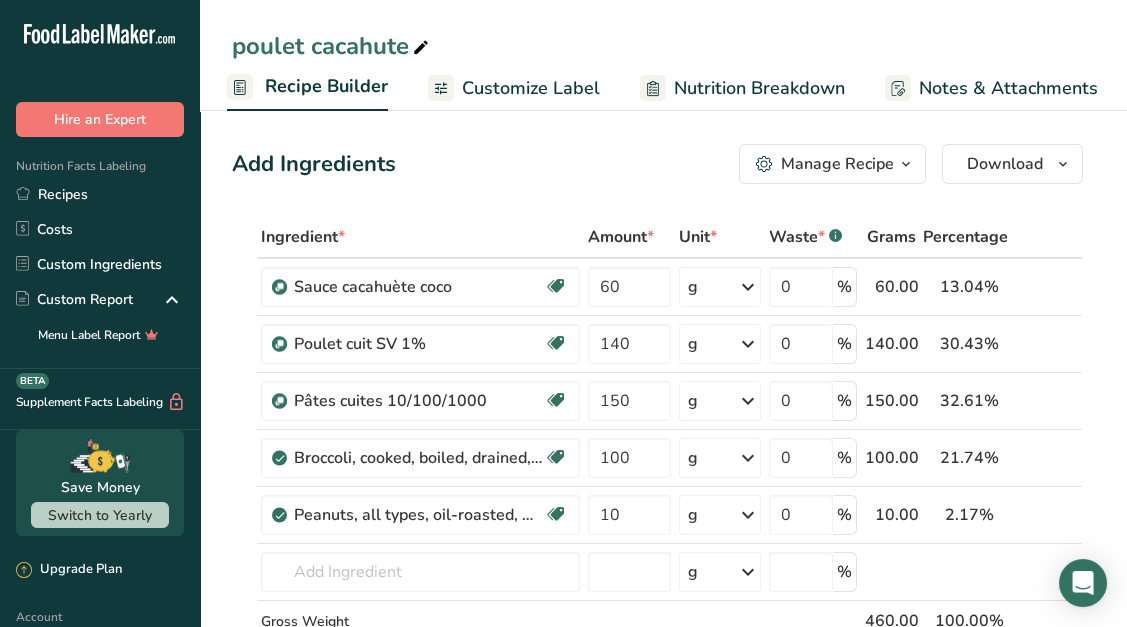 click on "Add Ingredients
Manage Recipe         Delete Recipe           Duplicate Recipe             Scale Recipe             Save as Sub-Recipe   .a-a{fill:#347362;}.b-a{fill:#fff;}                               Nutrition Breakdown                 Recipe Card
NEW
[MEDICAL_DATA] Pattern Report             Activity History
Download
Choose your preferred label style
Standard FDA label
Standard FDA label
The most common format for nutrition facts labels in compliance with the FDA's typeface, style and requirements
Tabular FDA label
A label format compliant with the FDA regulations presented in a tabular (horizontal) display.
Linear FDA label
A simple linear display for small sized packages.
Simplified FDA label" at bounding box center [657, 164] 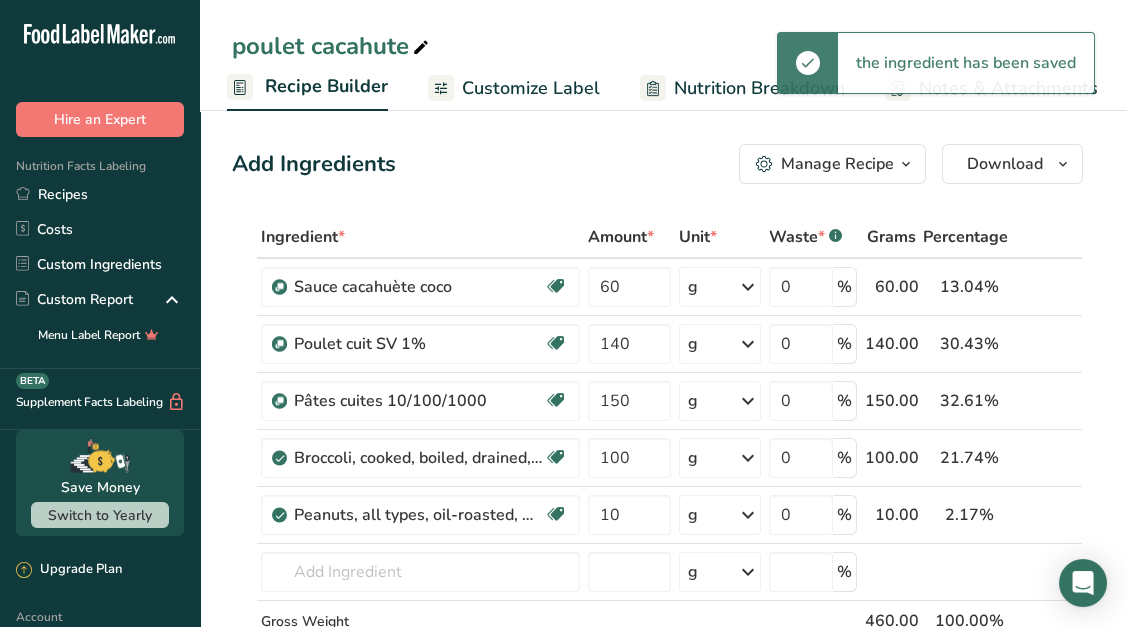 click on "Nutrition Breakdown" at bounding box center [759, 88] 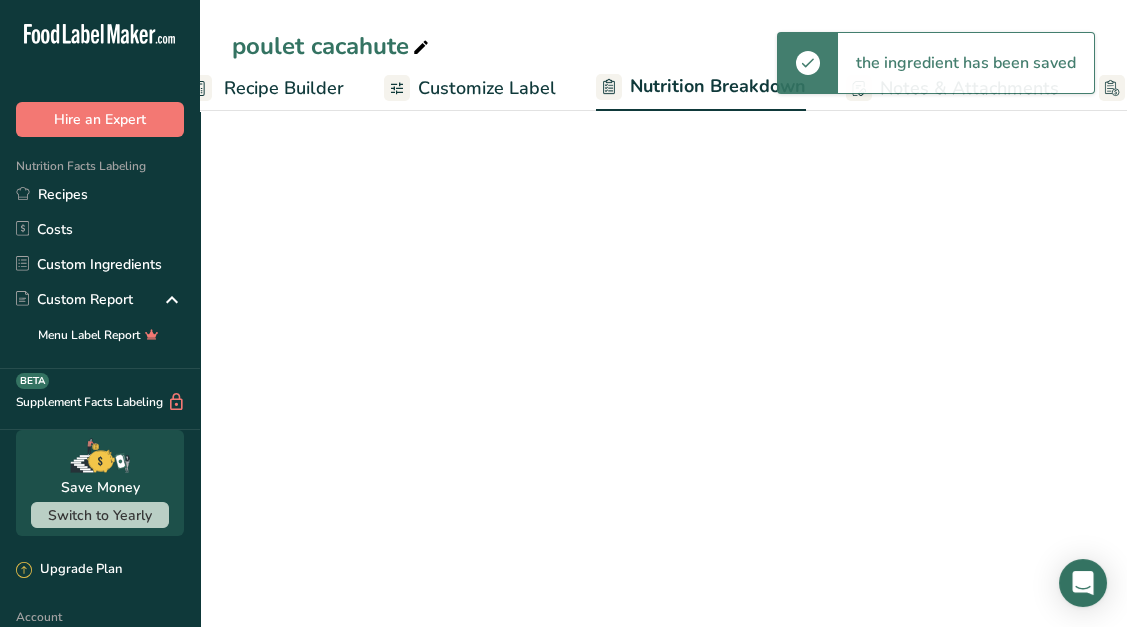 select on "Calories" 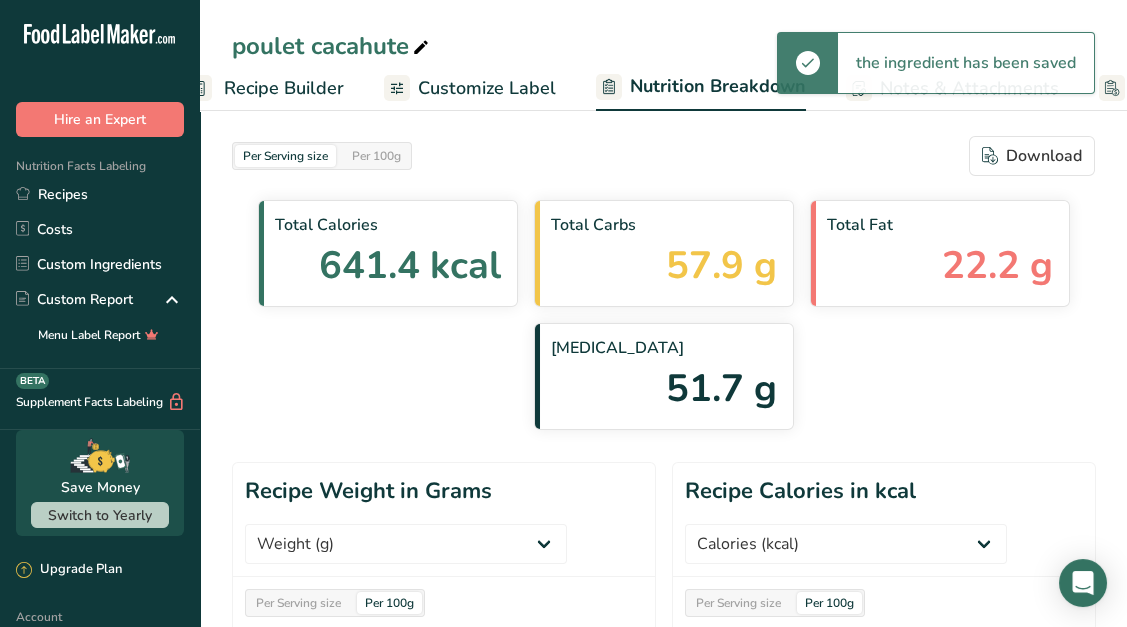 scroll, scrollTop: 0, scrollLeft: 396, axis: horizontal 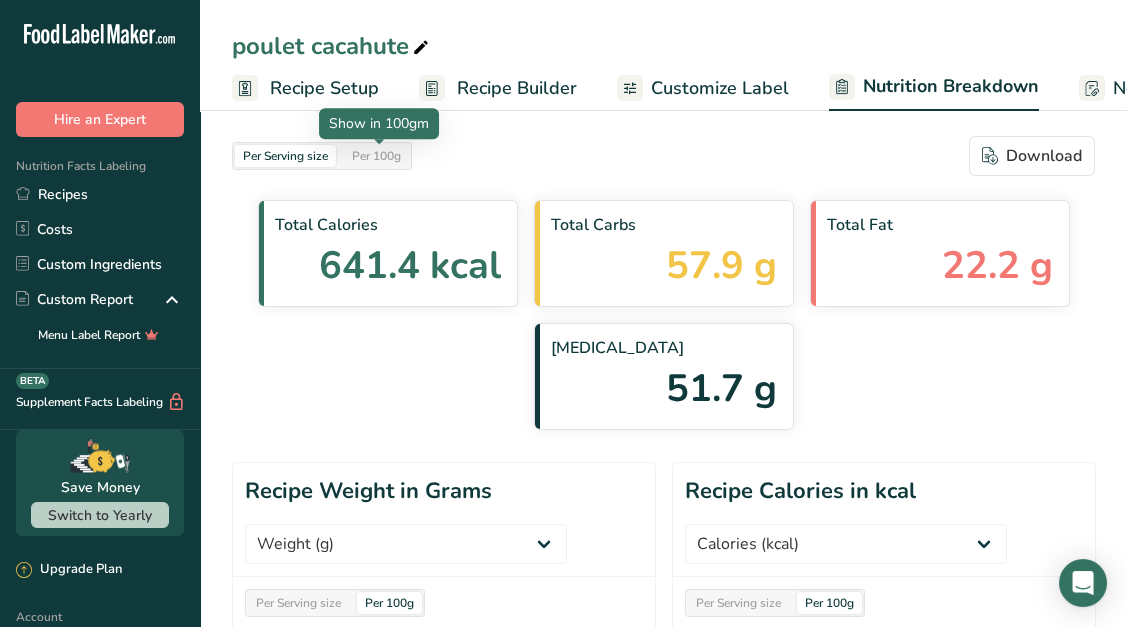 click on "Recipe Setup" at bounding box center [324, 88] 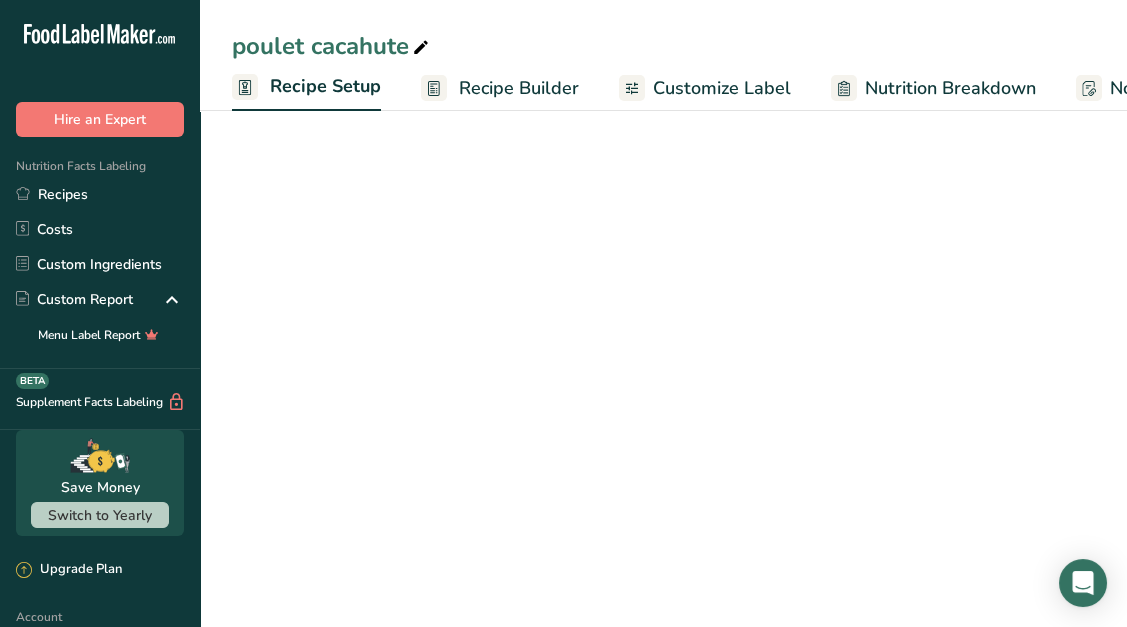 scroll, scrollTop: 0, scrollLeft: 7, axis: horizontal 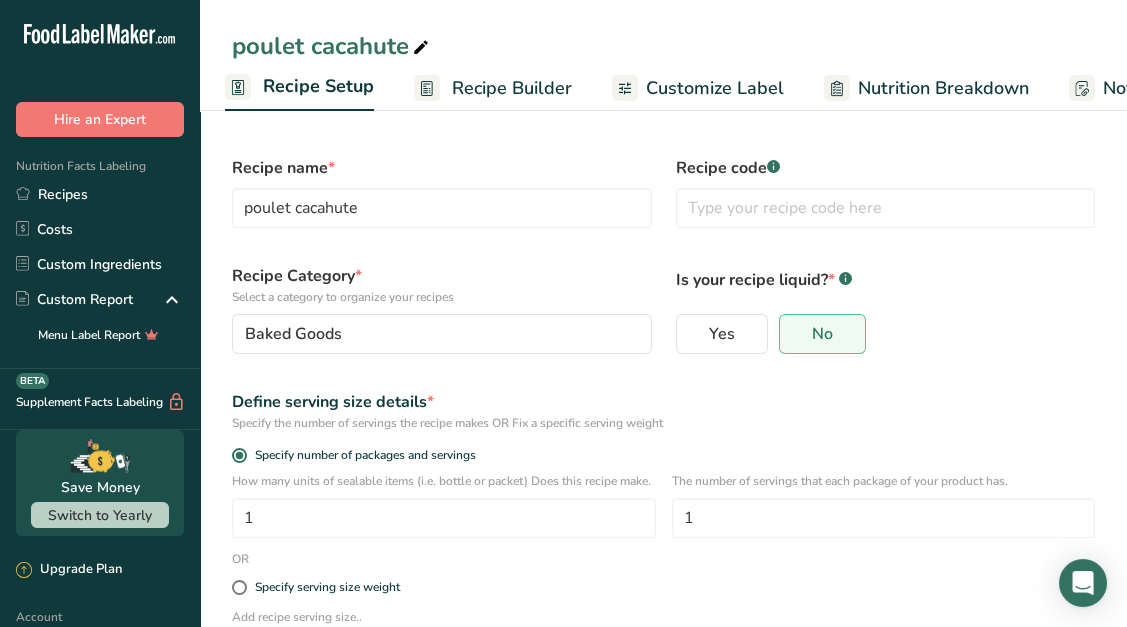 click on "Recipe Builder" at bounding box center (512, 88) 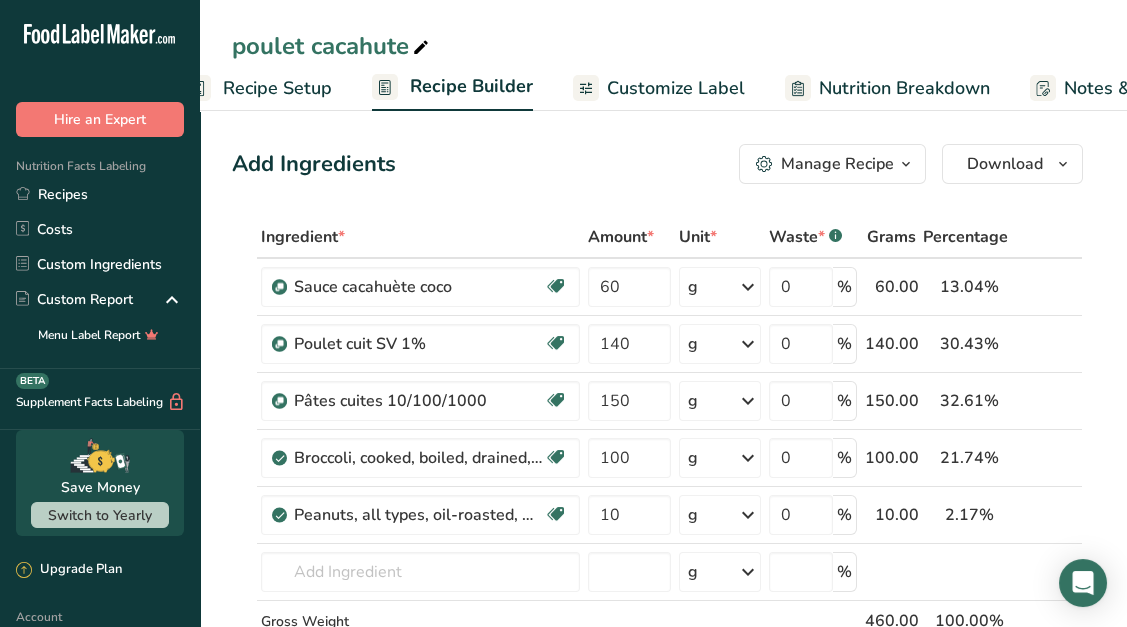 scroll, scrollTop: 0, scrollLeft: 192, axis: horizontal 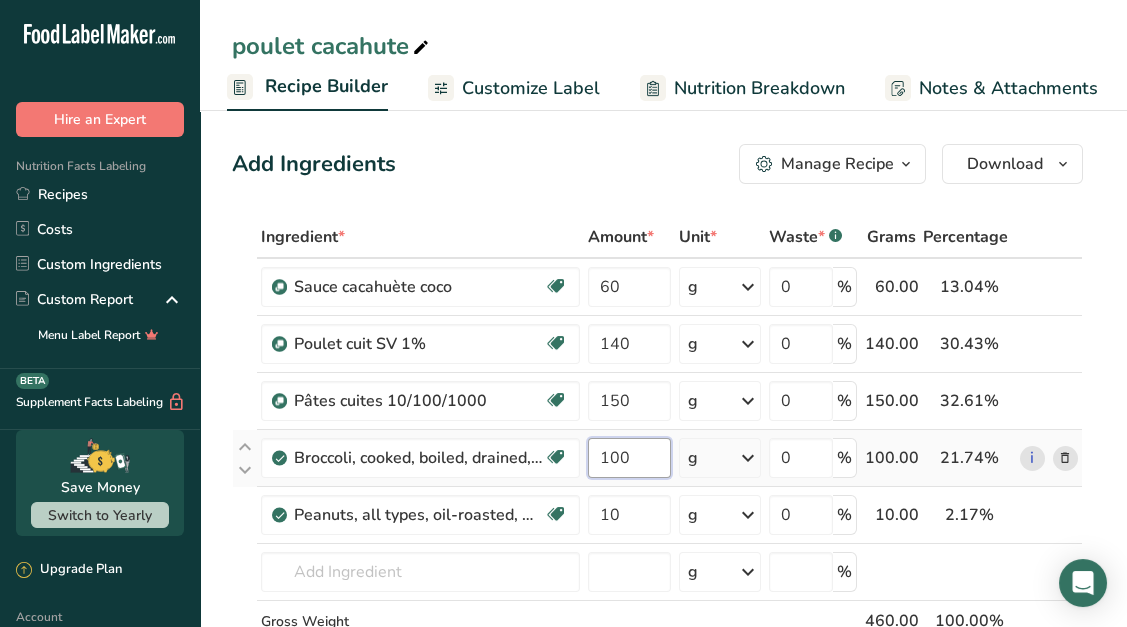 click on "100" at bounding box center [629, 458] 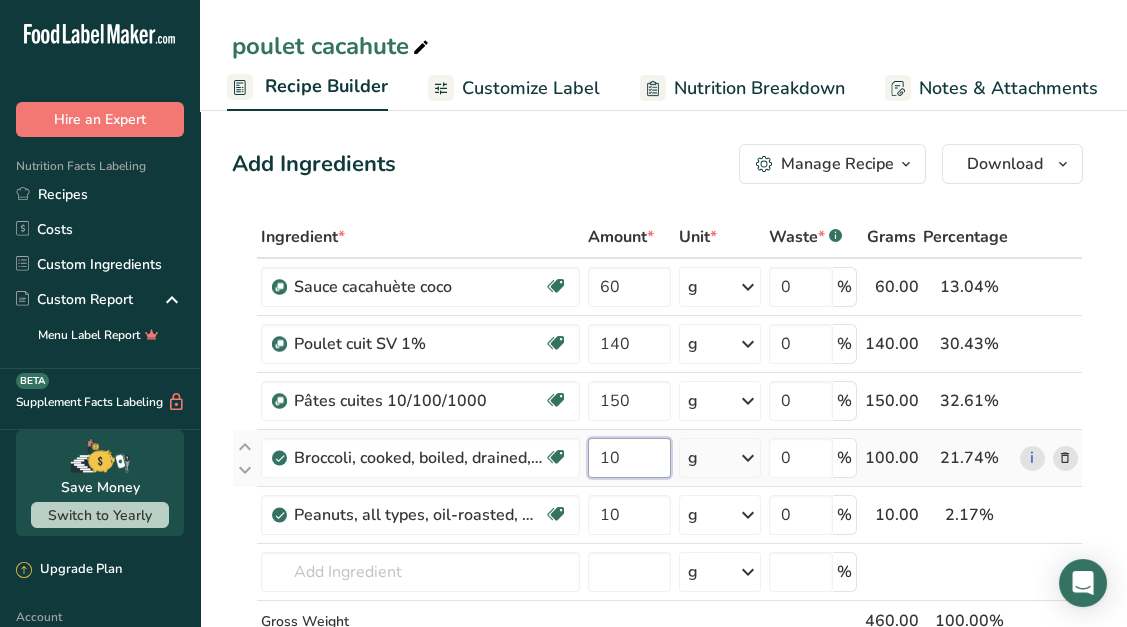 type on "1" 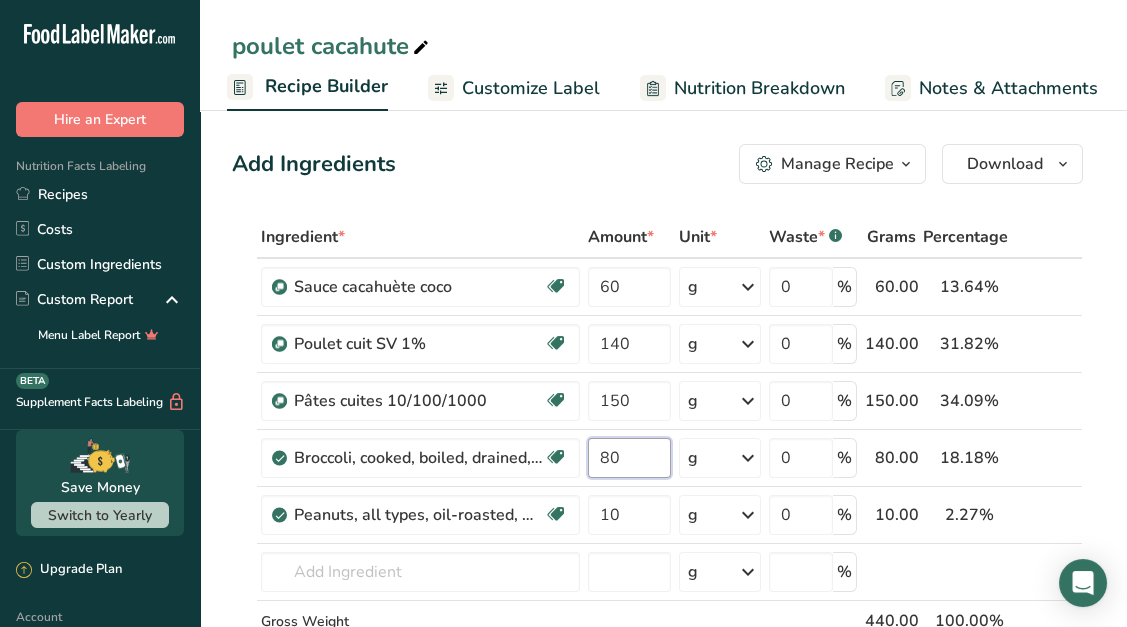 scroll, scrollTop: 250, scrollLeft: 0, axis: vertical 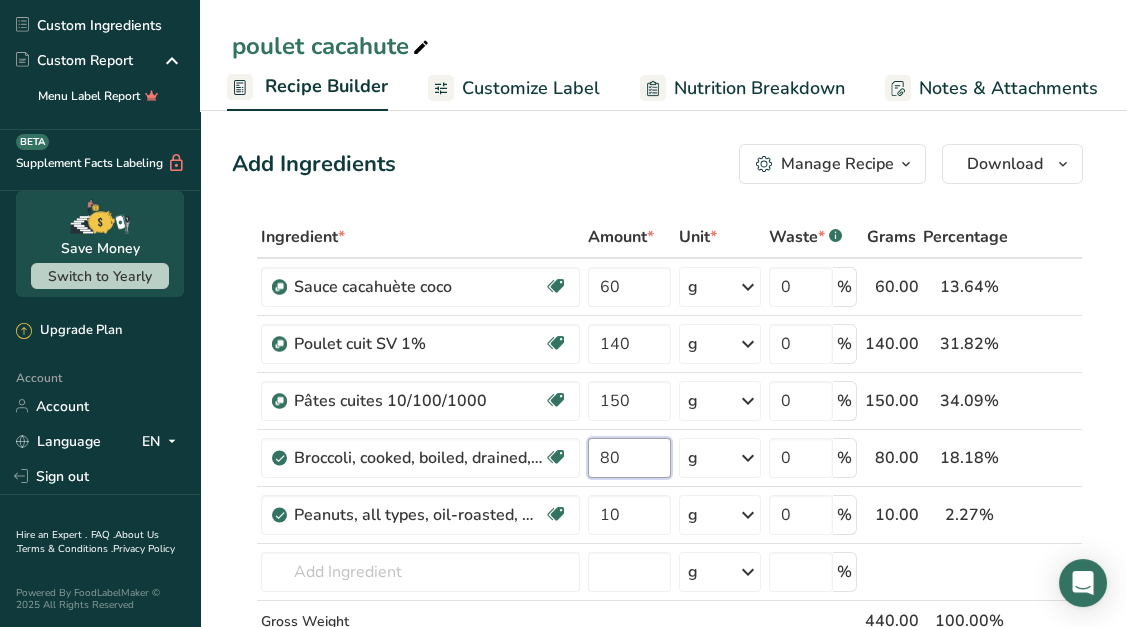 type on "80" 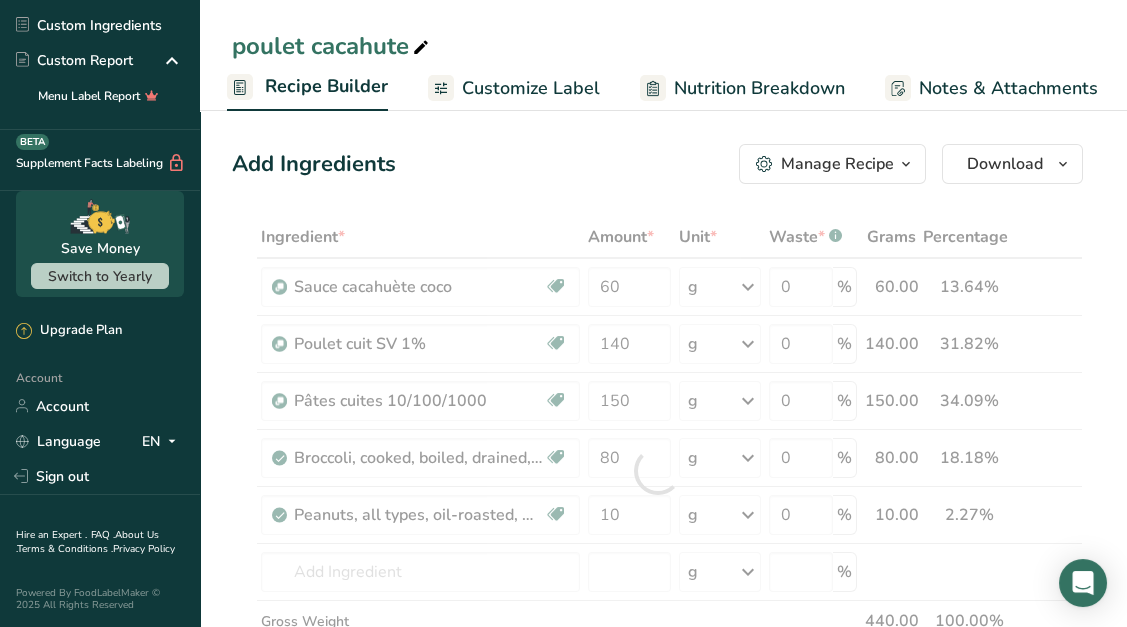 click on "Add Ingredients
Manage Recipe         Delete Recipe           Duplicate Recipe             Scale Recipe             Save as Sub-Recipe   .a-a{fill:#347362;}.b-a{fill:#fff;}                               Nutrition Breakdown                 Recipe Card
NEW
[MEDICAL_DATA] Pattern Report             Activity History
Download
Choose your preferred label style
Standard FDA label
Standard FDA label
The most common format for nutrition facts labels in compliance with the FDA's typeface, style and requirements
Tabular FDA label
A label format compliant with the FDA regulations presented in a tabular (horizontal) display.
Linear FDA label
A simple linear display for small sized packages.
Simplified FDA label" at bounding box center (663, 1077) 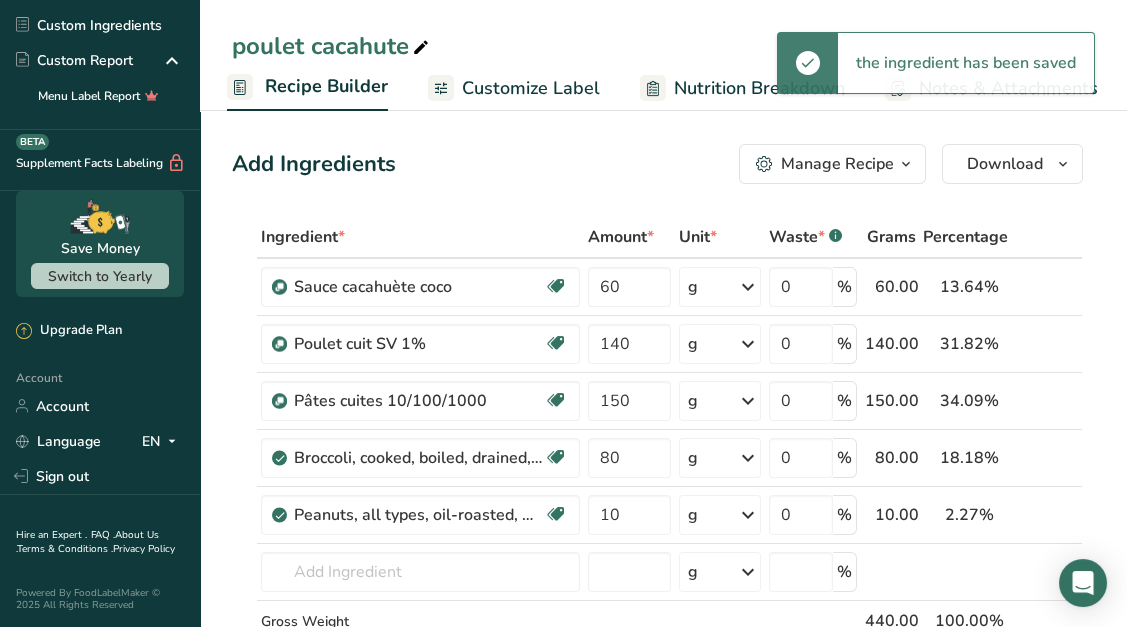 click on "Nutrition Breakdown" at bounding box center (742, 88) 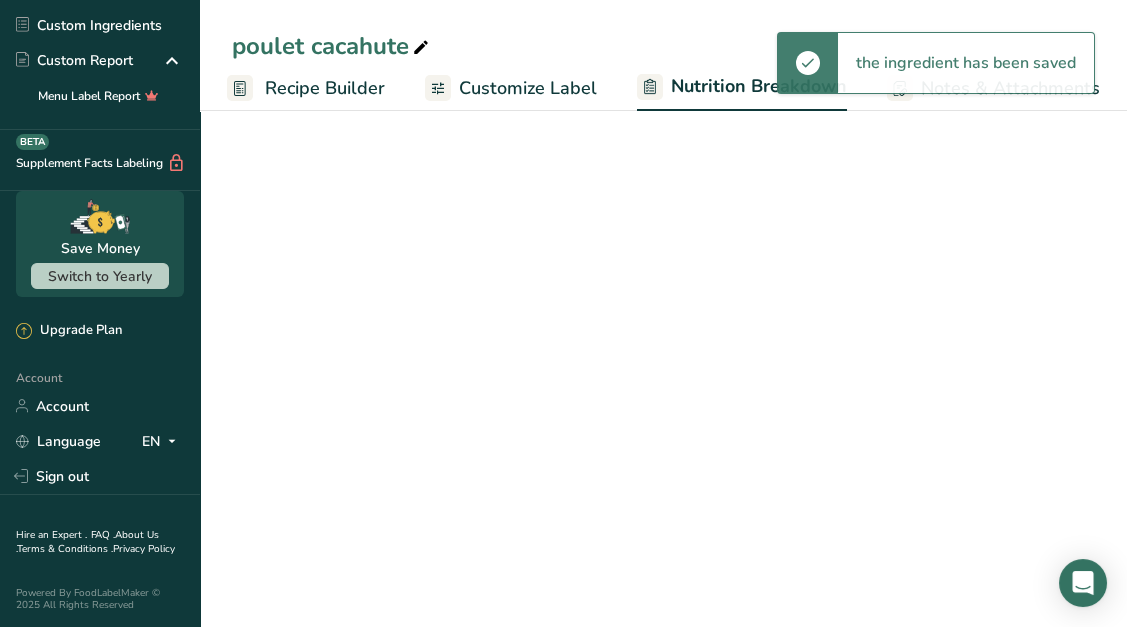 scroll, scrollTop: 0, scrollLeft: 222, axis: horizontal 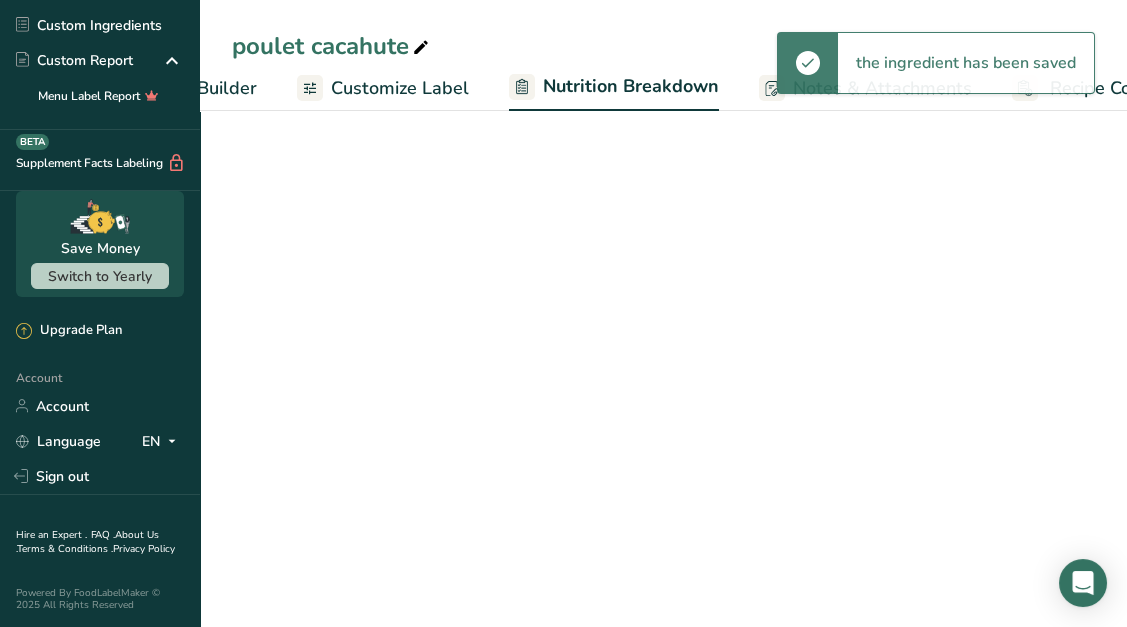 select on "Calories" 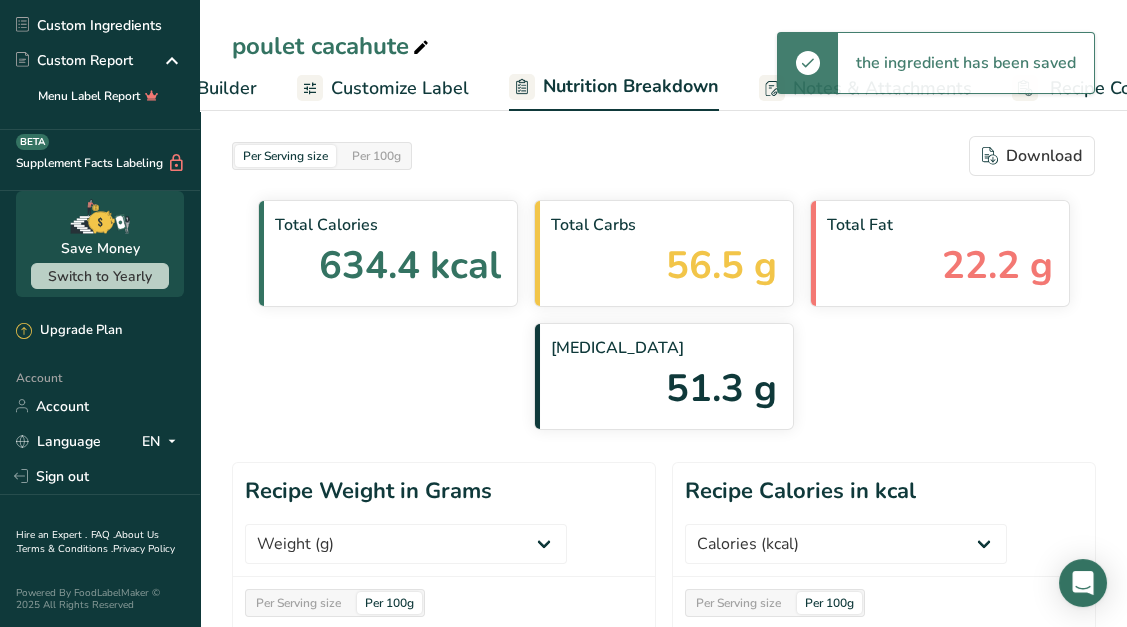 scroll, scrollTop: 0, scrollLeft: 396, axis: horizontal 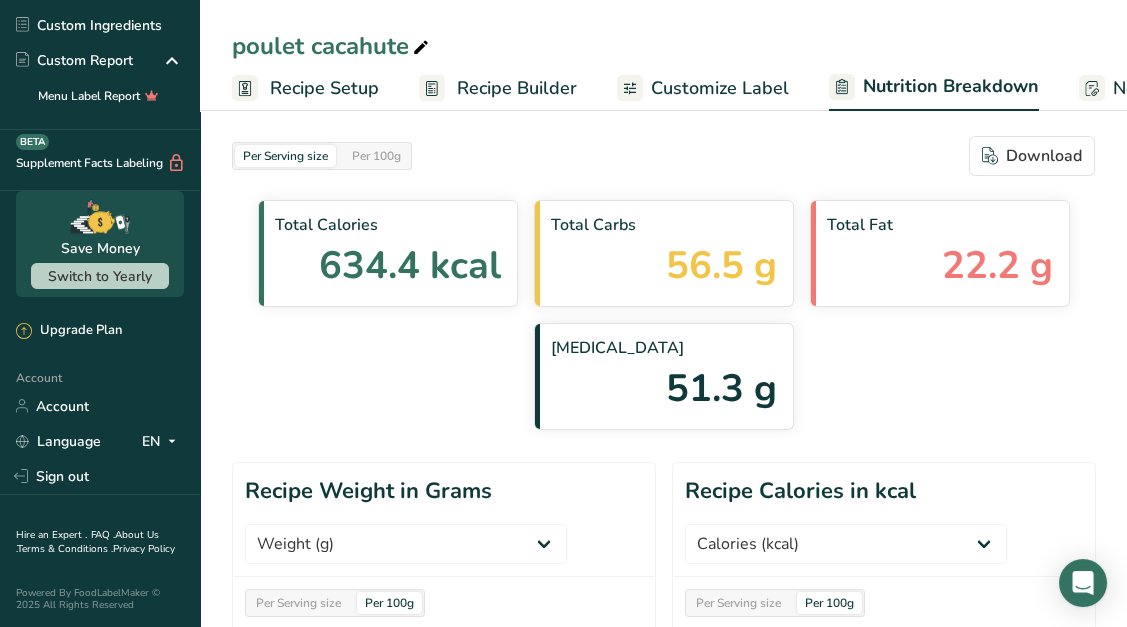 click on "Recipe Setup" at bounding box center [305, 88] 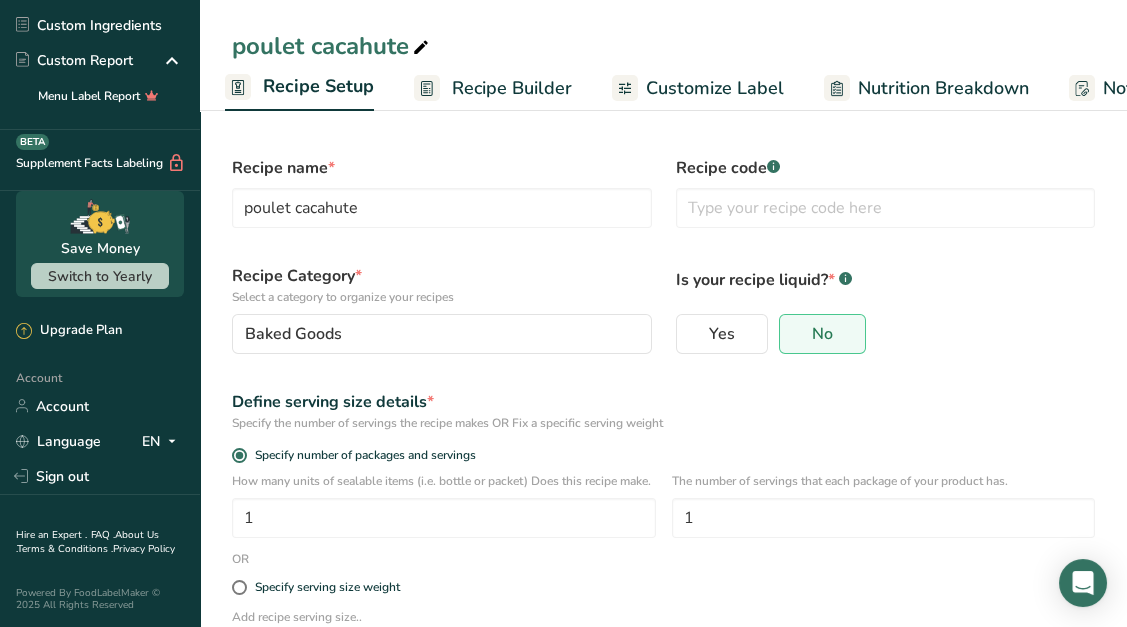 click on "Recipe Builder" at bounding box center [512, 88] 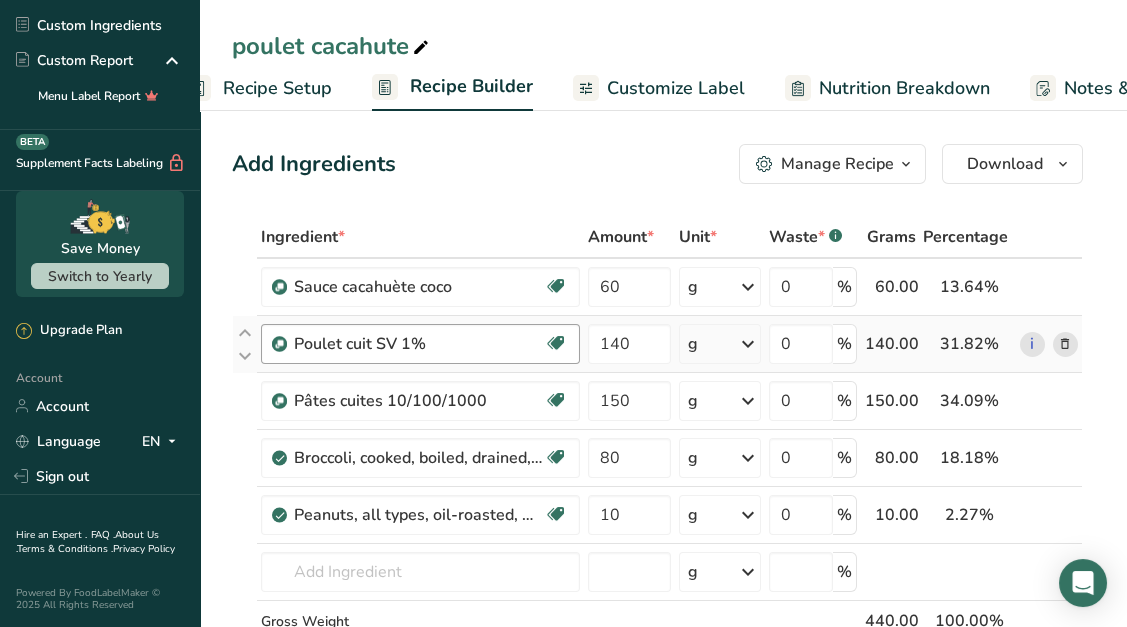 scroll, scrollTop: 0, scrollLeft: 192, axis: horizontal 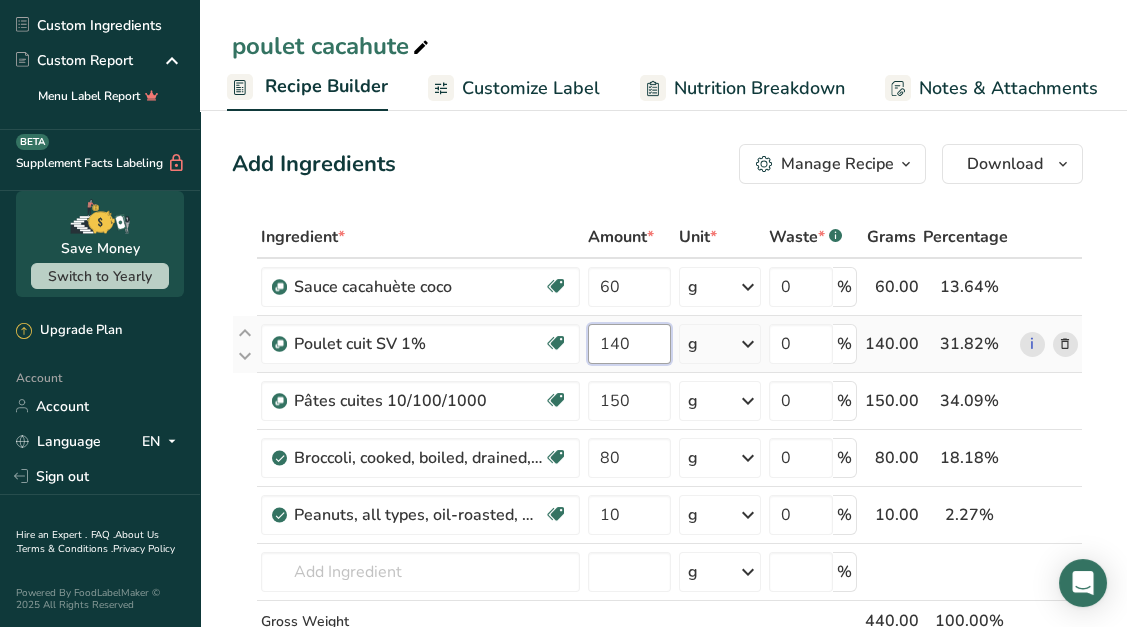 click on "140" at bounding box center [629, 344] 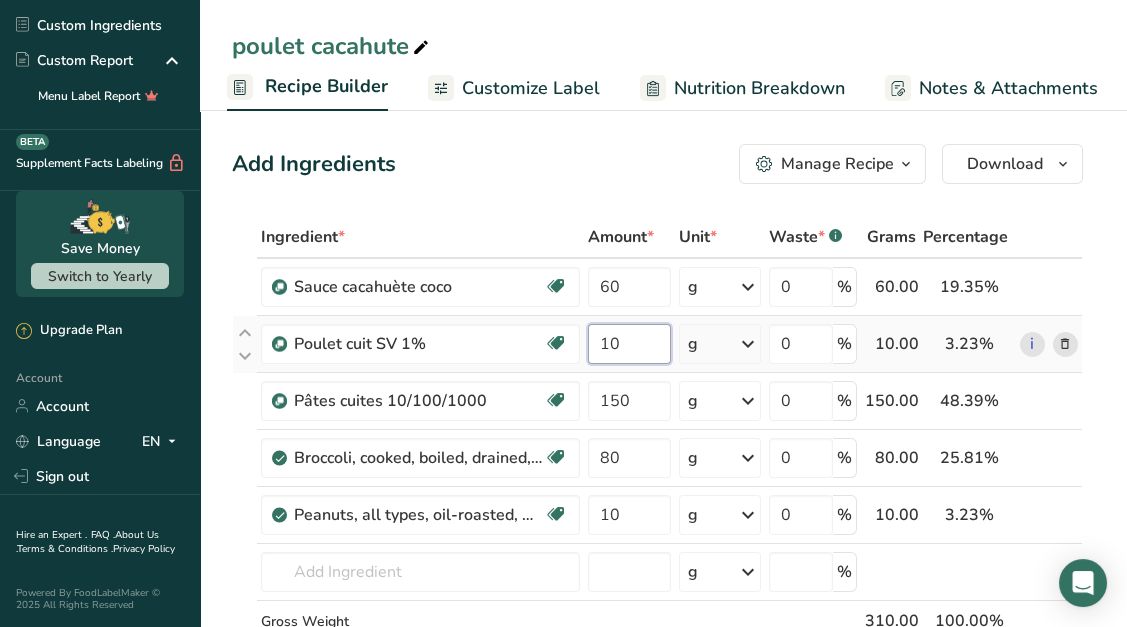 type on "140" 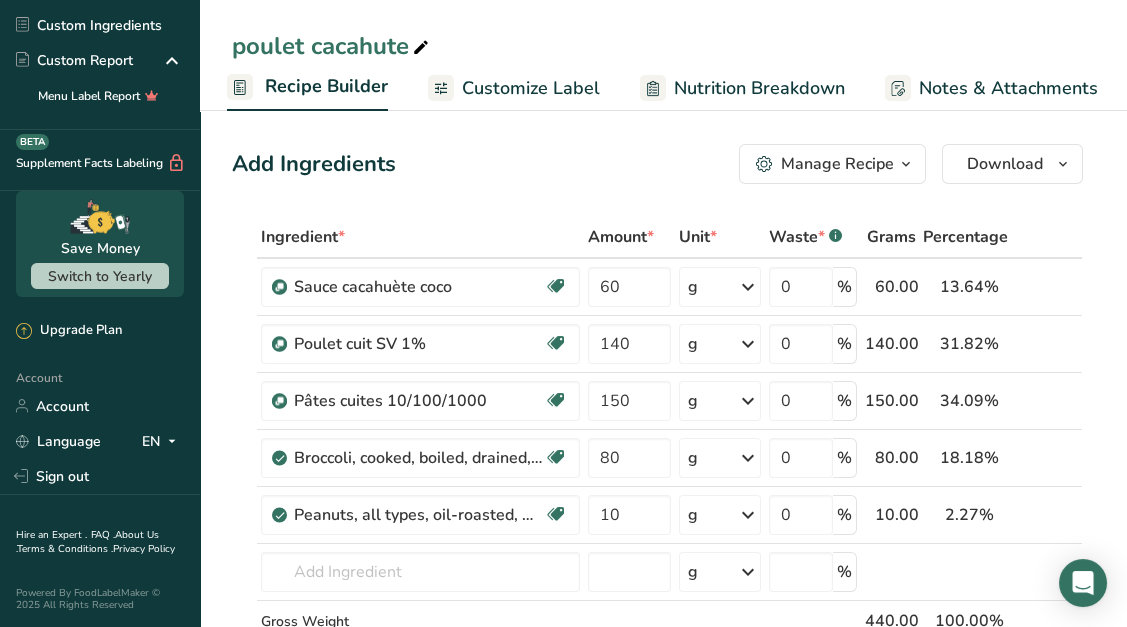 click on "Add Ingredients
Manage Recipe         Delete Recipe           Duplicate Recipe             Scale Recipe             Save as Sub-Recipe   .a-a{fill:#347362;}.b-a{fill:#fff;}                               Nutrition Breakdown                 Recipe Card
NEW
[MEDICAL_DATA] Pattern Report             Activity History
Download
Choose your preferred label style
Standard FDA label
Standard FDA label
The most common format for nutrition facts labels in compliance with the FDA's typeface, style and requirements
Tabular FDA label
A label format compliant with the FDA regulations presented in a tabular (horizontal) display.
Linear FDA label
A simple linear display for small sized packages.
Simplified FDA label" at bounding box center (657, 164) 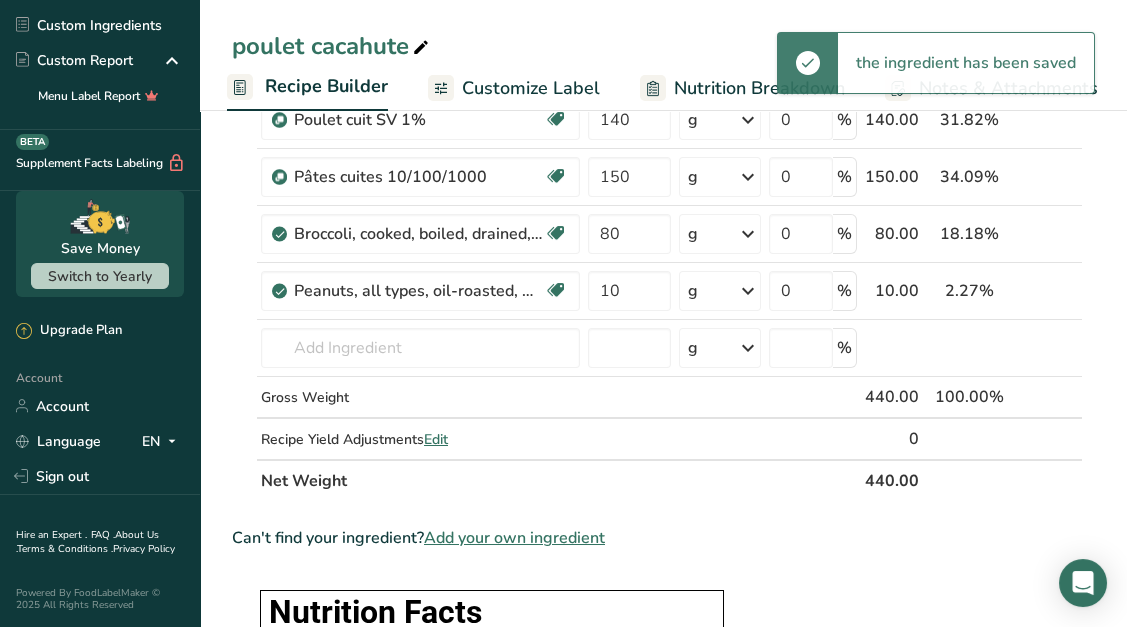 scroll, scrollTop: 0, scrollLeft: 0, axis: both 